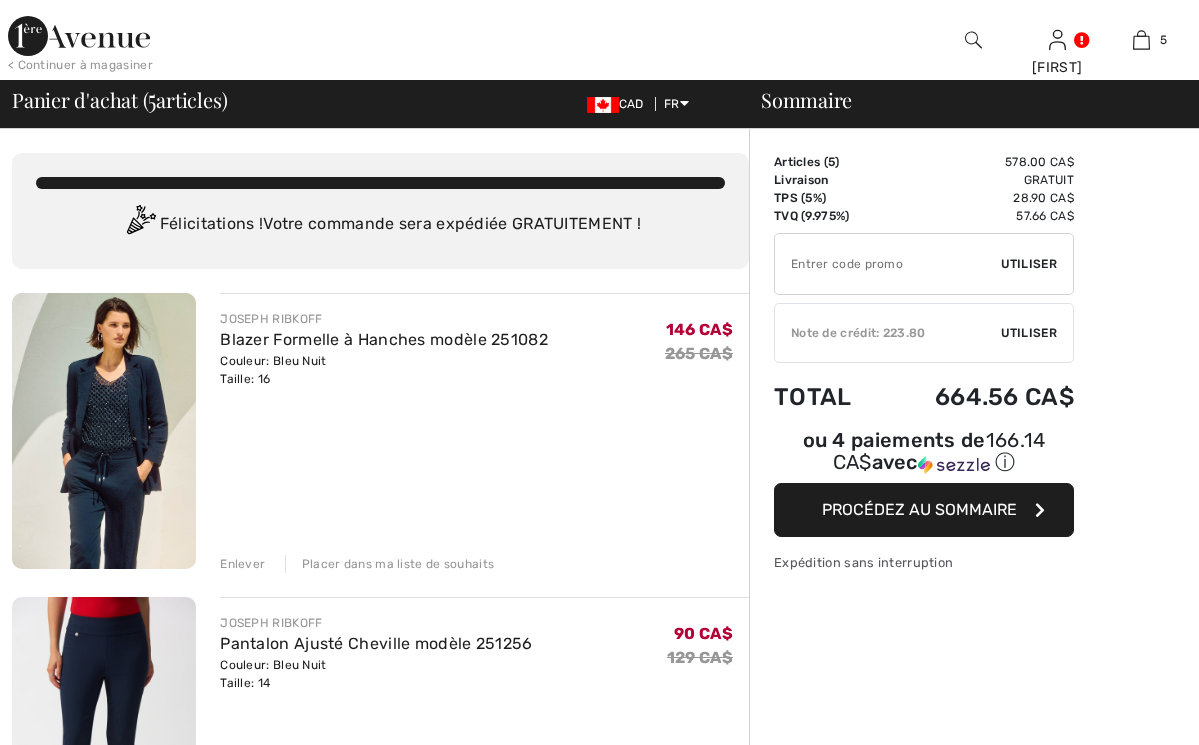 scroll, scrollTop: 0, scrollLeft: 0, axis: both 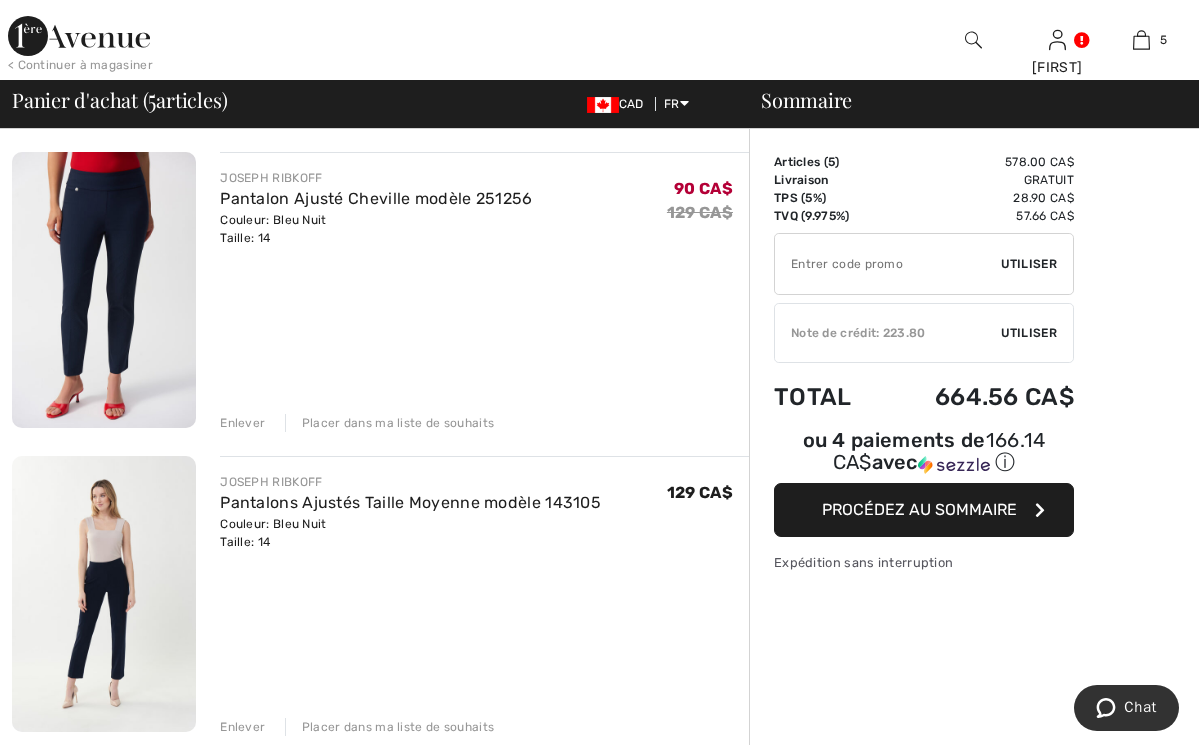 click at bounding box center [104, 290] 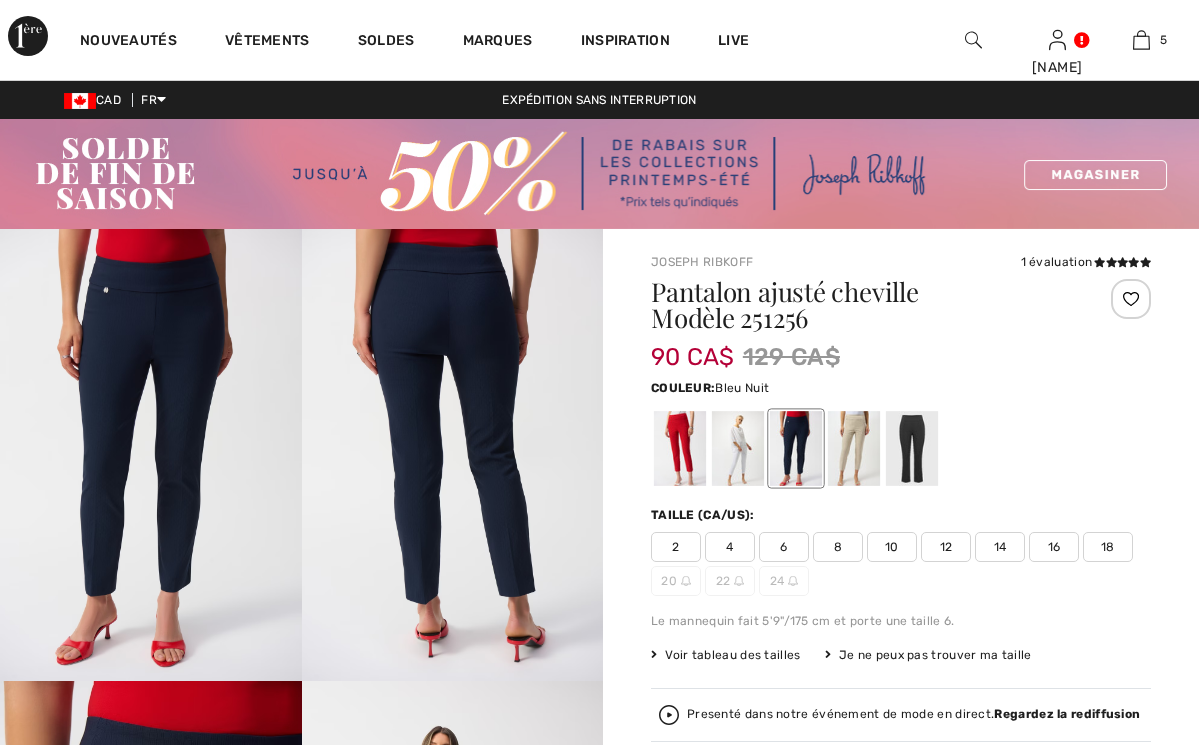 checkbox on "true" 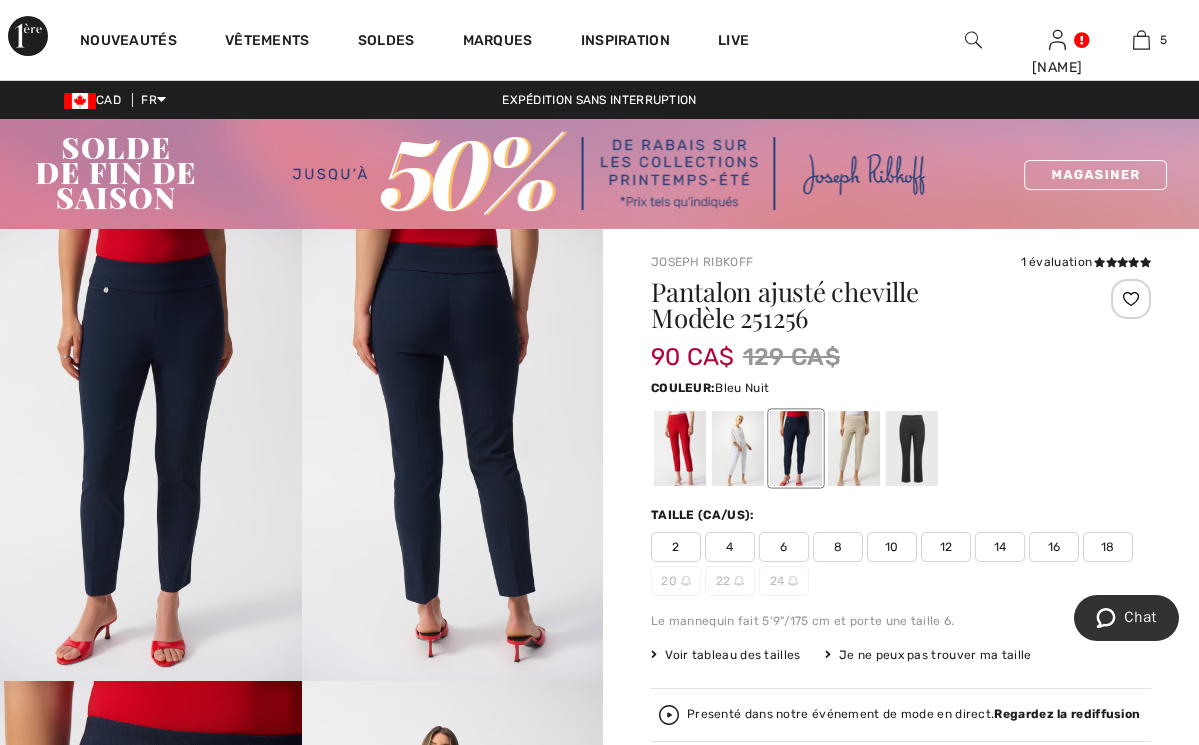 click at bounding box center [453, 455] 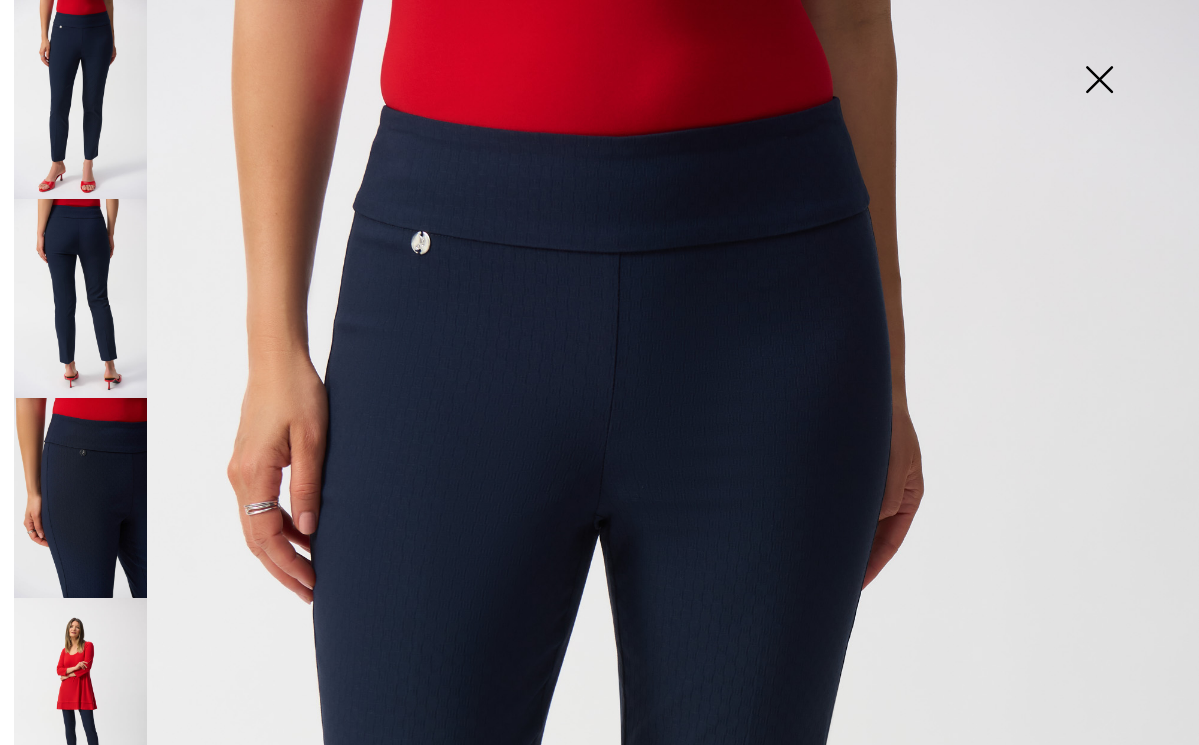 click at bounding box center [599, 898] 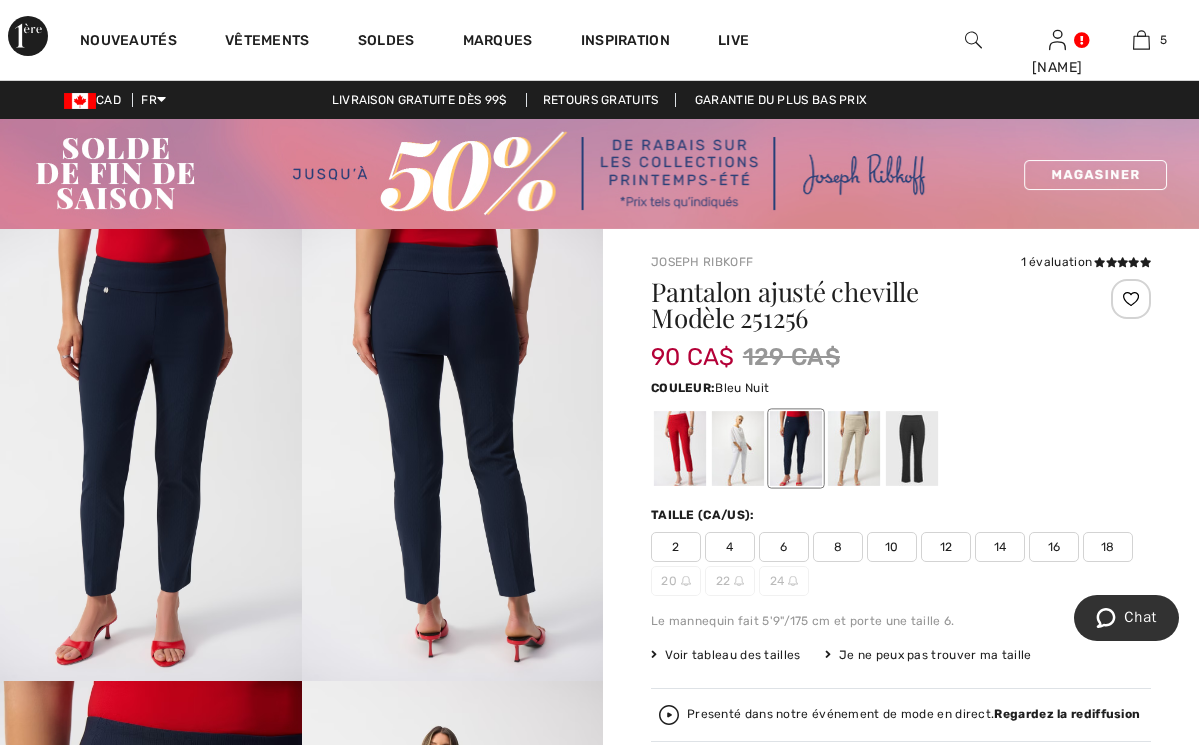 click at bounding box center (151, 455) 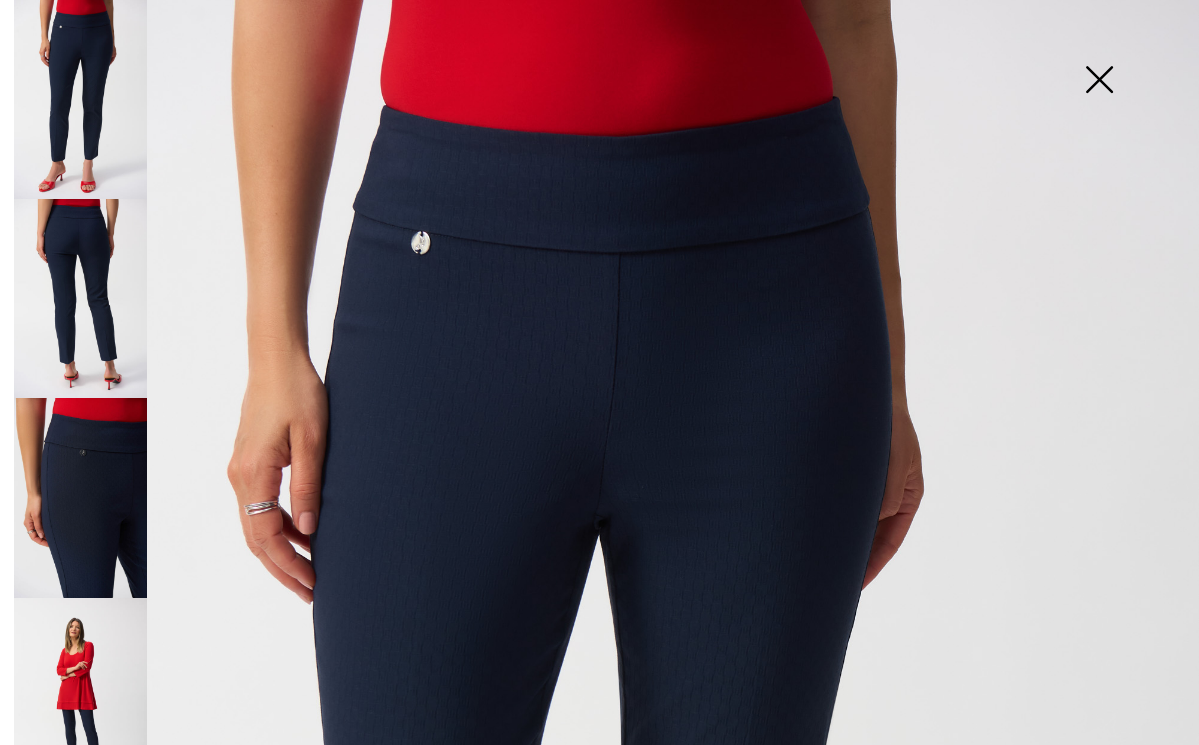 click at bounding box center [80, 497] 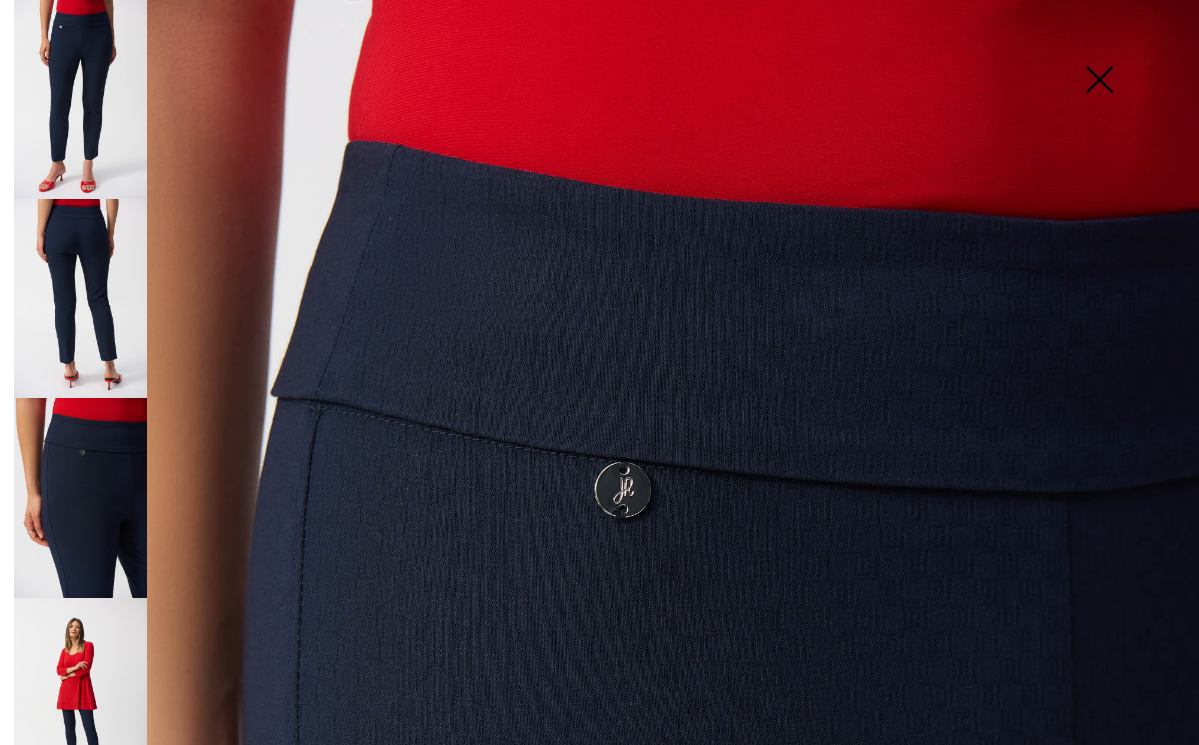 click at bounding box center (1099, 81) 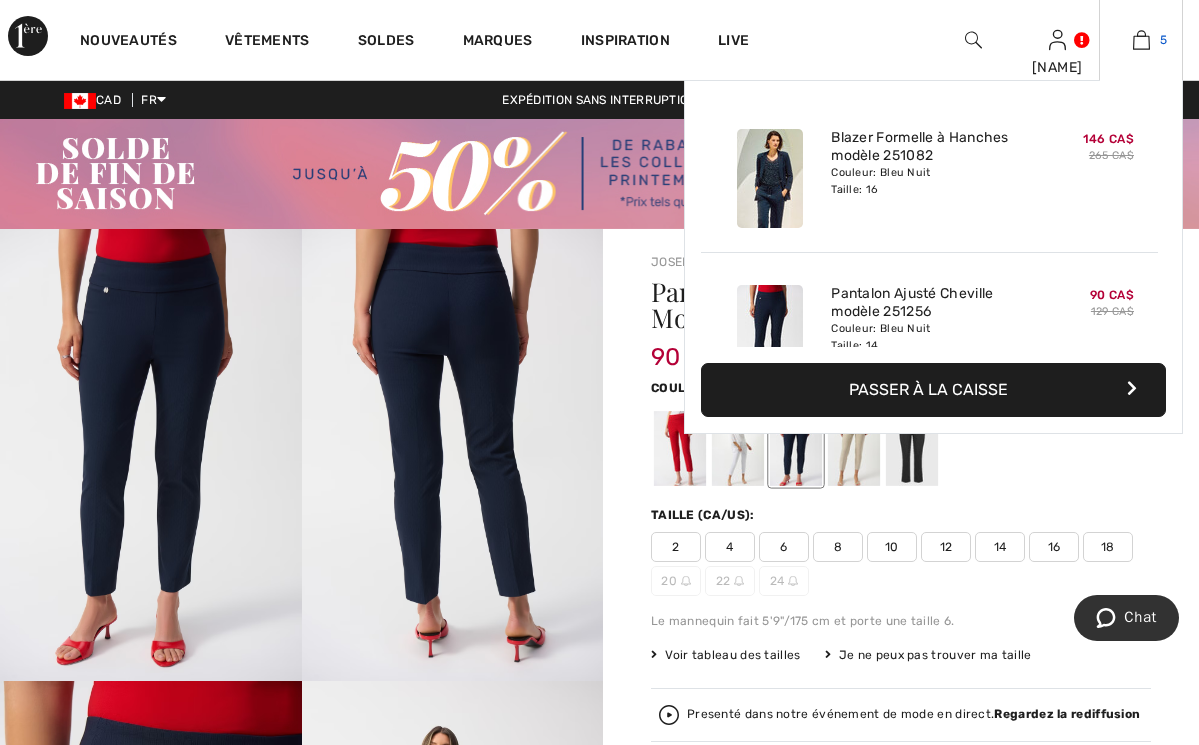 click at bounding box center [1141, 40] 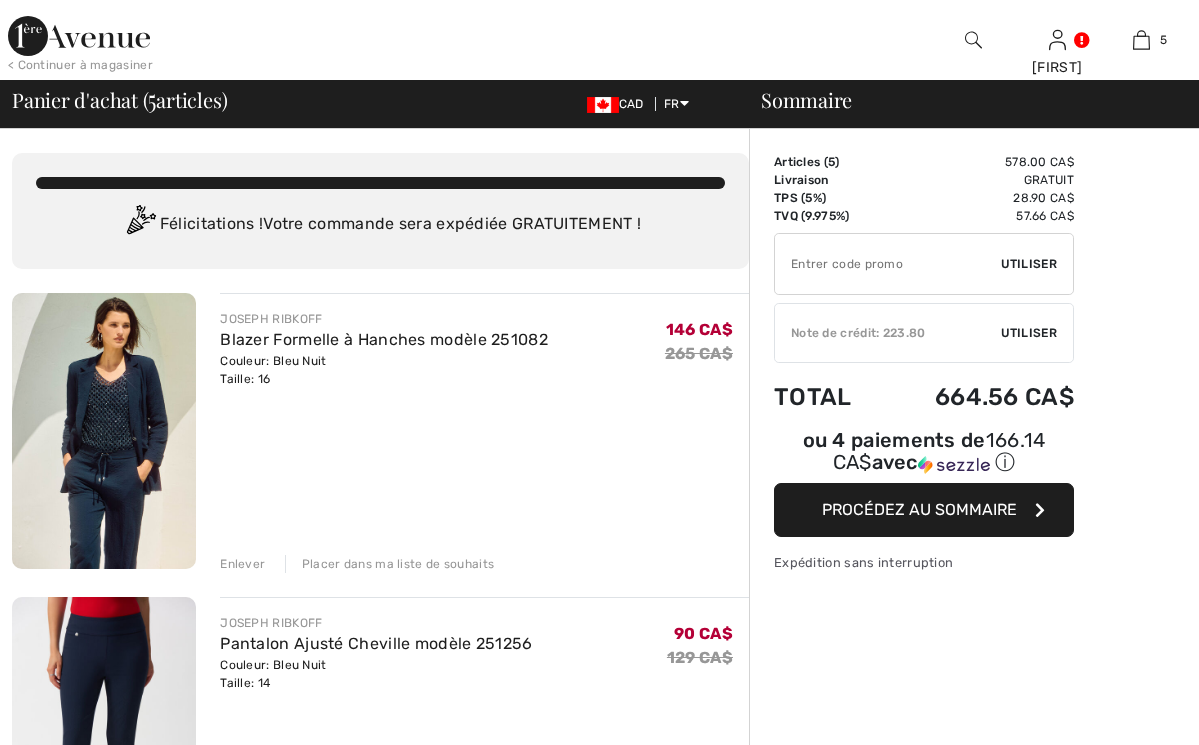 checkbox on "true" 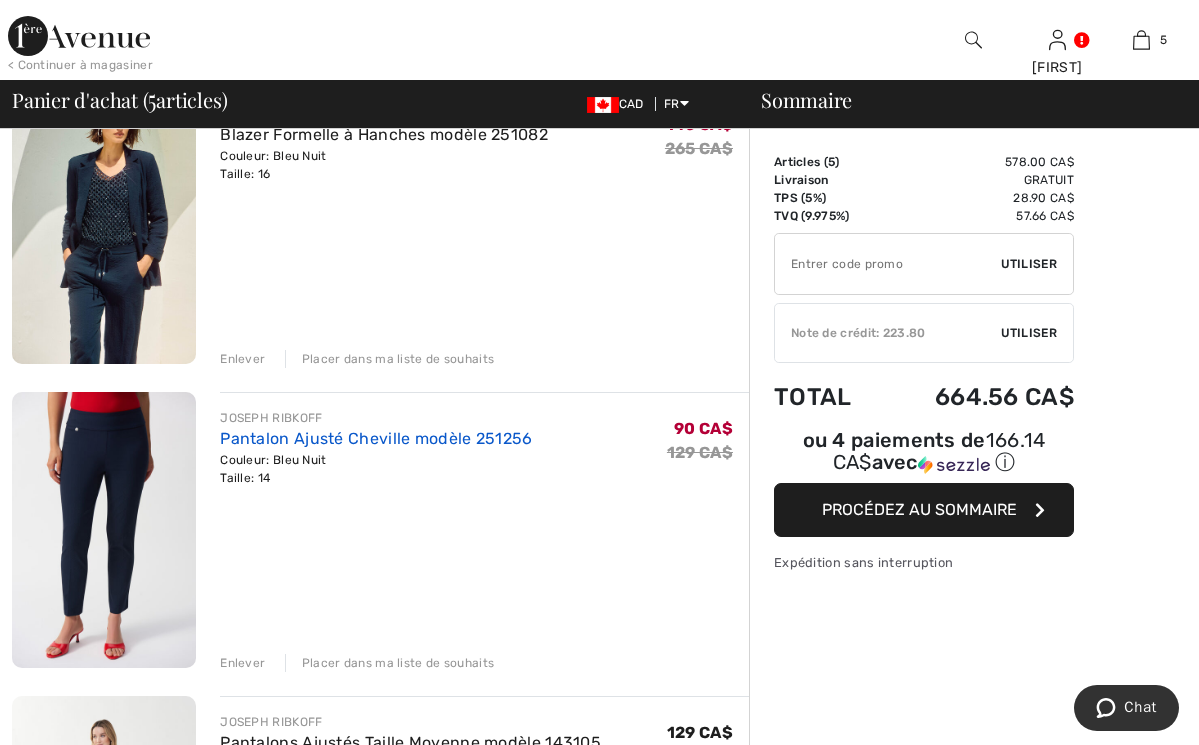 scroll, scrollTop: 388, scrollLeft: 0, axis: vertical 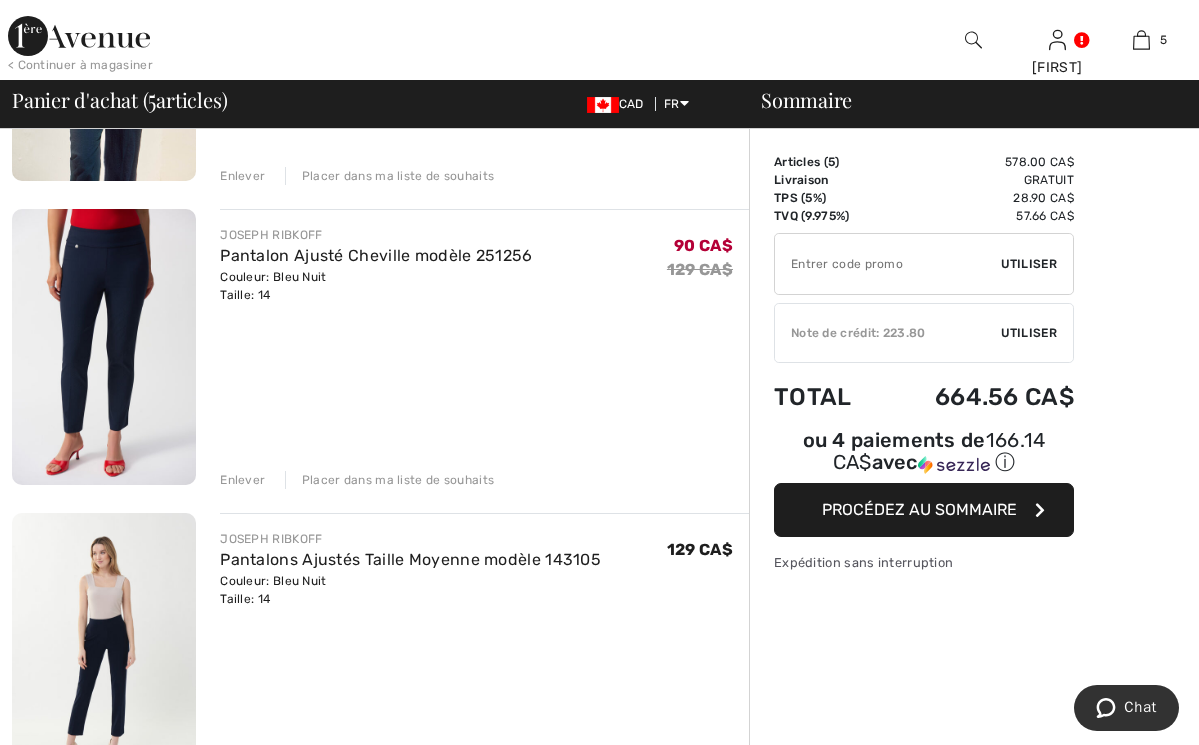 click at bounding box center (104, 651) 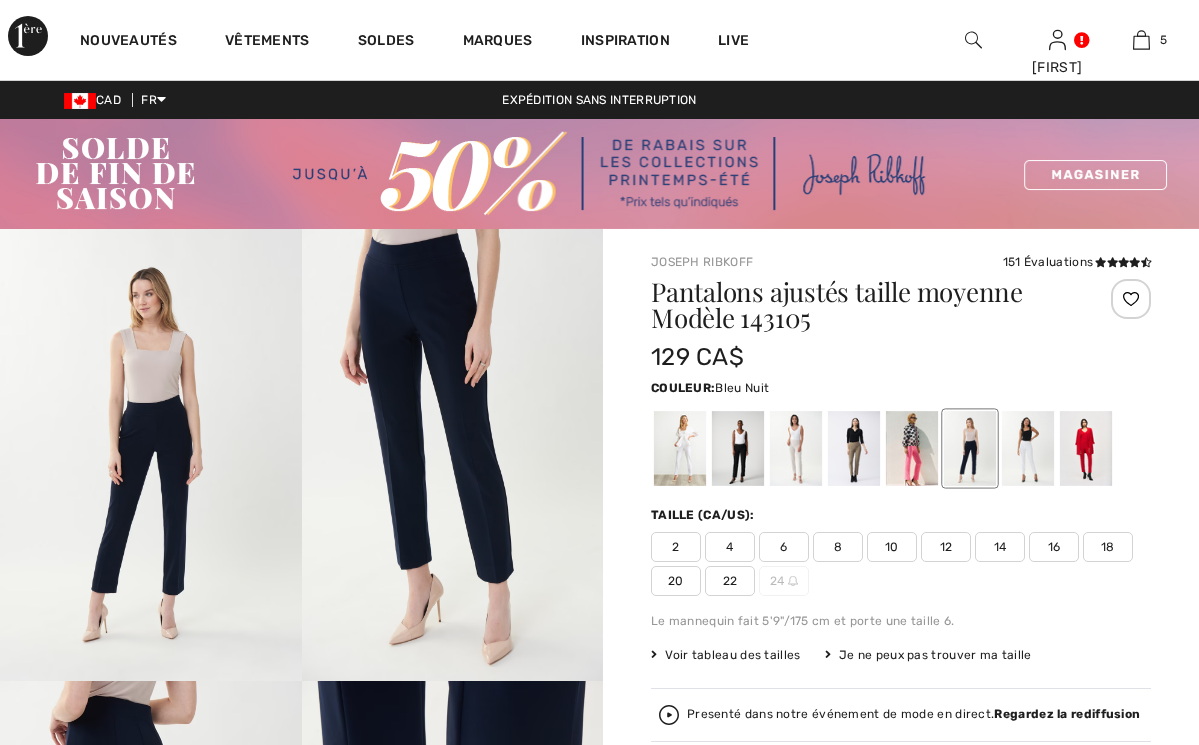 checkbox on "true" 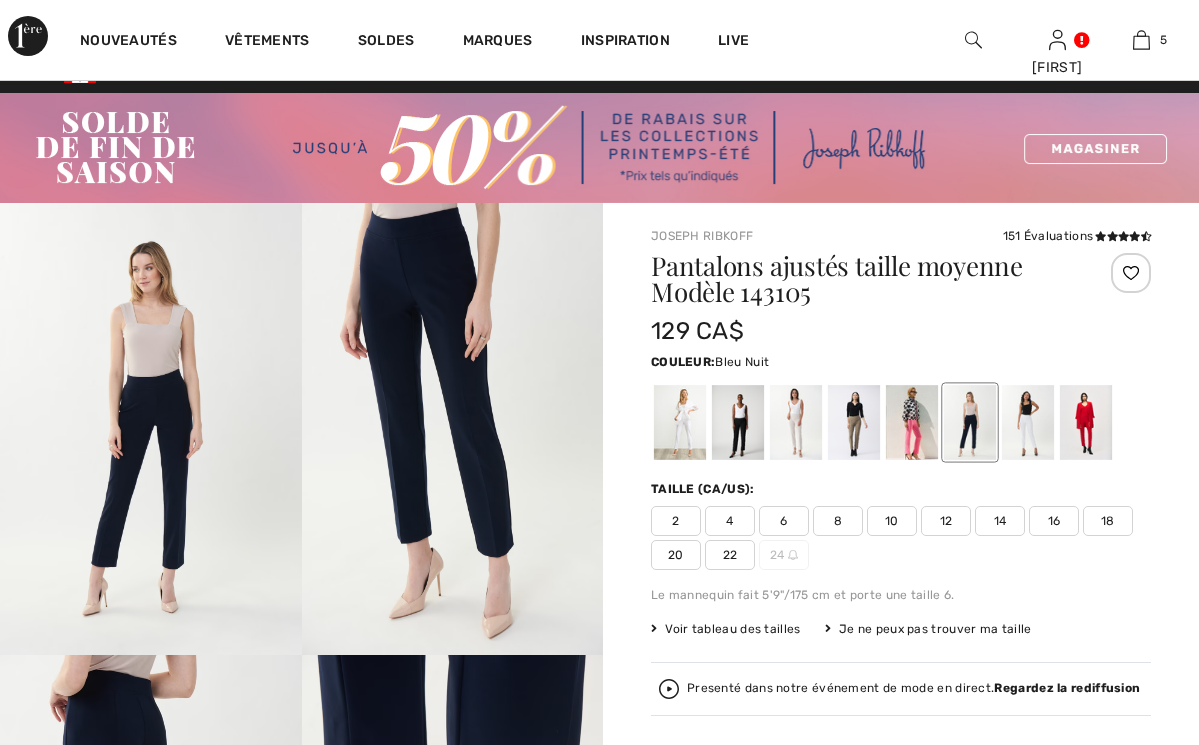 scroll, scrollTop: 0, scrollLeft: 0, axis: both 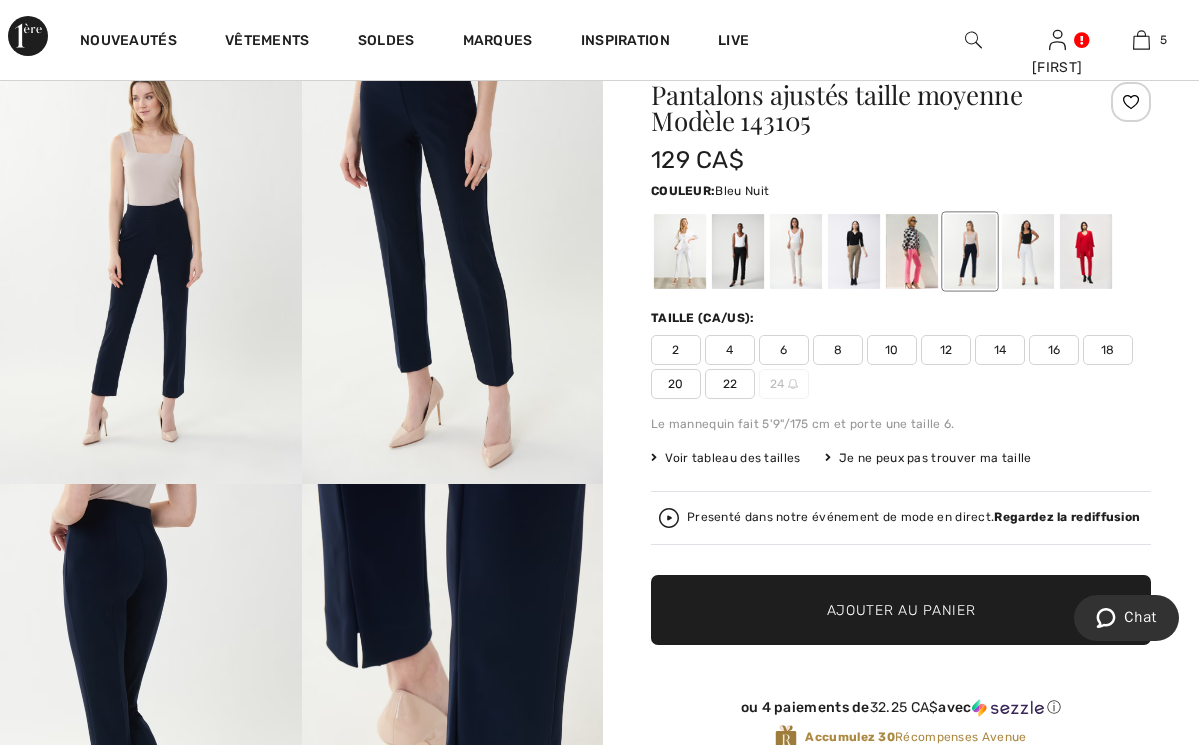 click at bounding box center (151, 258) 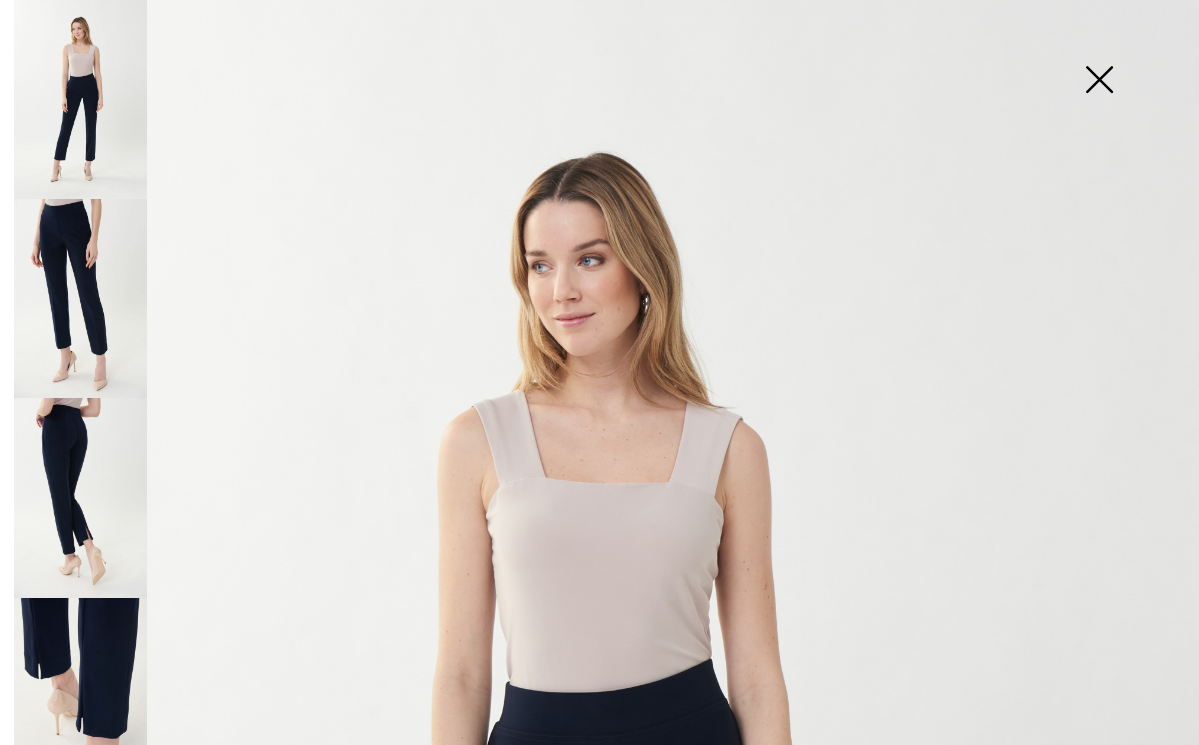 click at bounding box center [80, 298] 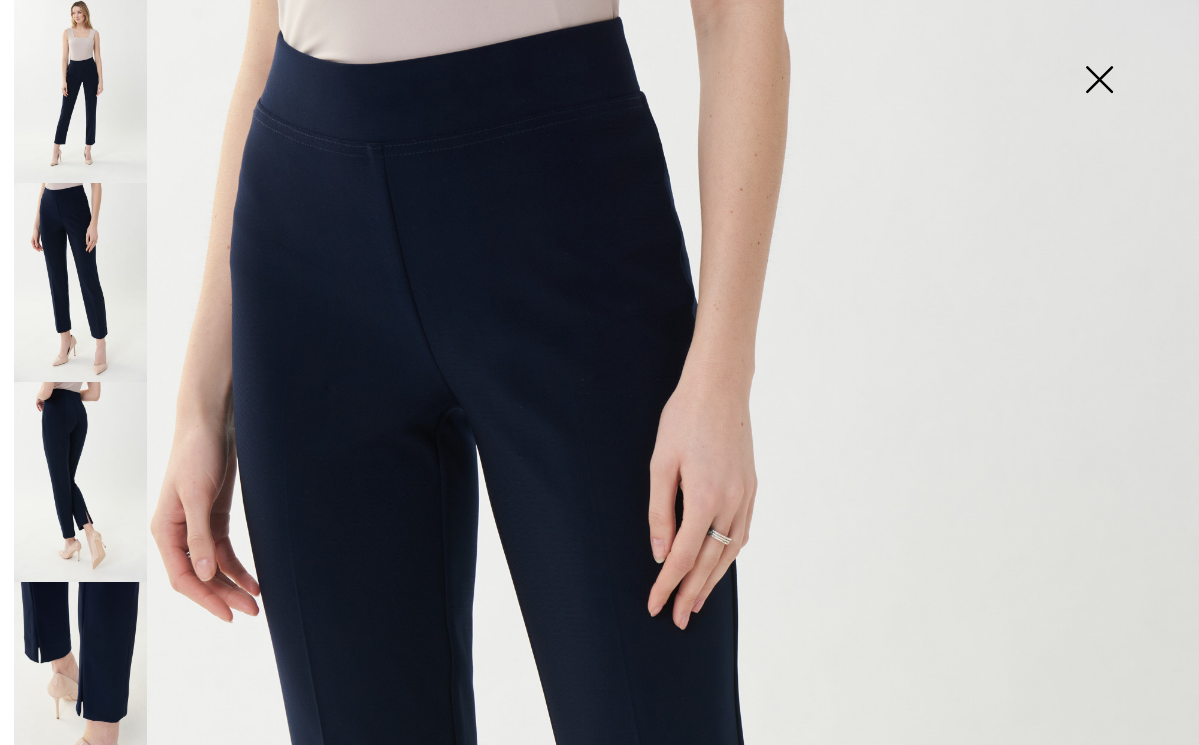 scroll, scrollTop: 17, scrollLeft: 0, axis: vertical 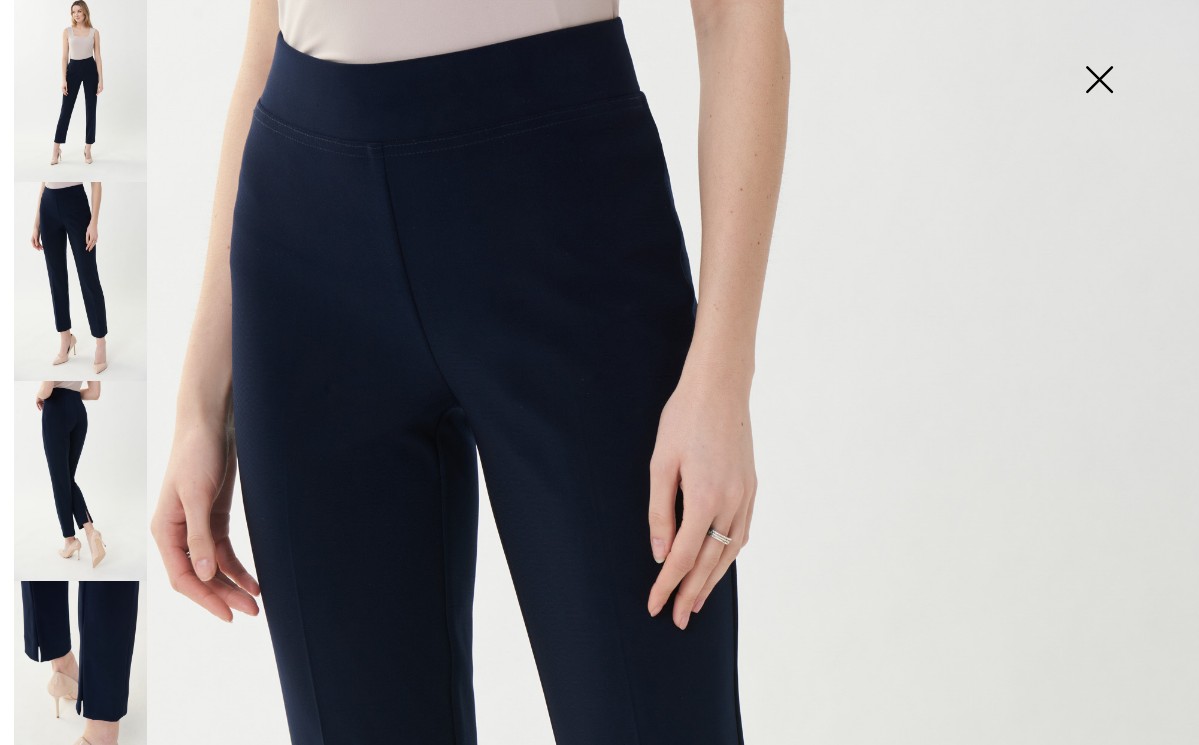 click at bounding box center [80, 480] 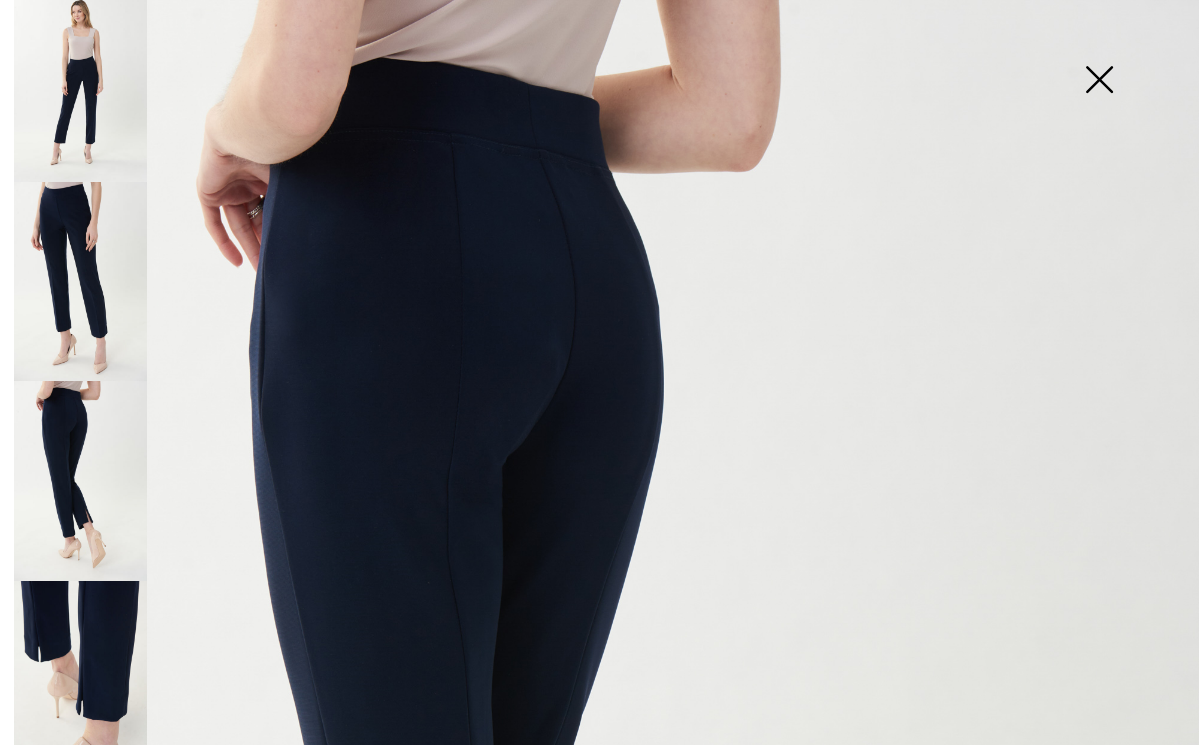 click at bounding box center [80, 680] 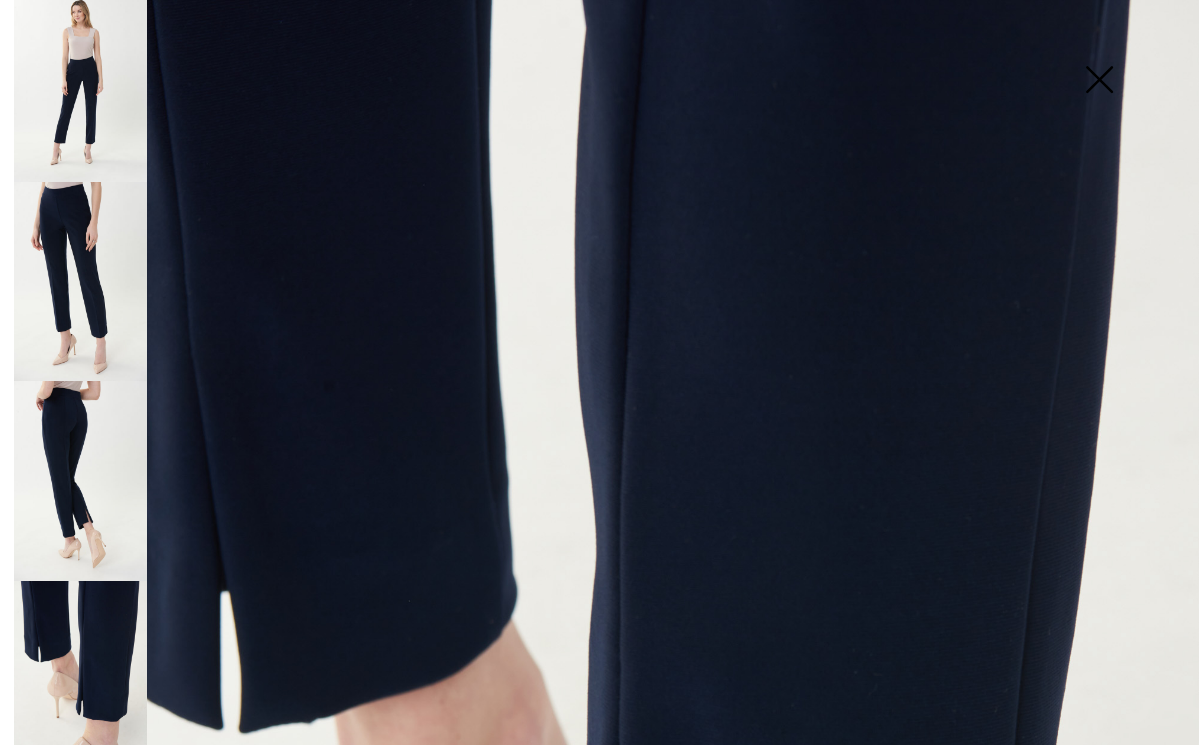 click at bounding box center (1099, 81) 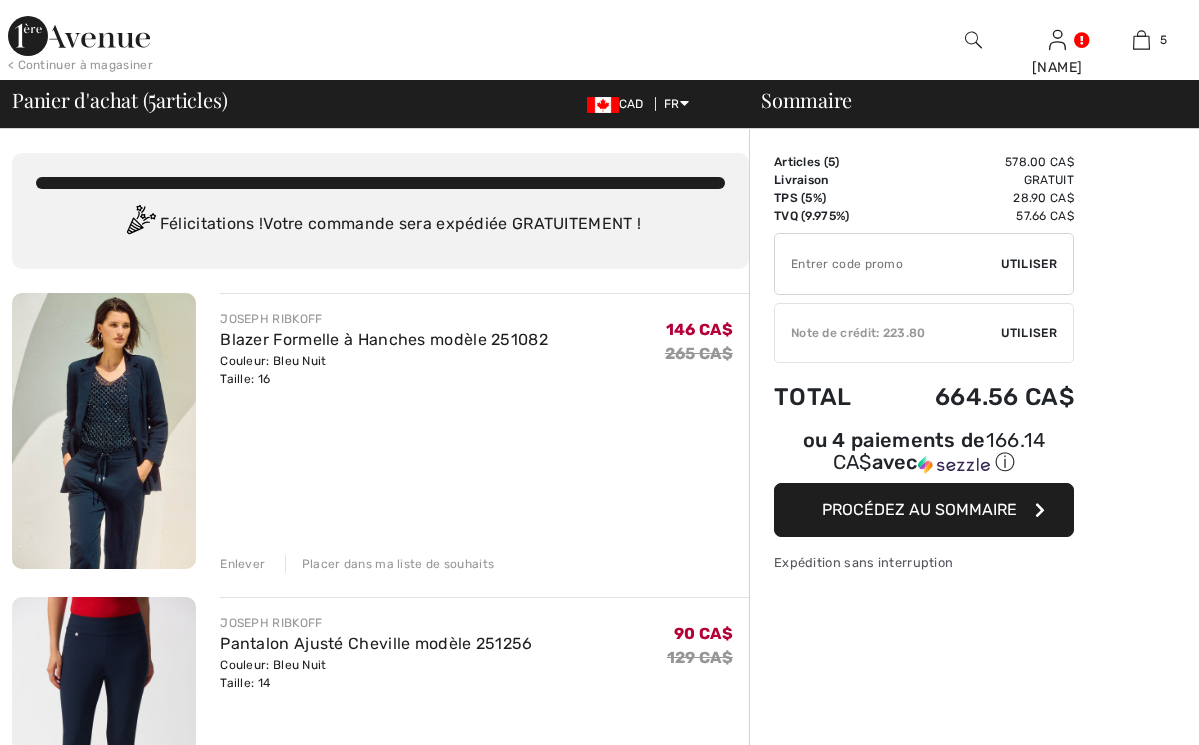 scroll, scrollTop: 388, scrollLeft: 0, axis: vertical 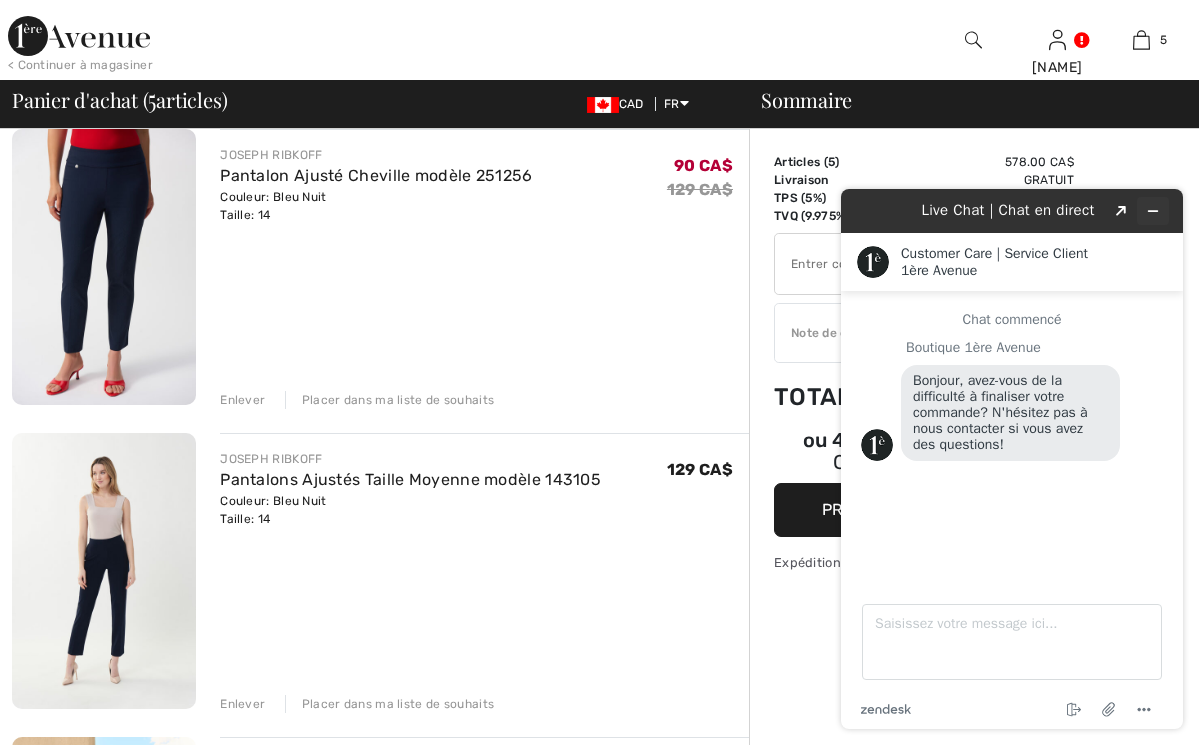 click 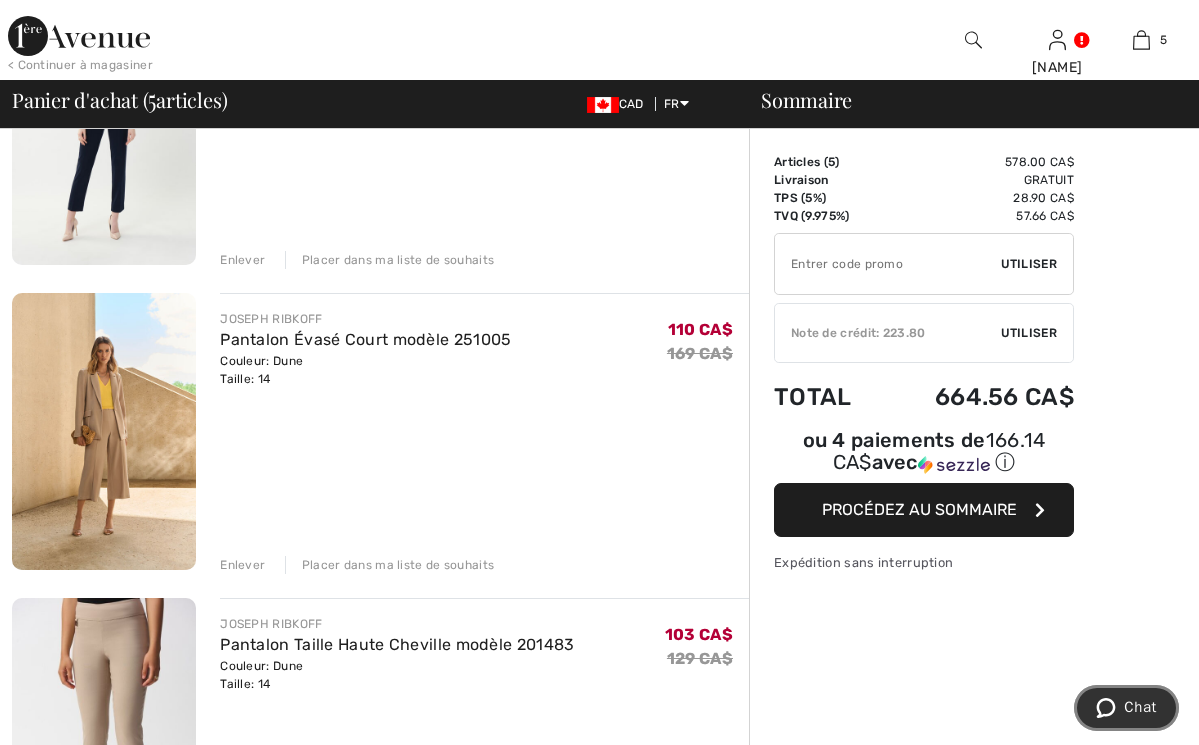 scroll, scrollTop: 935, scrollLeft: 0, axis: vertical 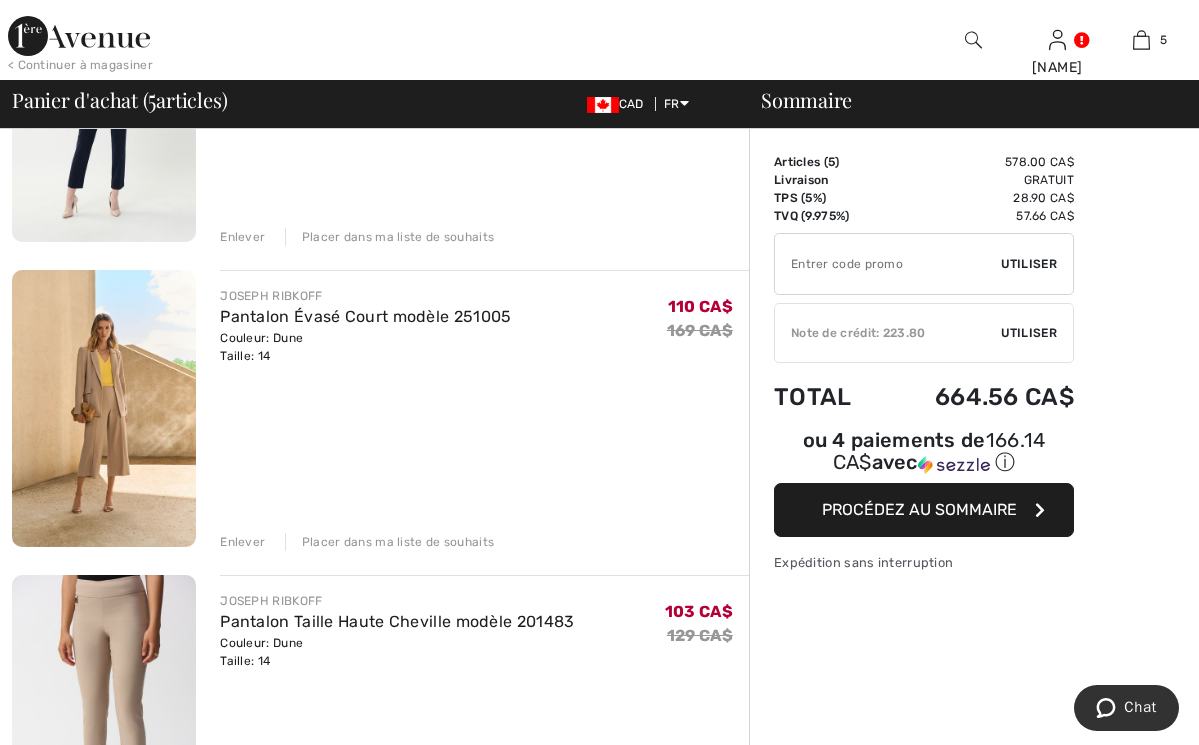 click on "Enlever" at bounding box center [242, 542] 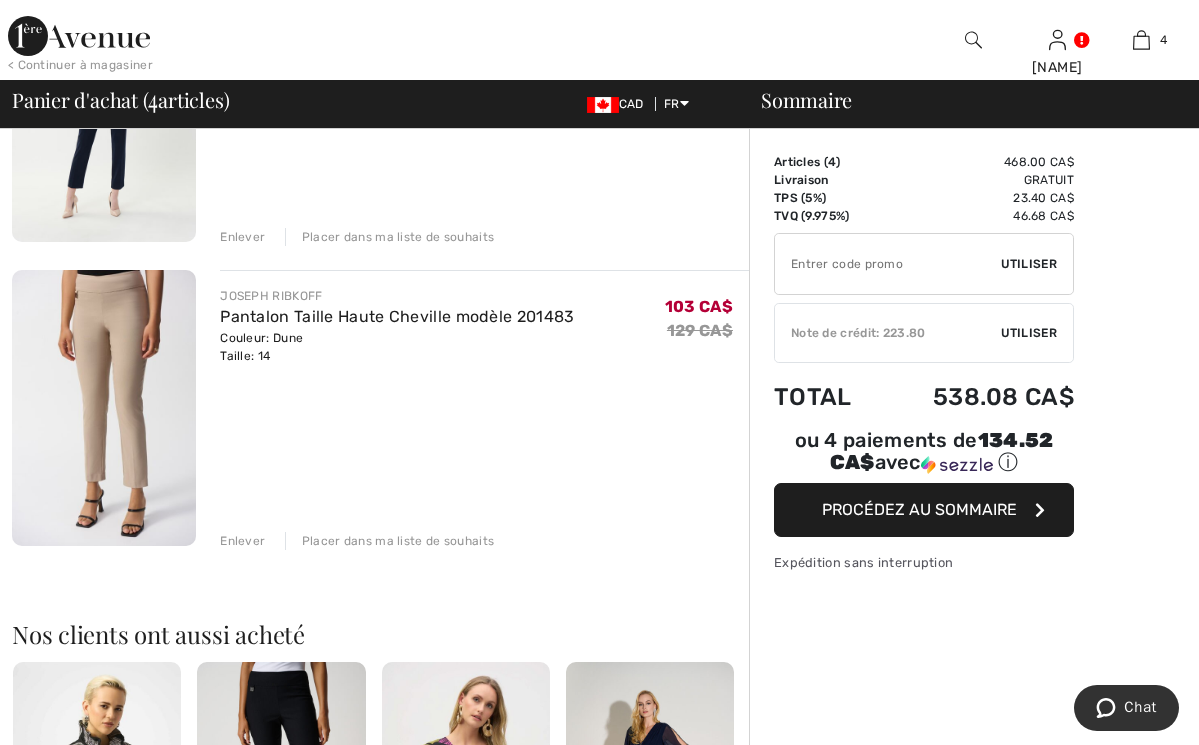 click at bounding box center [104, 408] 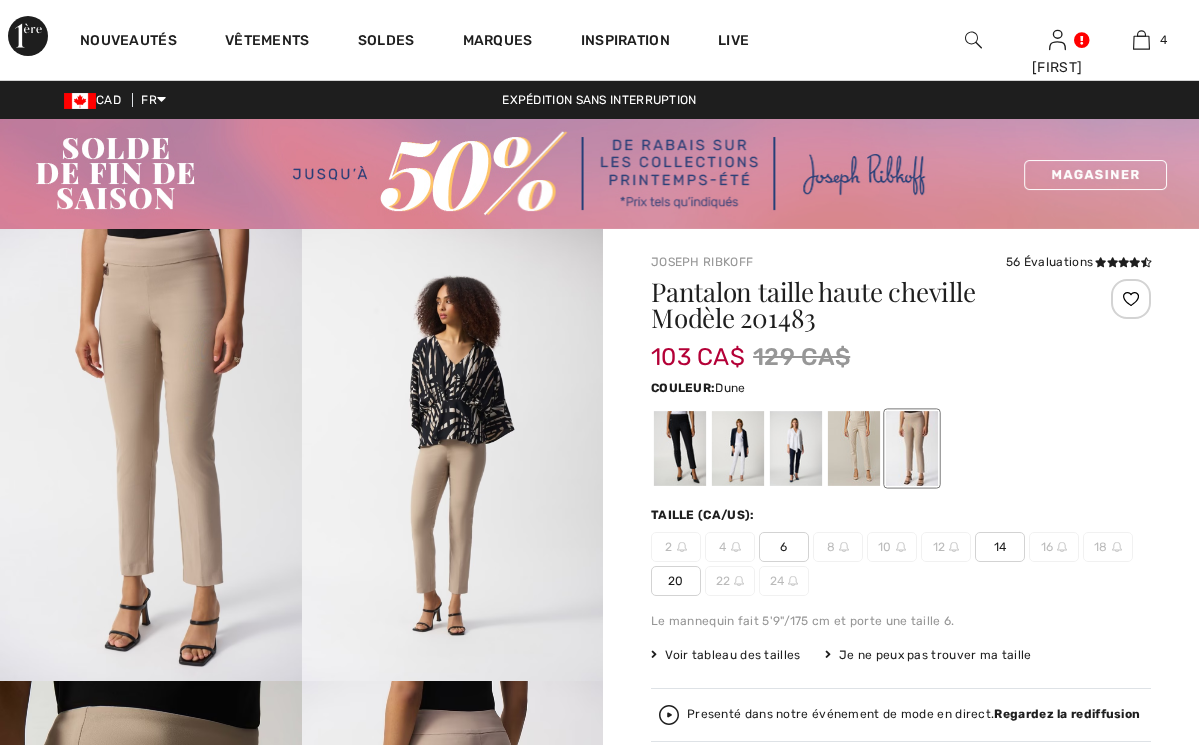 checkbox on "true" 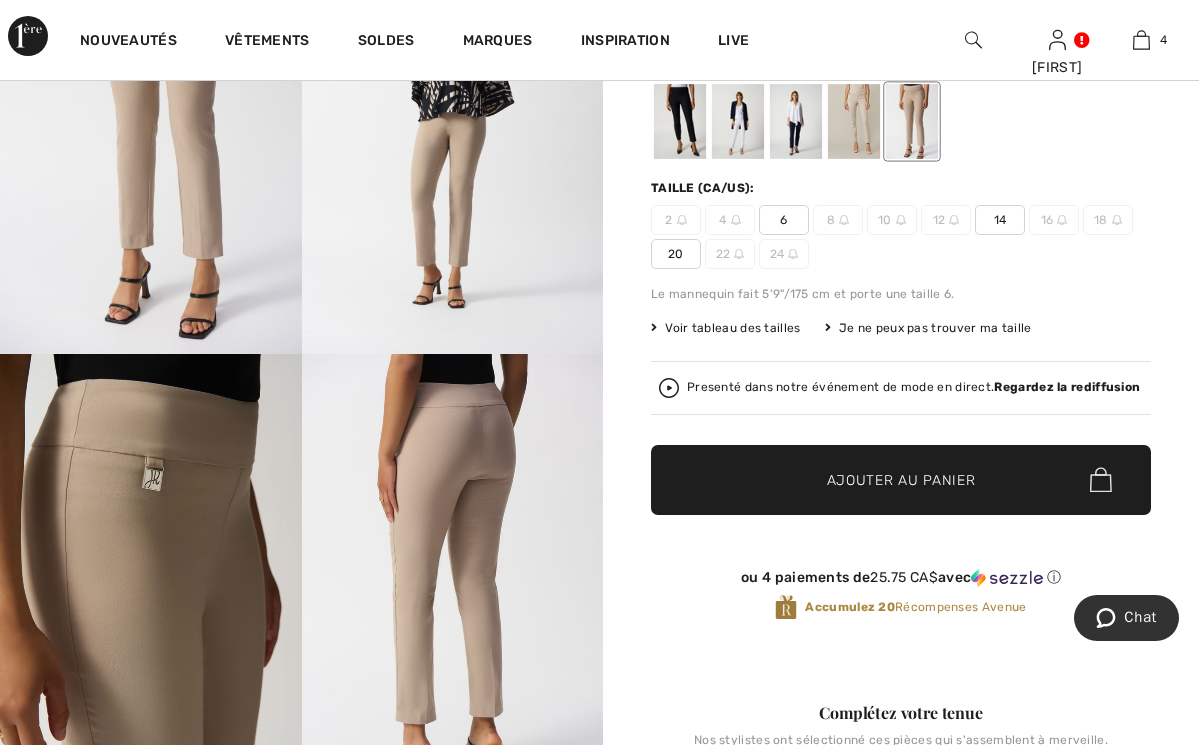 scroll, scrollTop: 340, scrollLeft: 0, axis: vertical 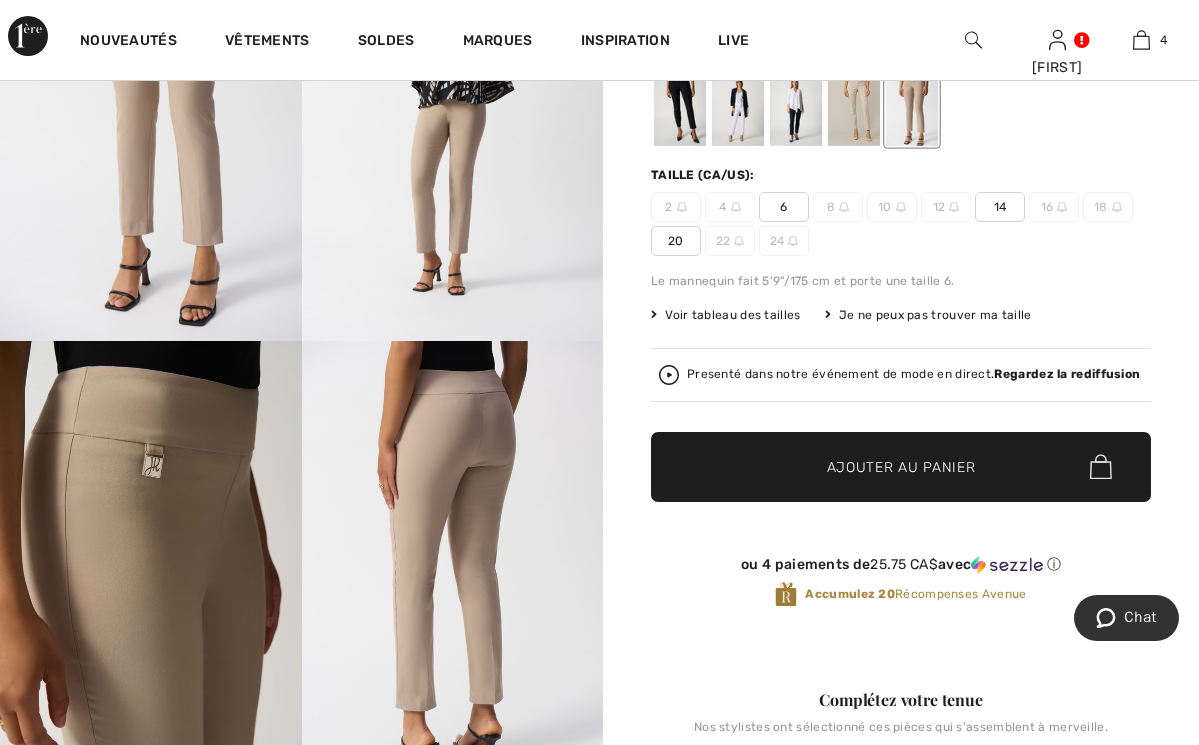 click at bounding box center [453, 567] 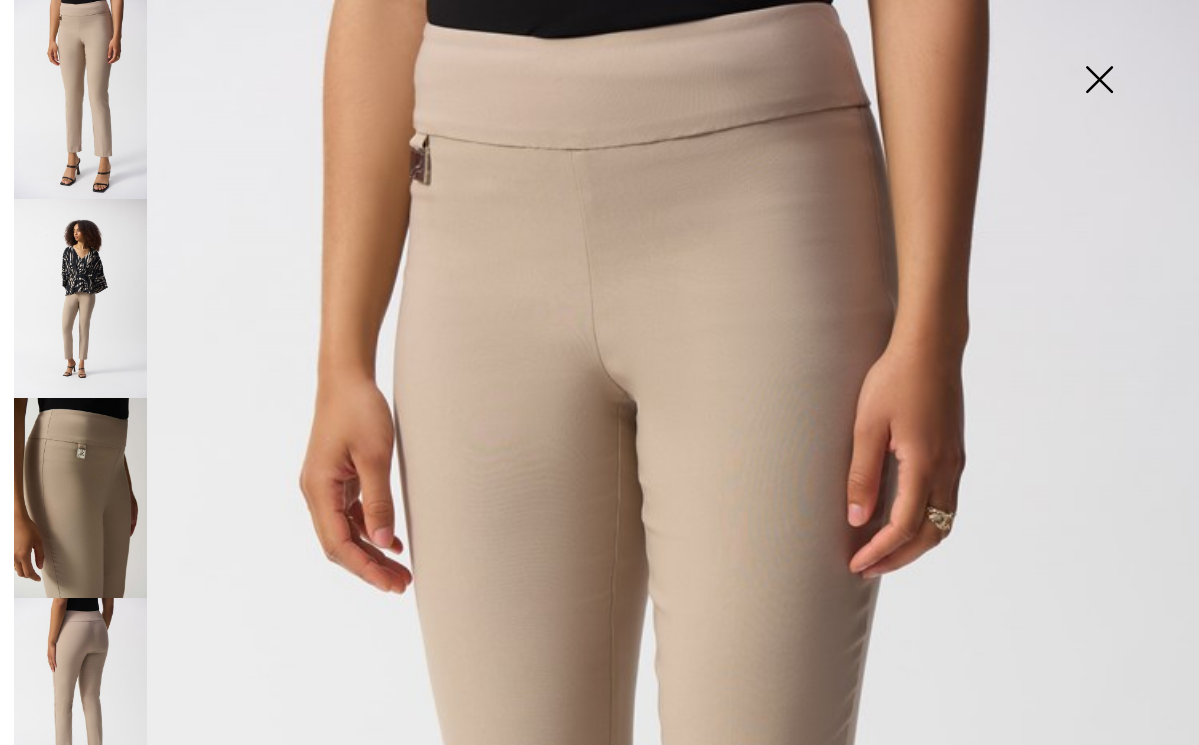 click at bounding box center [80, 497] 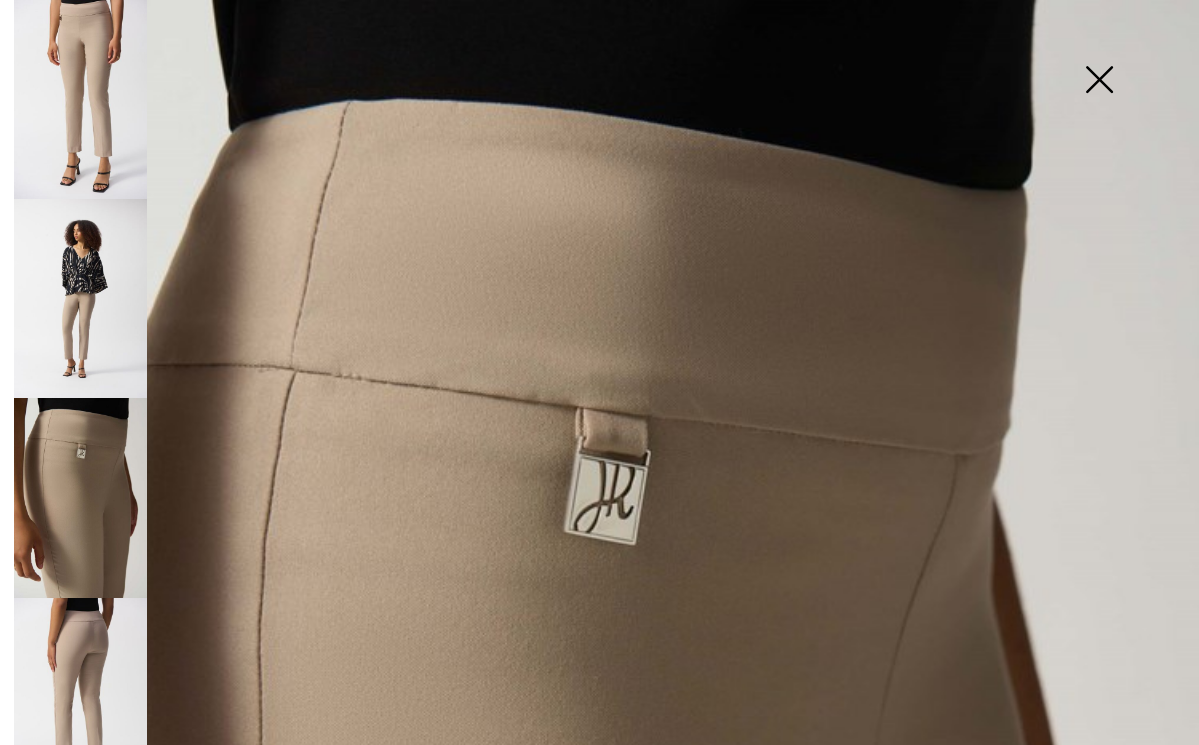 click at bounding box center [1099, 81] 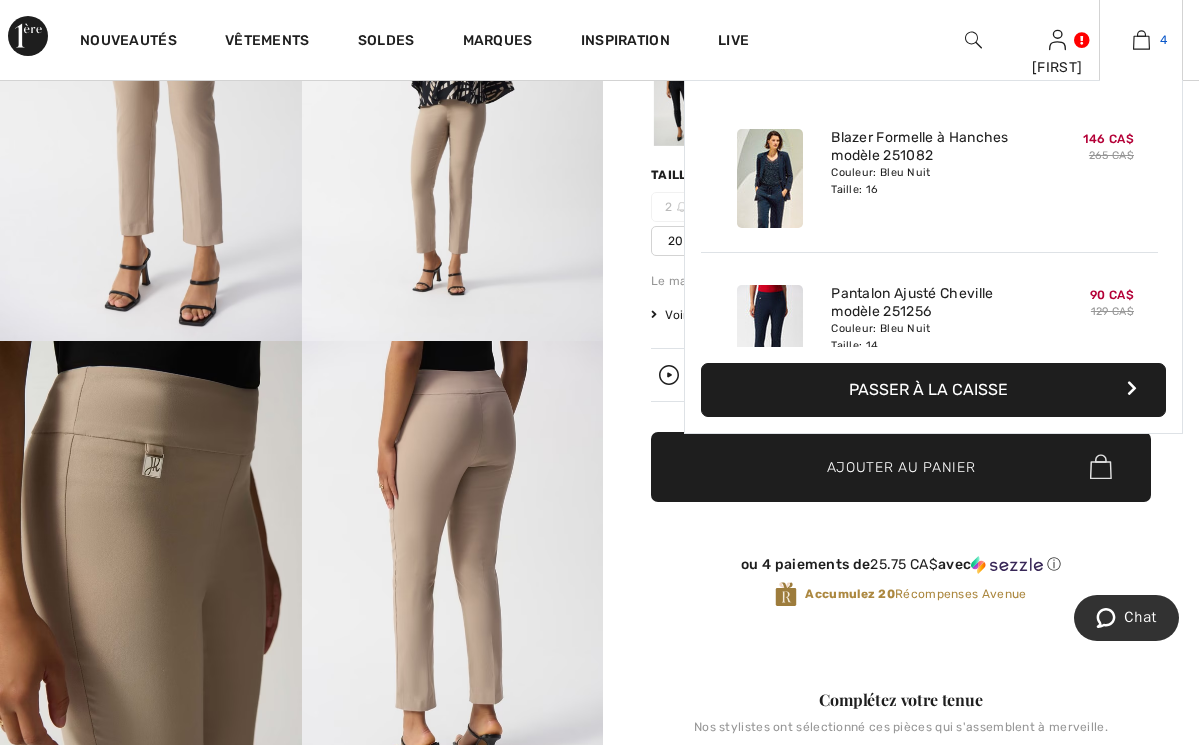 click at bounding box center (1141, 40) 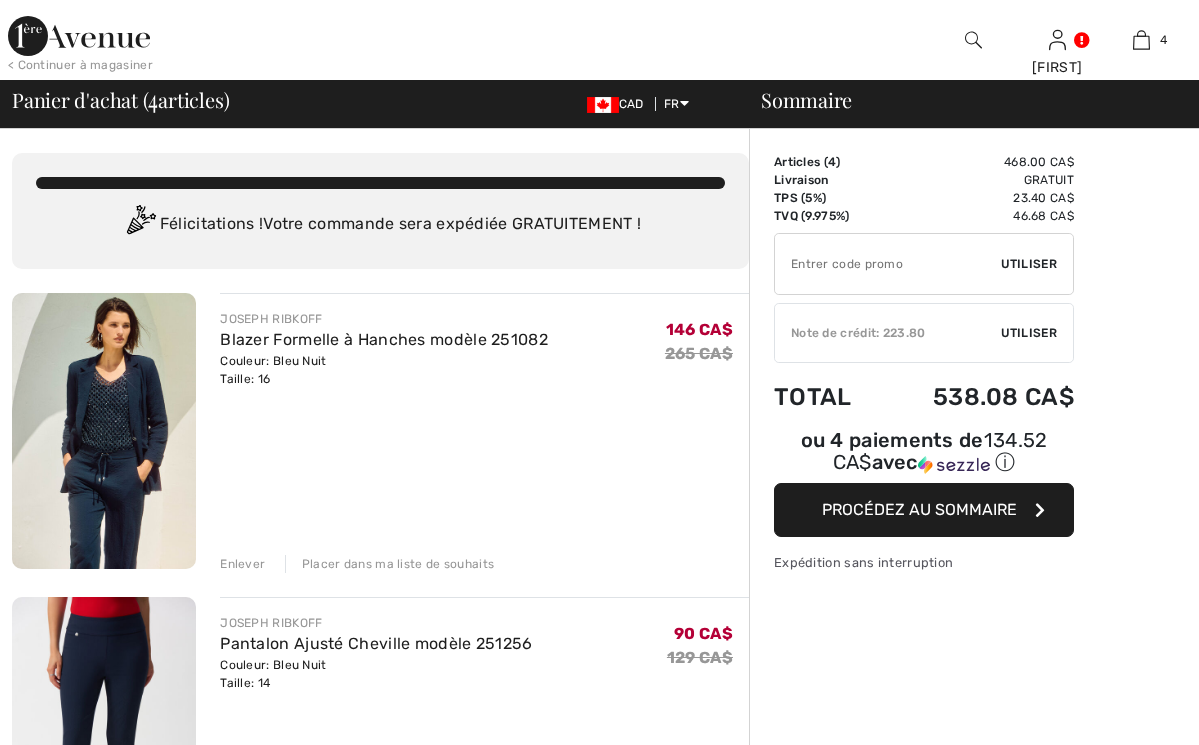 checkbox on "true" 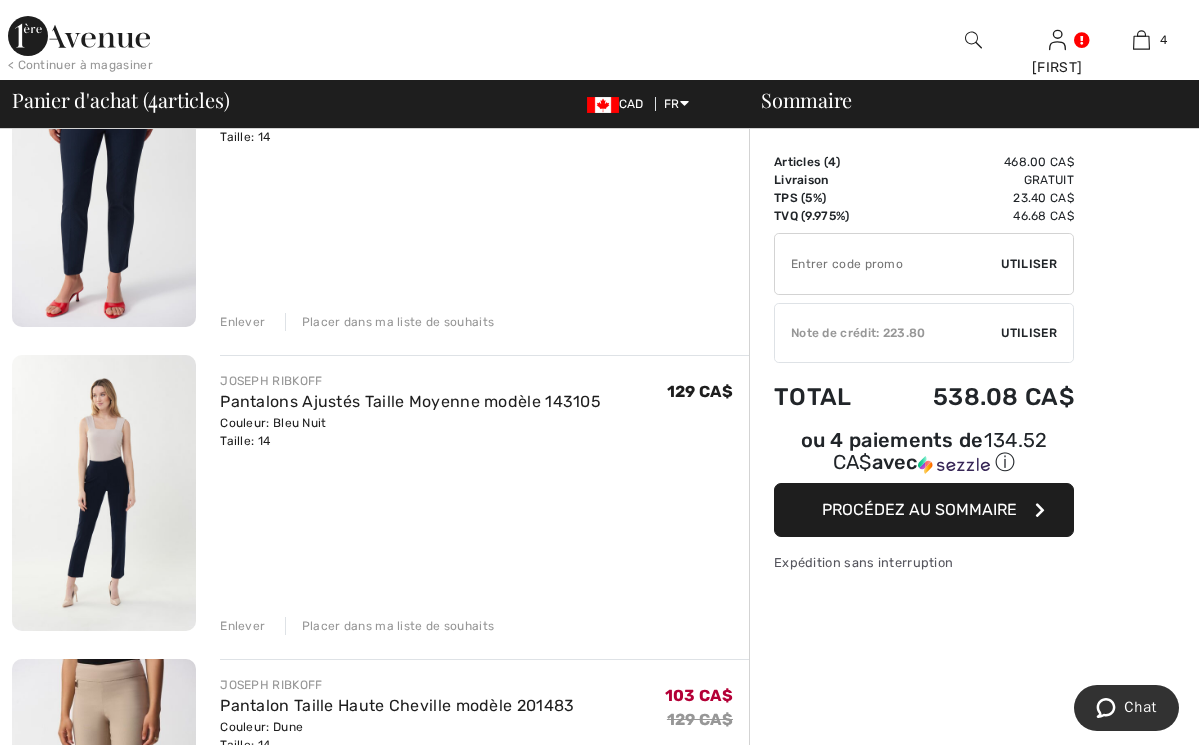 scroll, scrollTop: 391, scrollLeft: 0, axis: vertical 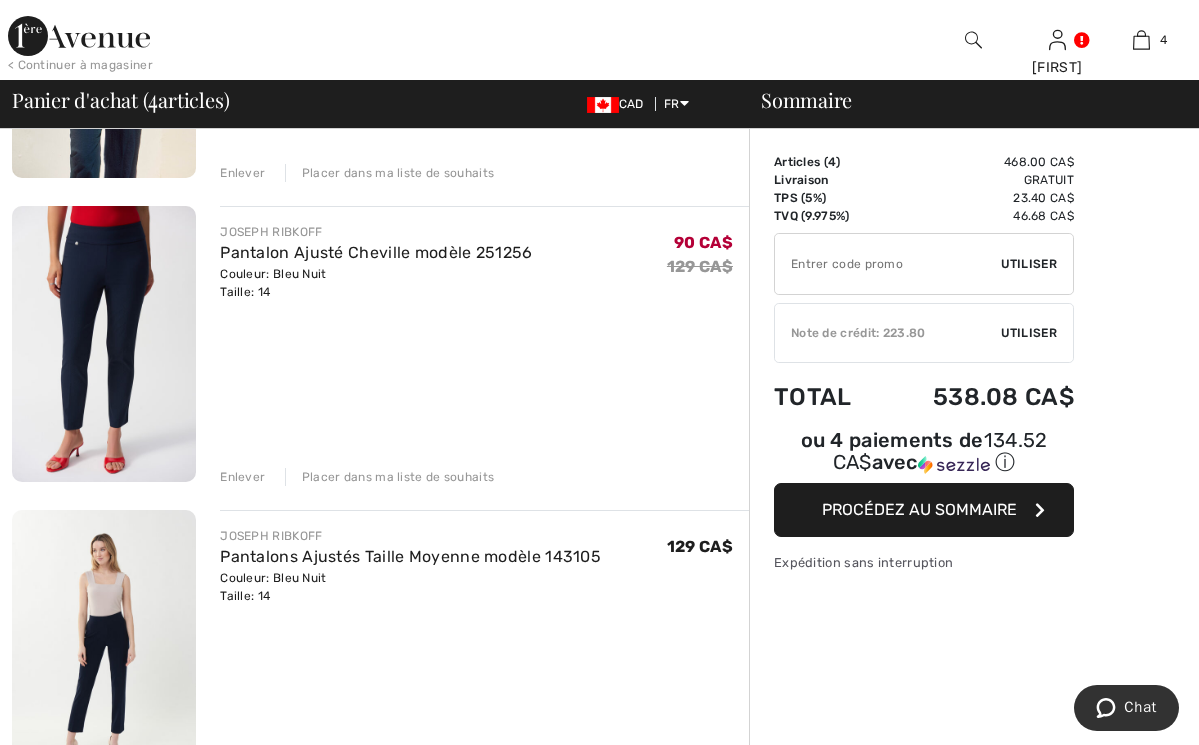 click on "Enlever" at bounding box center (242, 477) 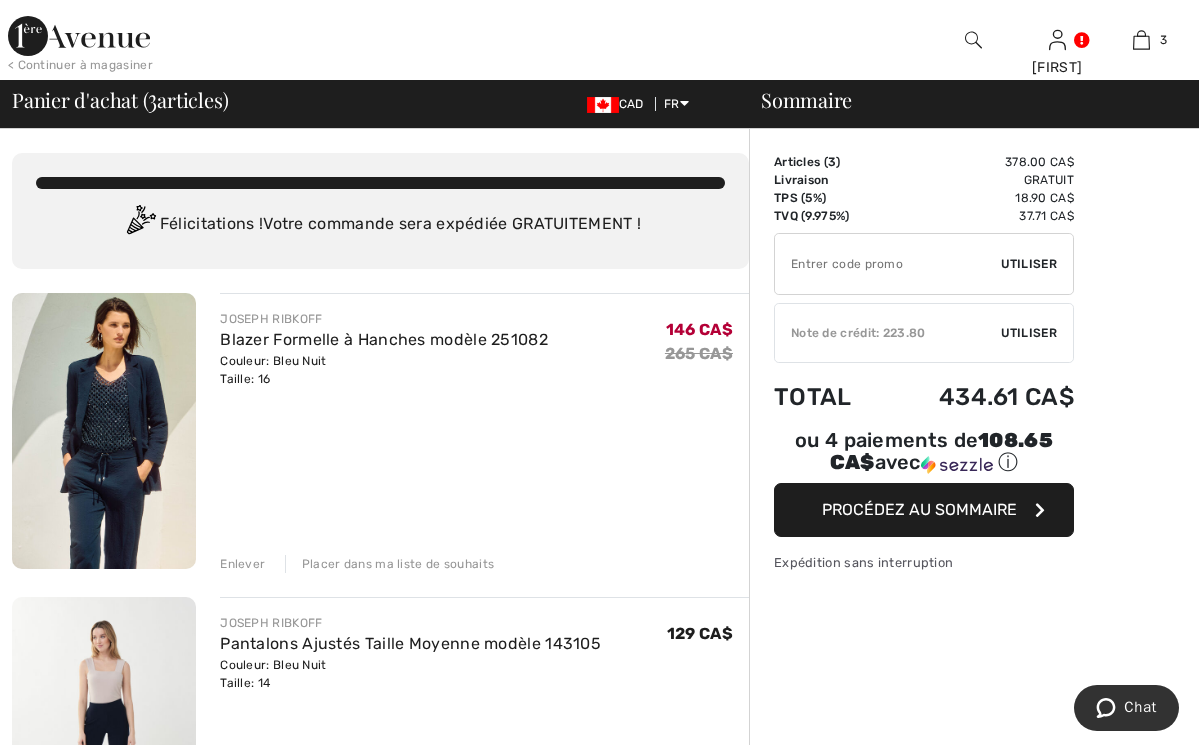 scroll, scrollTop: 0, scrollLeft: 0, axis: both 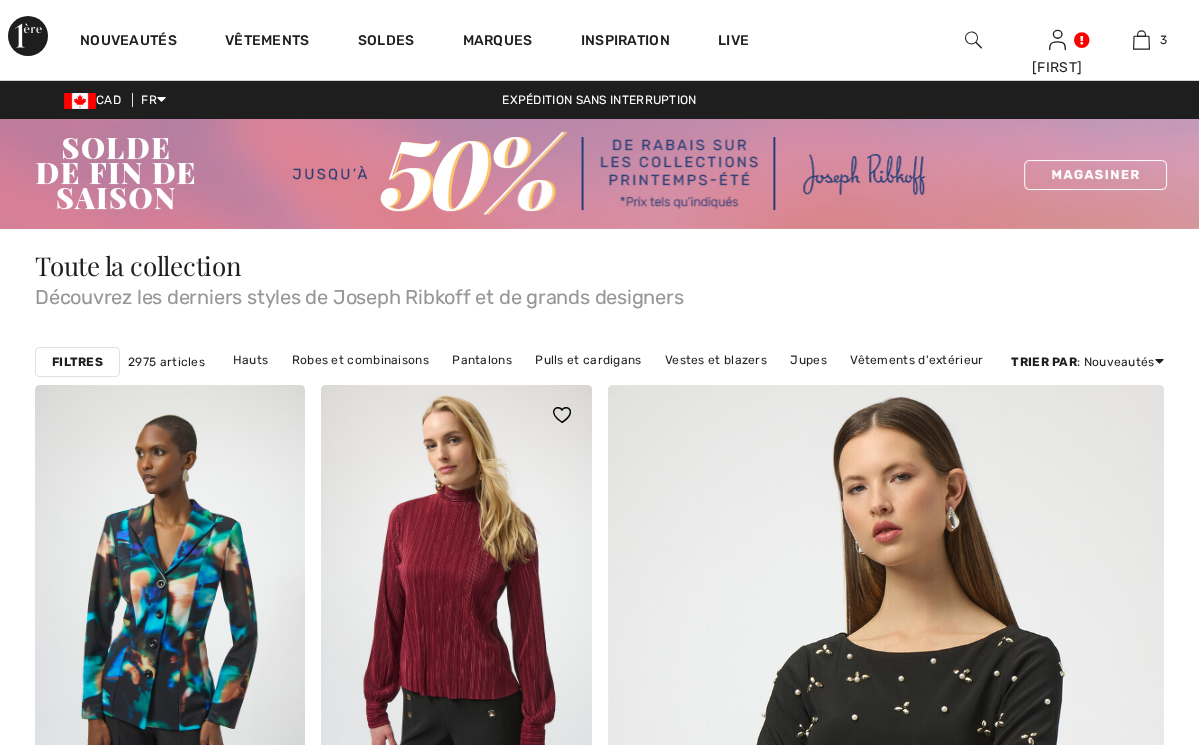 checkbox on "true" 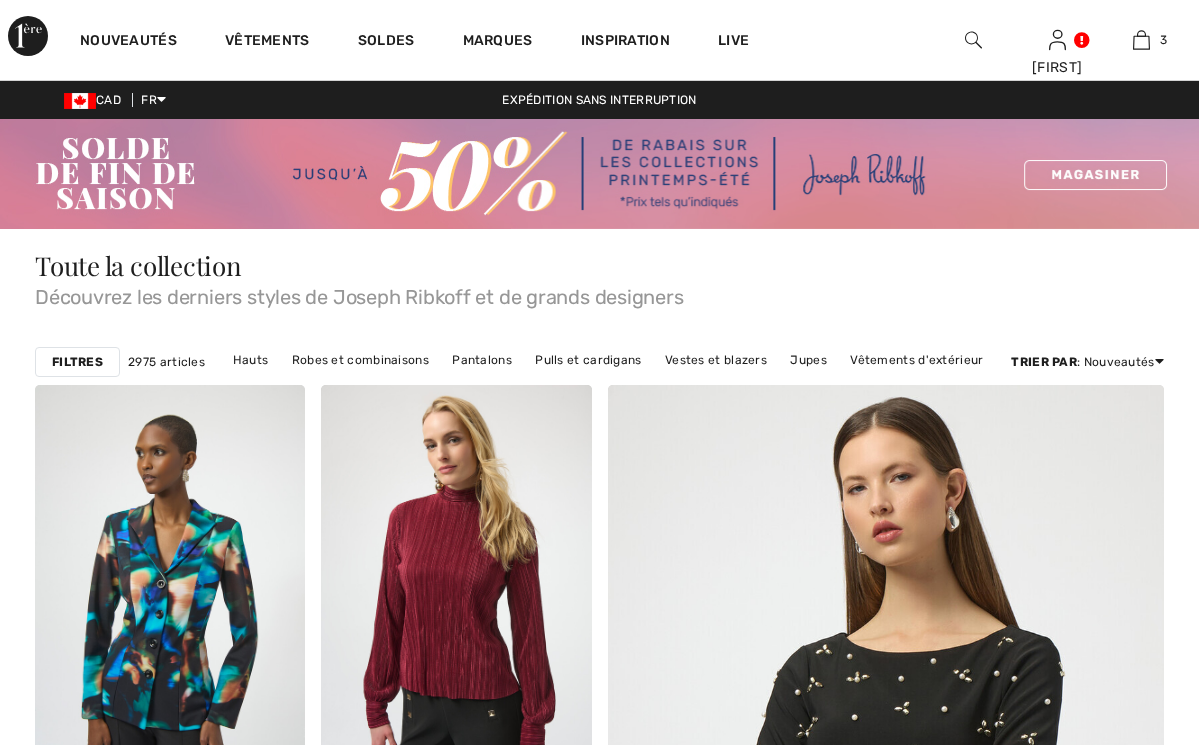 scroll, scrollTop: 0, scrollLeft: 0, axis: both 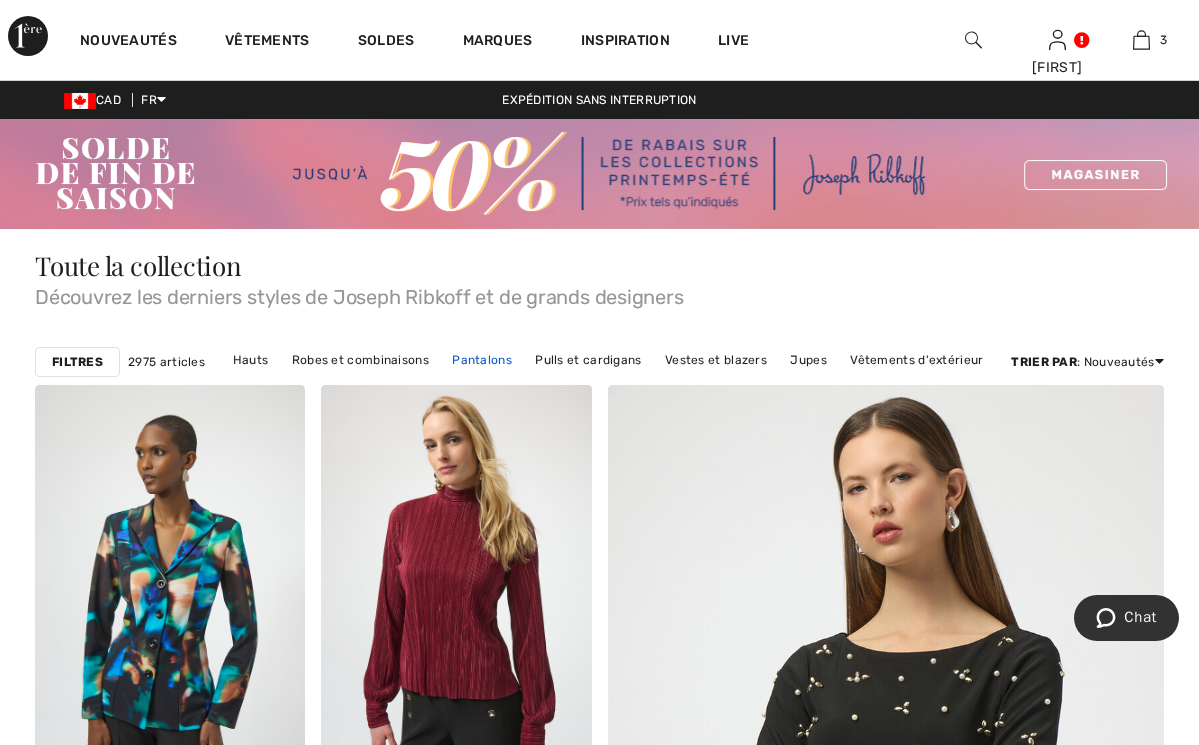 click on "Pantalons" at bounding box center [482, 360] 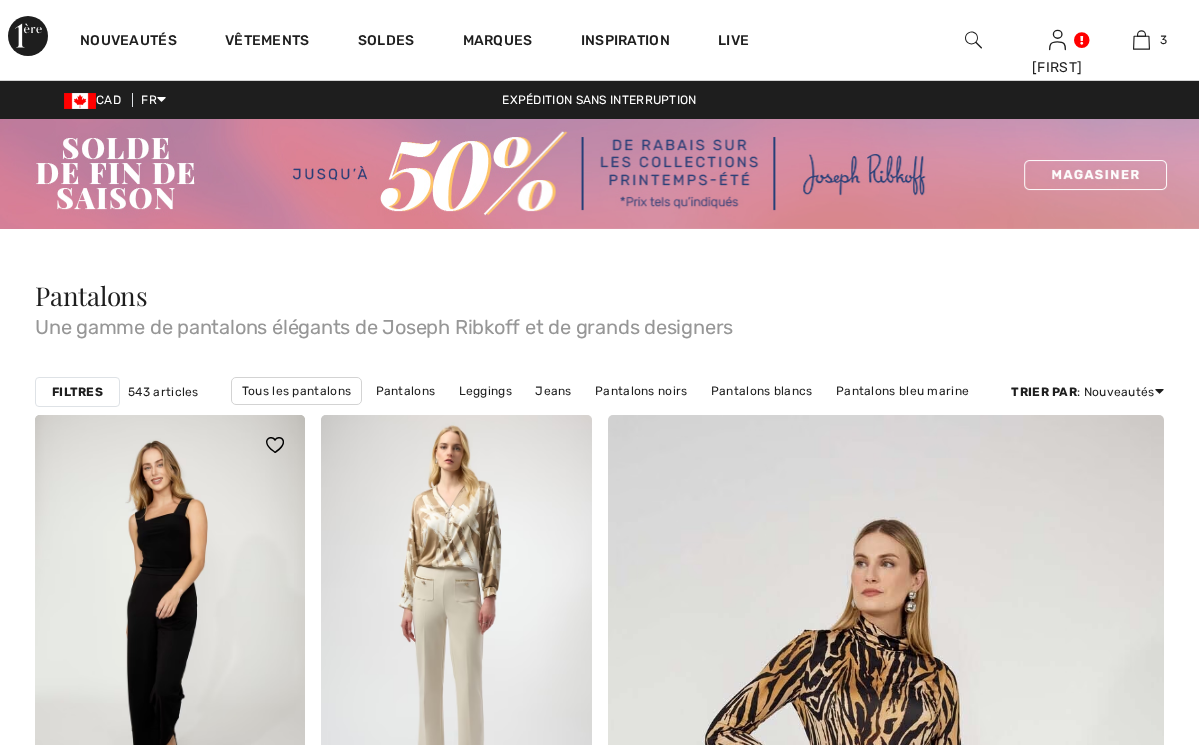 scroll, scrollTop: 0, scrollLeft: 0, axis: both 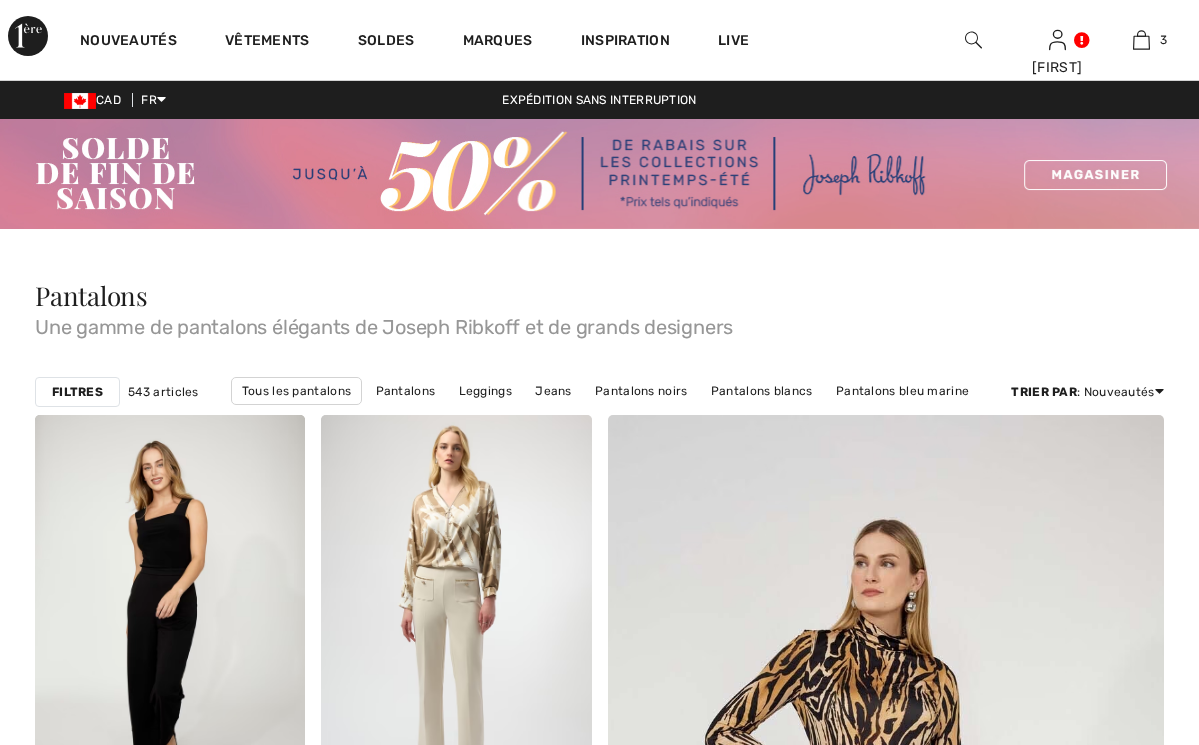 click on "Filtres" at bounding box center [77, 392] 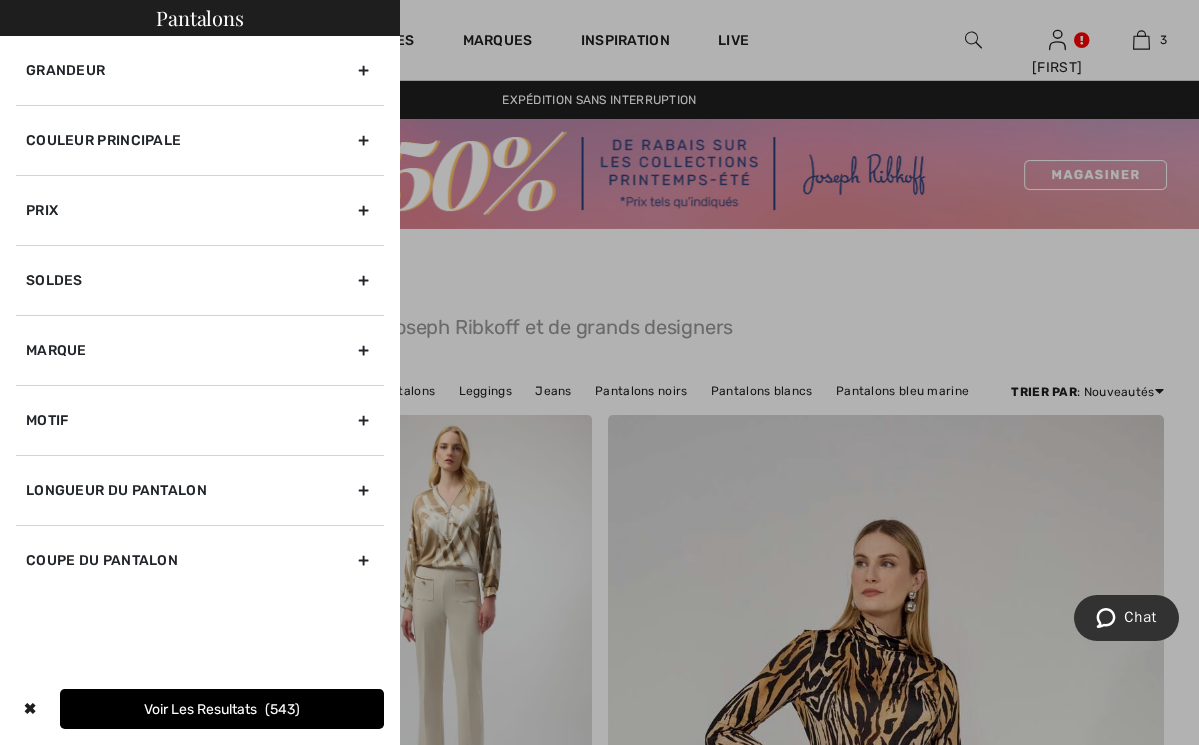 click on "Couleur Principale" at bounding box center (200, 140) 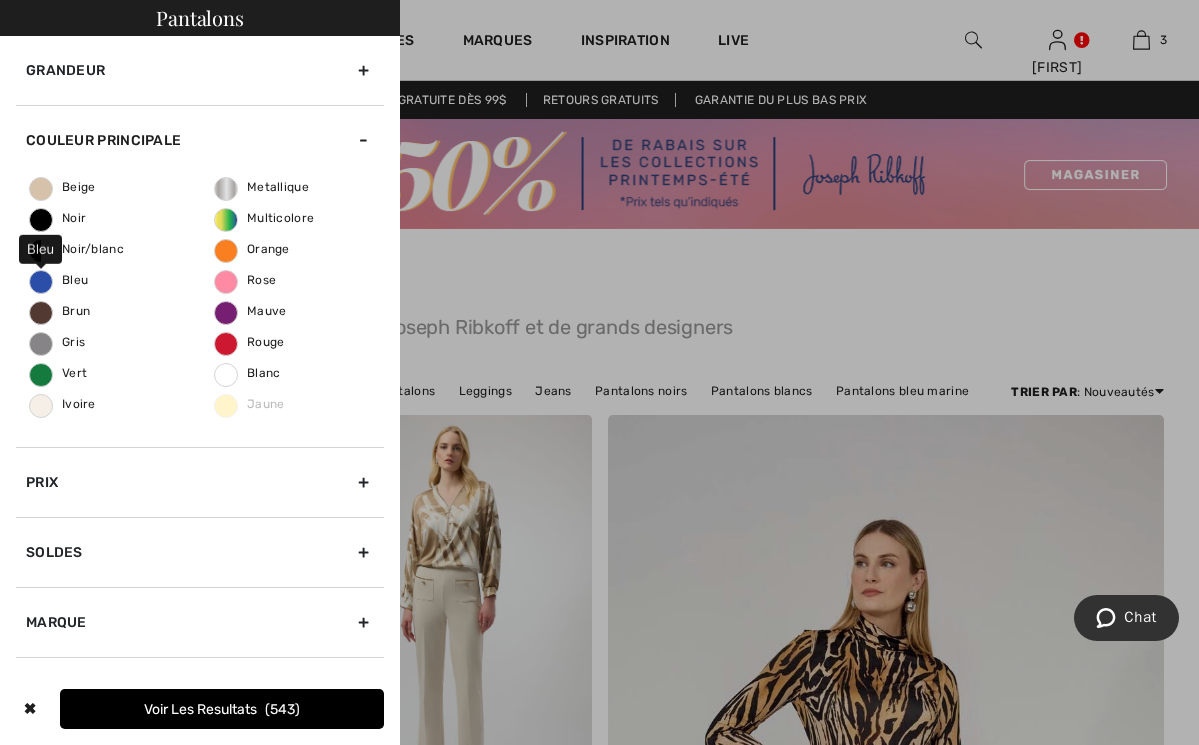 click on "Bleu" at bounding box center (59, 280) 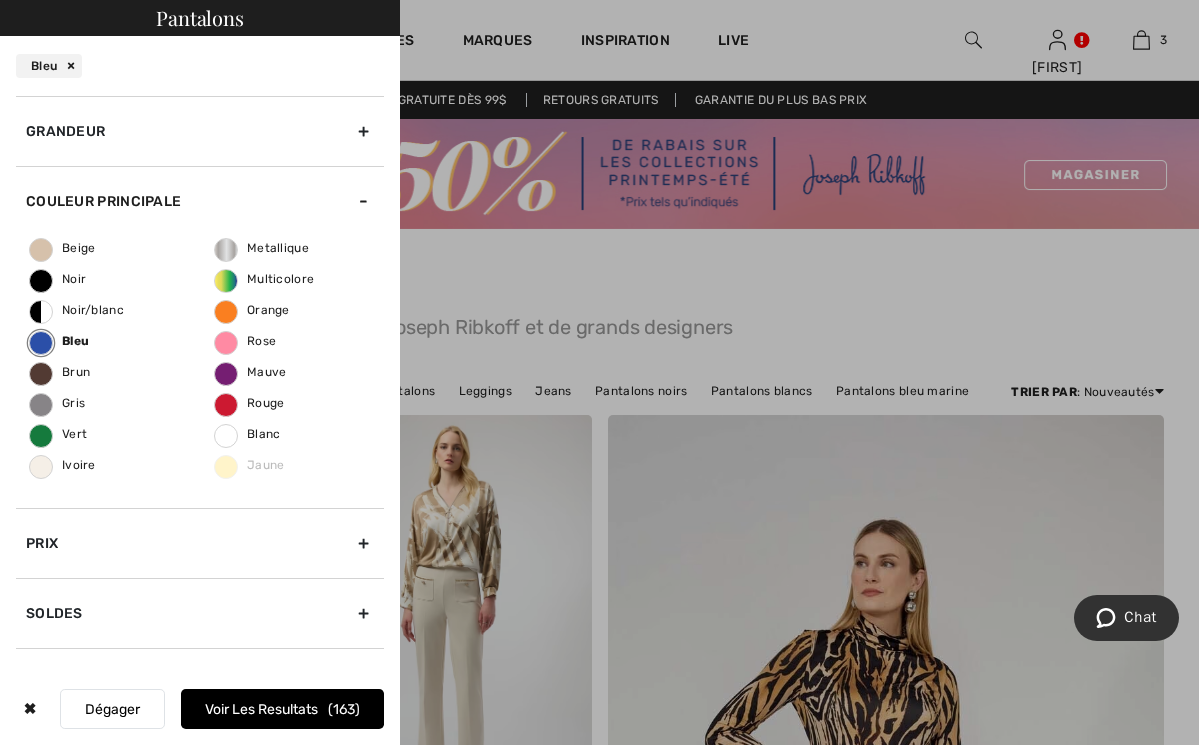 click on "Voir les resultats 163" at bounding box center [282, 709] 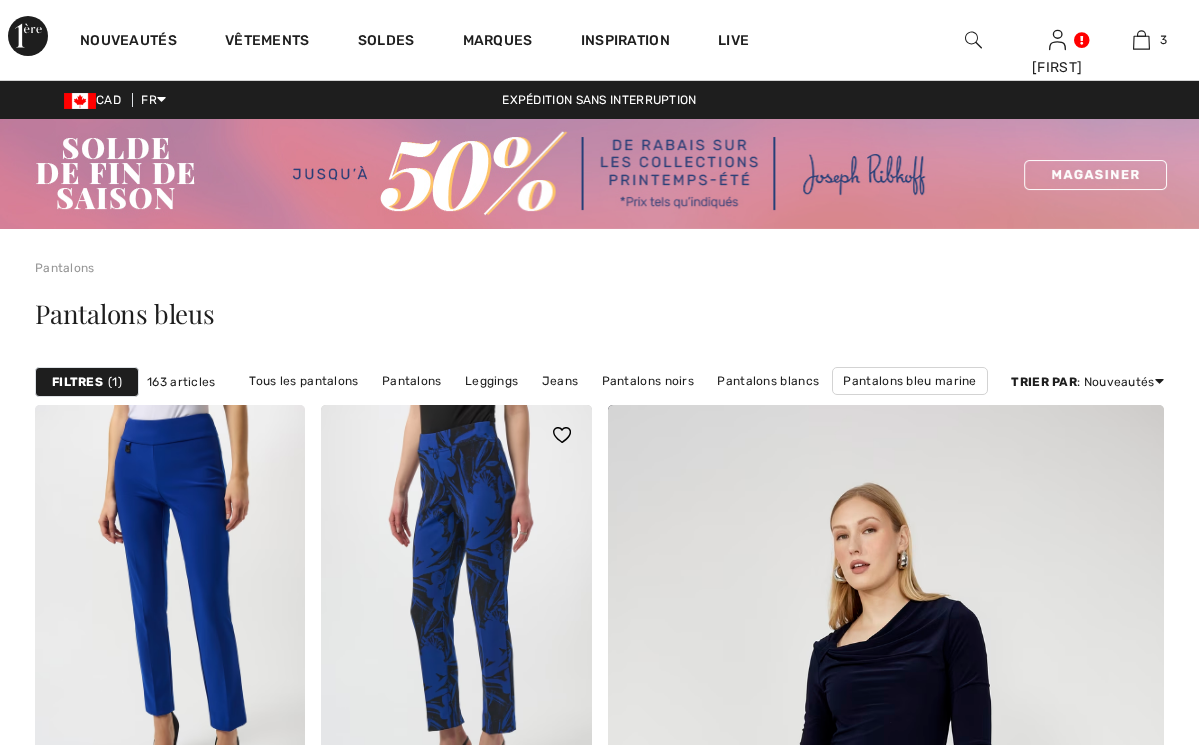 checkbox on "true" 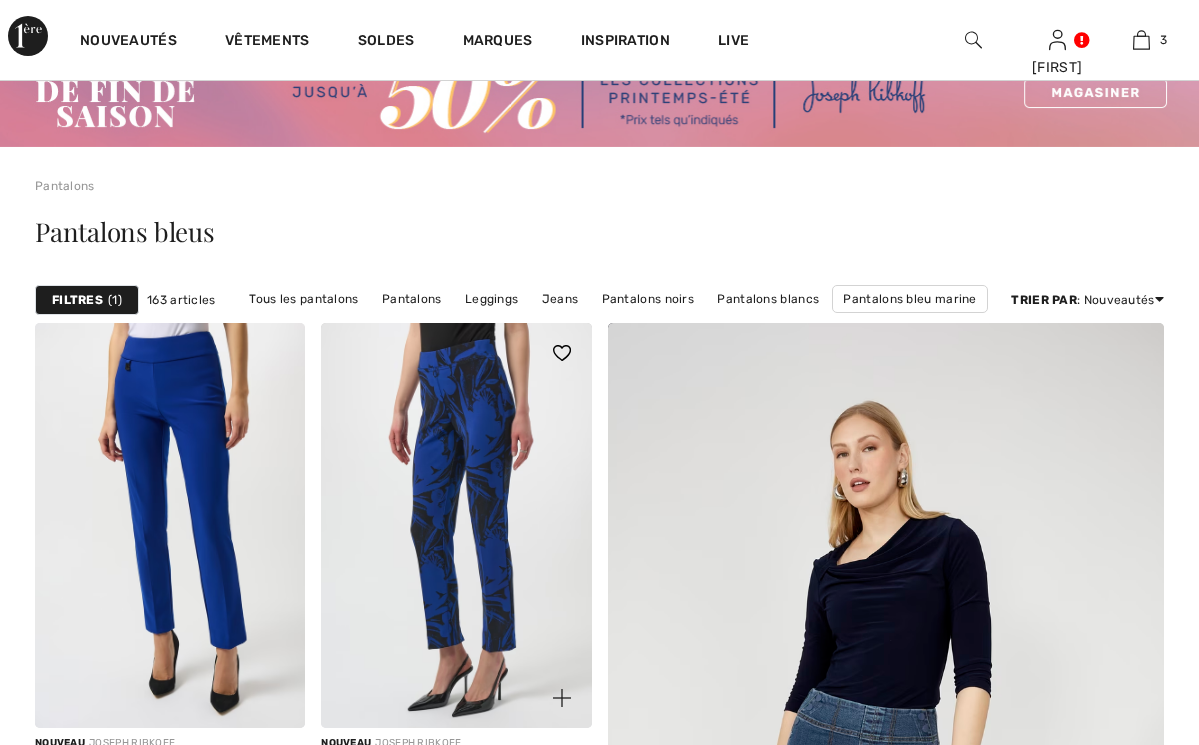 scroll, scrollTop: 0, scrollLeft: 0, axis: both 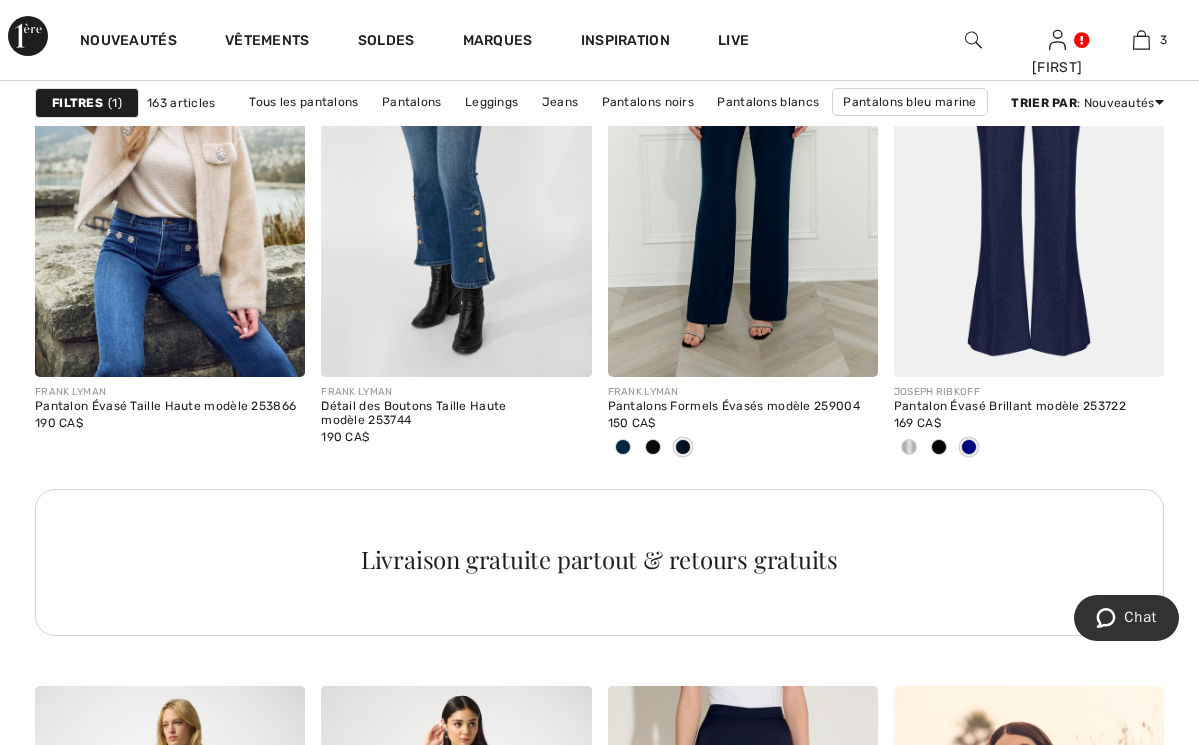 click on "Filtres" at bounding box center [77, 103] 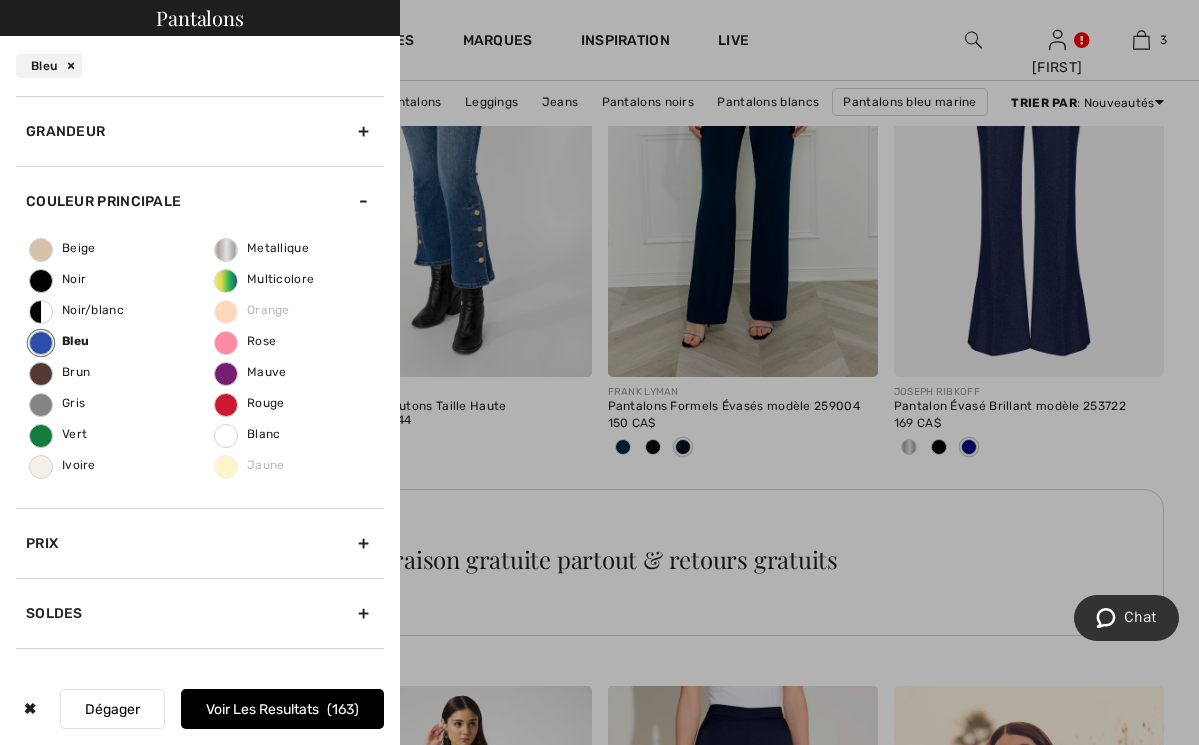 click at bounding box center [599, 372] 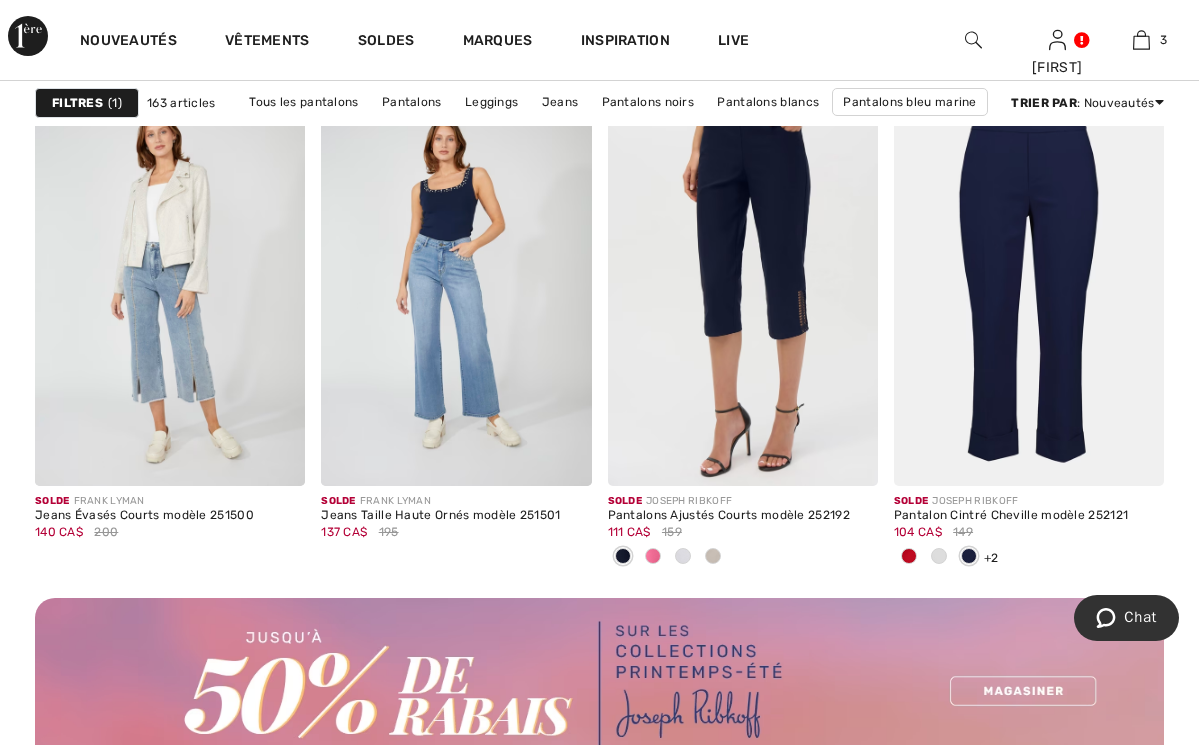 scroll, scrollTop: 3643, scrollLeft: 0, axis: vertical 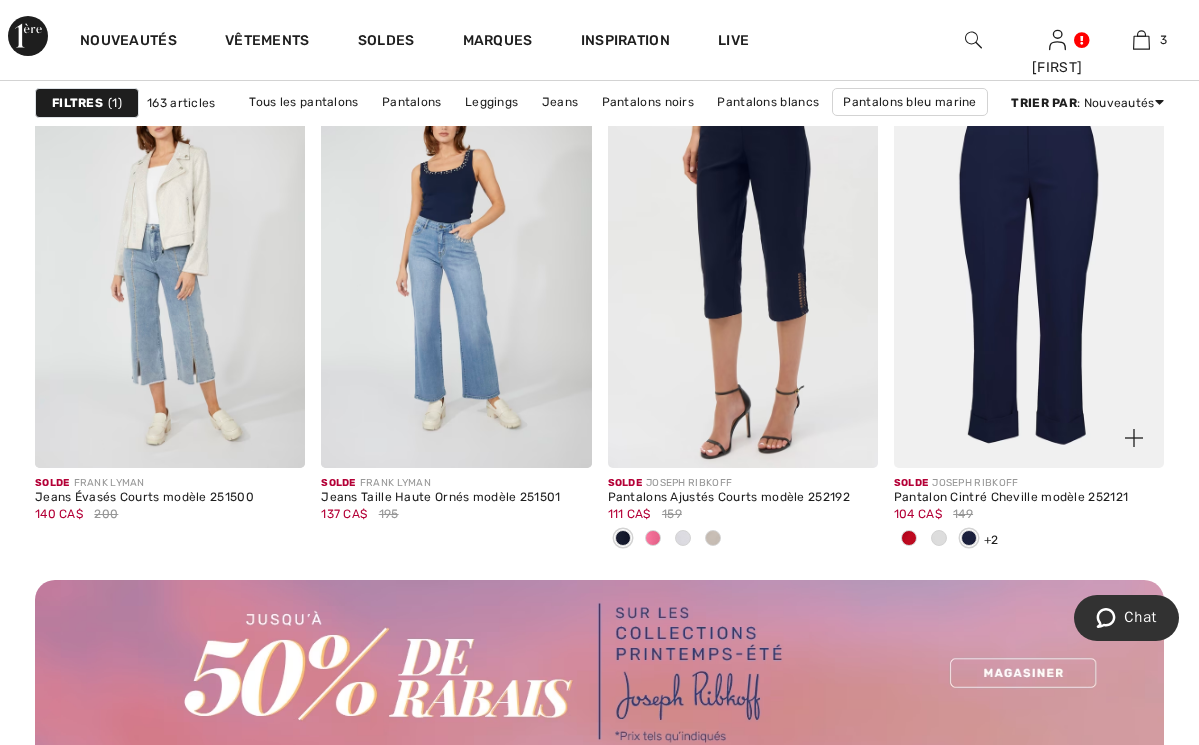 click at bounding box center (1029, 265) 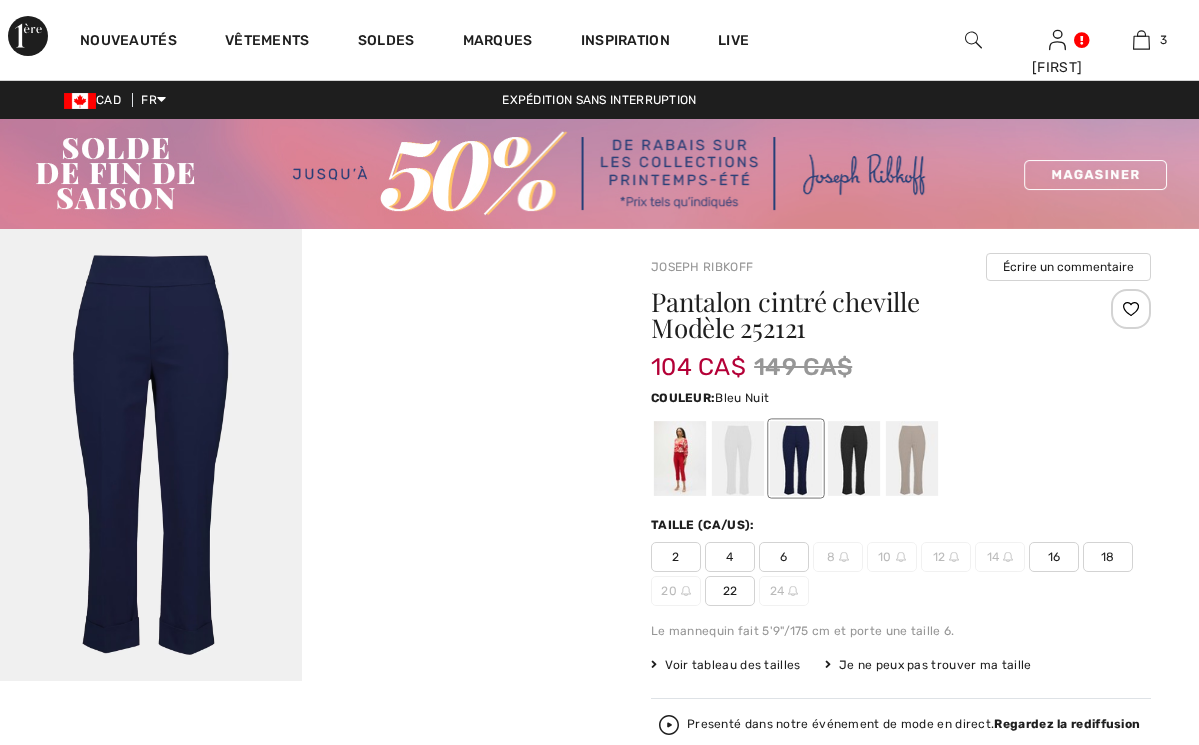 scroll, scrollTop: 0, scrollLeft: 0, axis: both 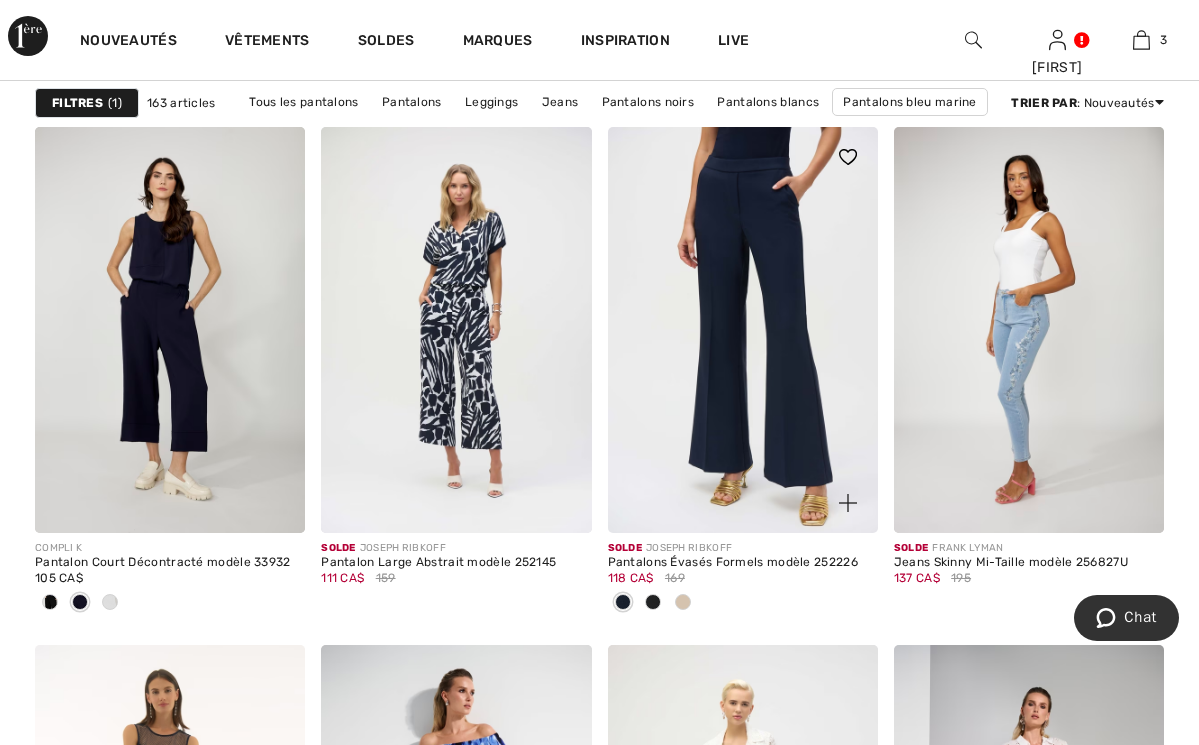 click at bounding box center (743, 329) 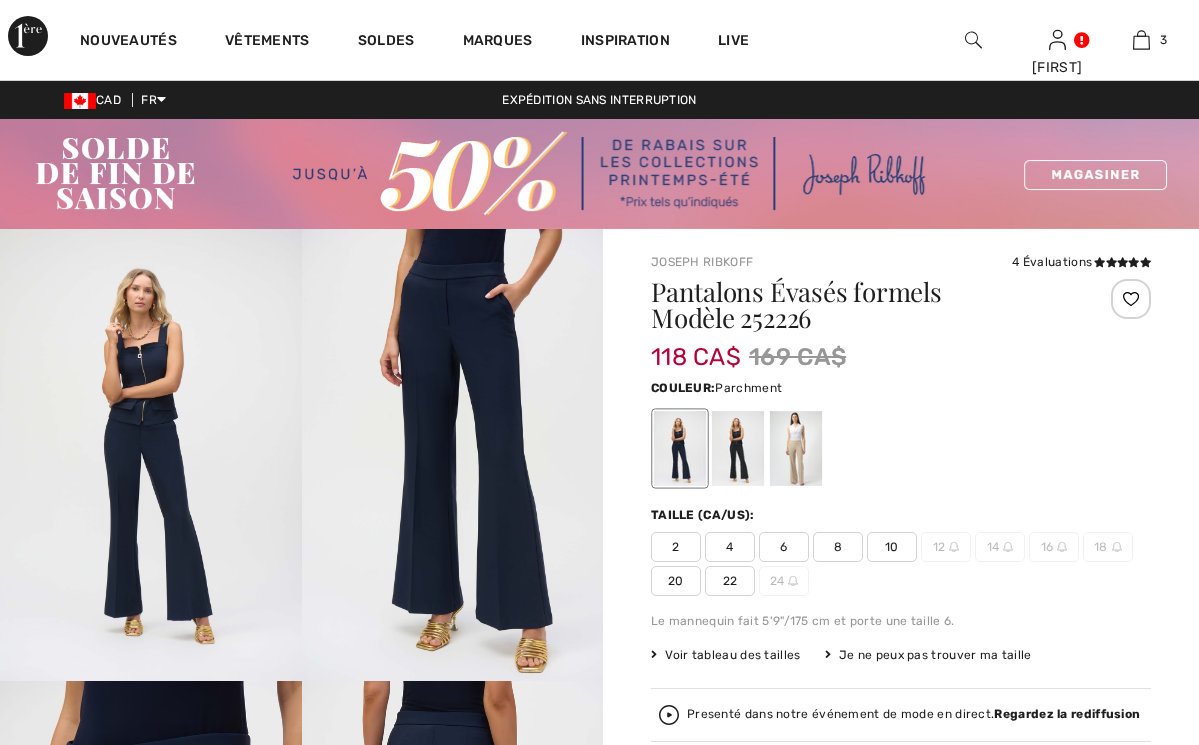 checkbox on "true" 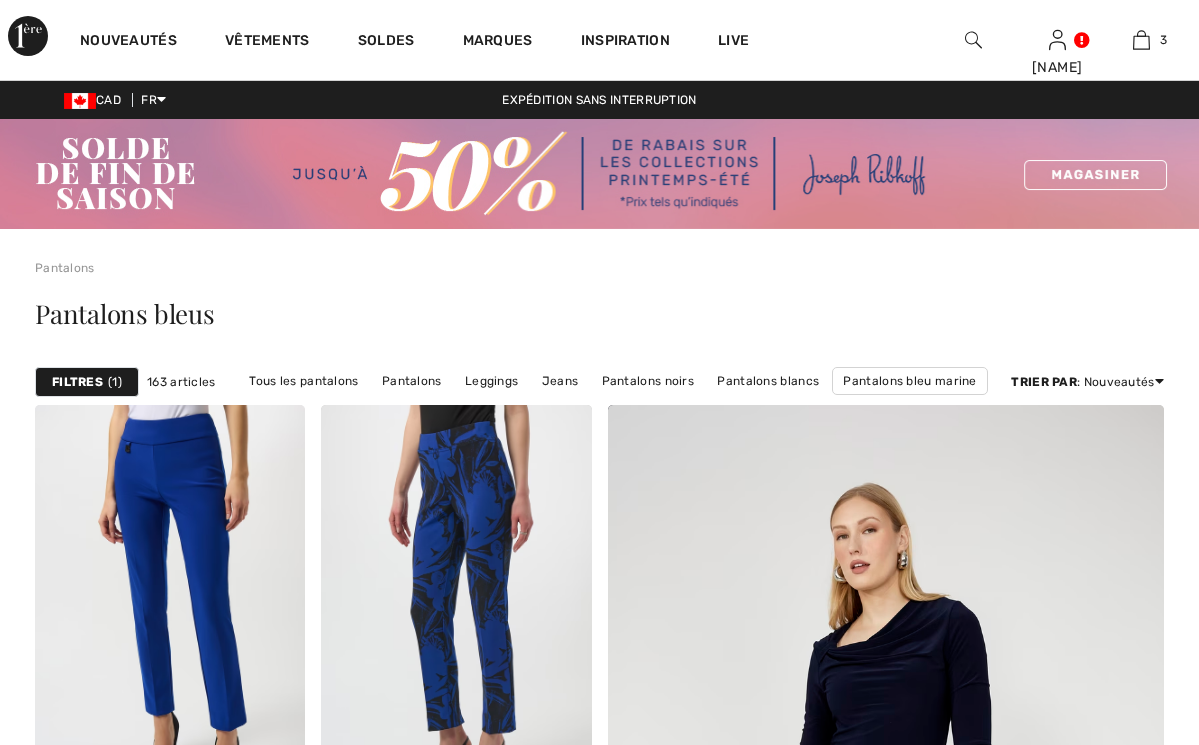 checkbox on "true" 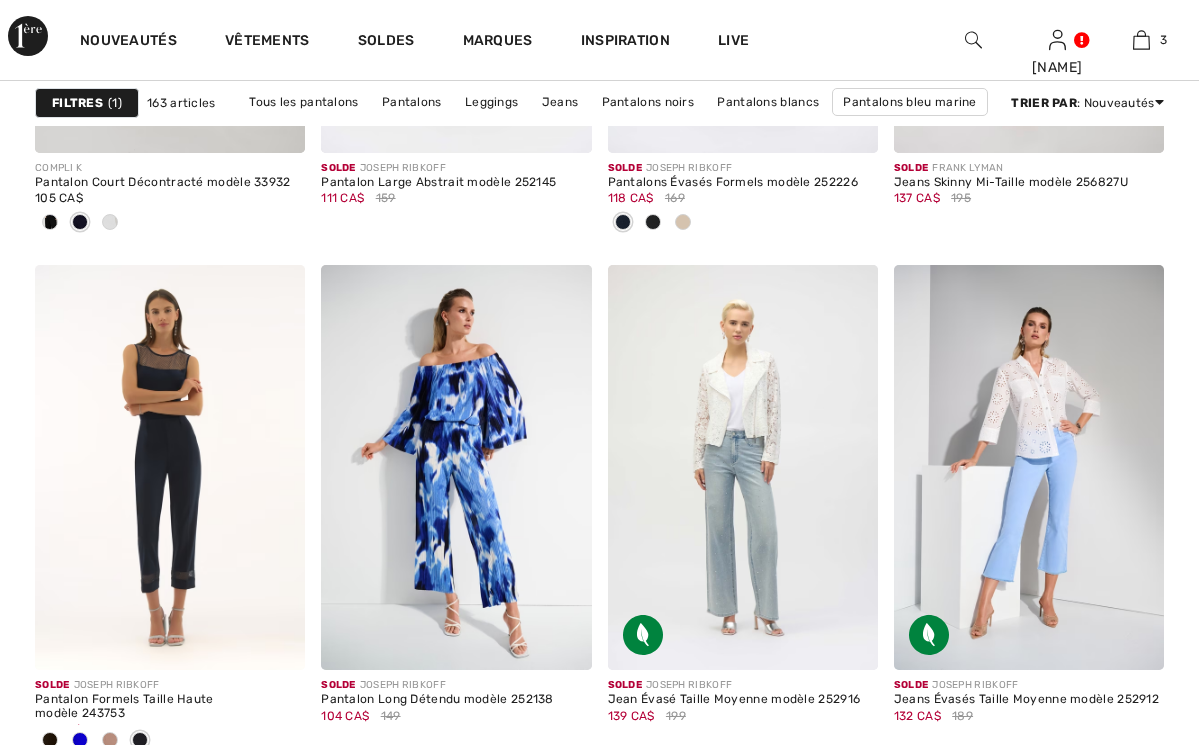 scroll, scrollTop: 0, scrollLeft: 0, axis: both 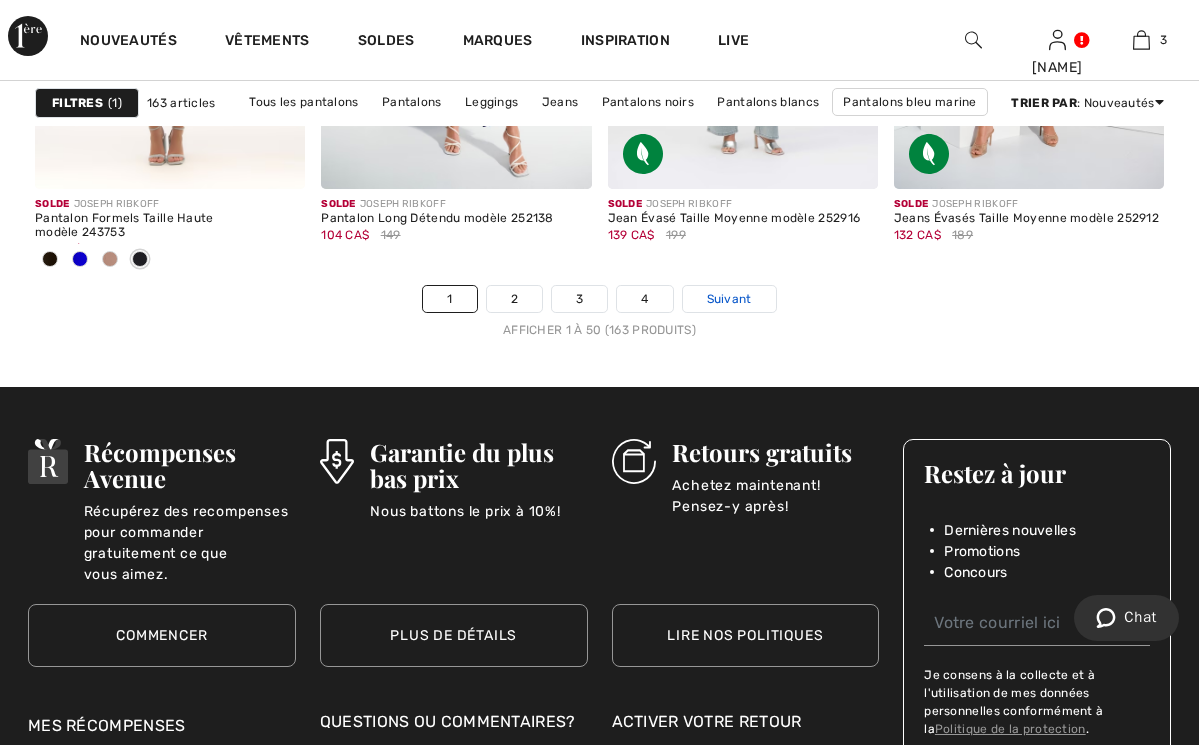 click on "Suivant" at bounding box center (729, 299) 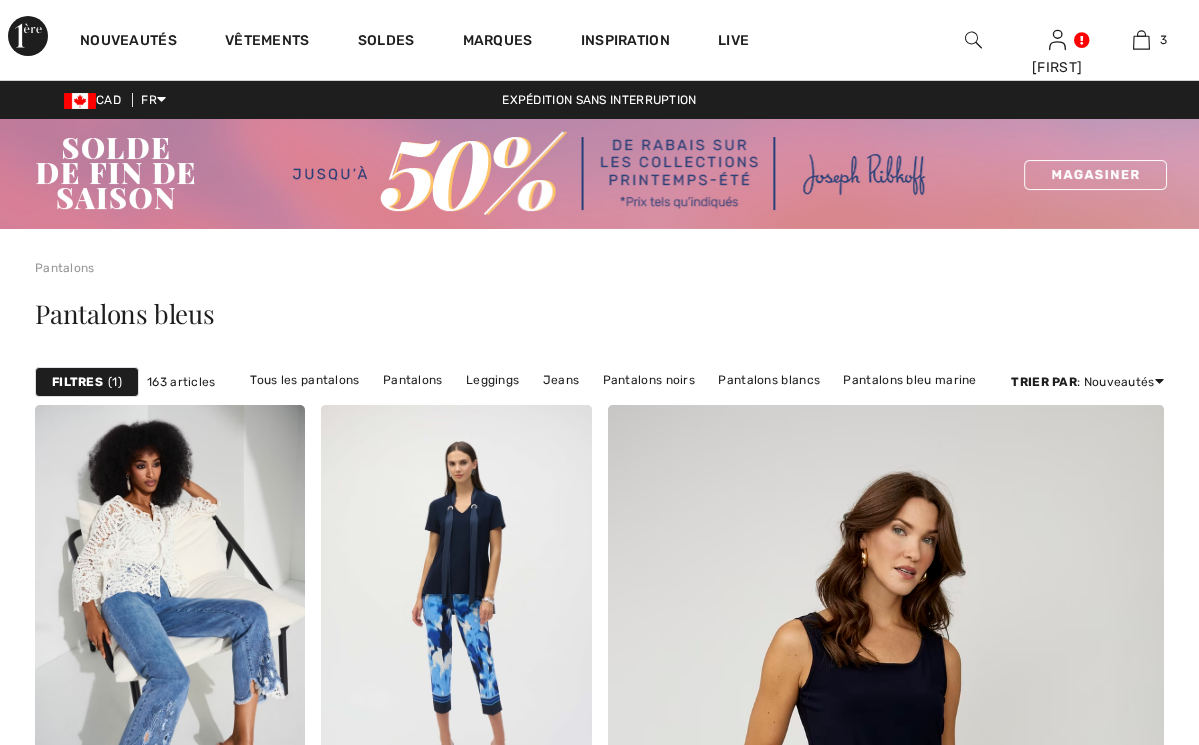 checkbox on "true" 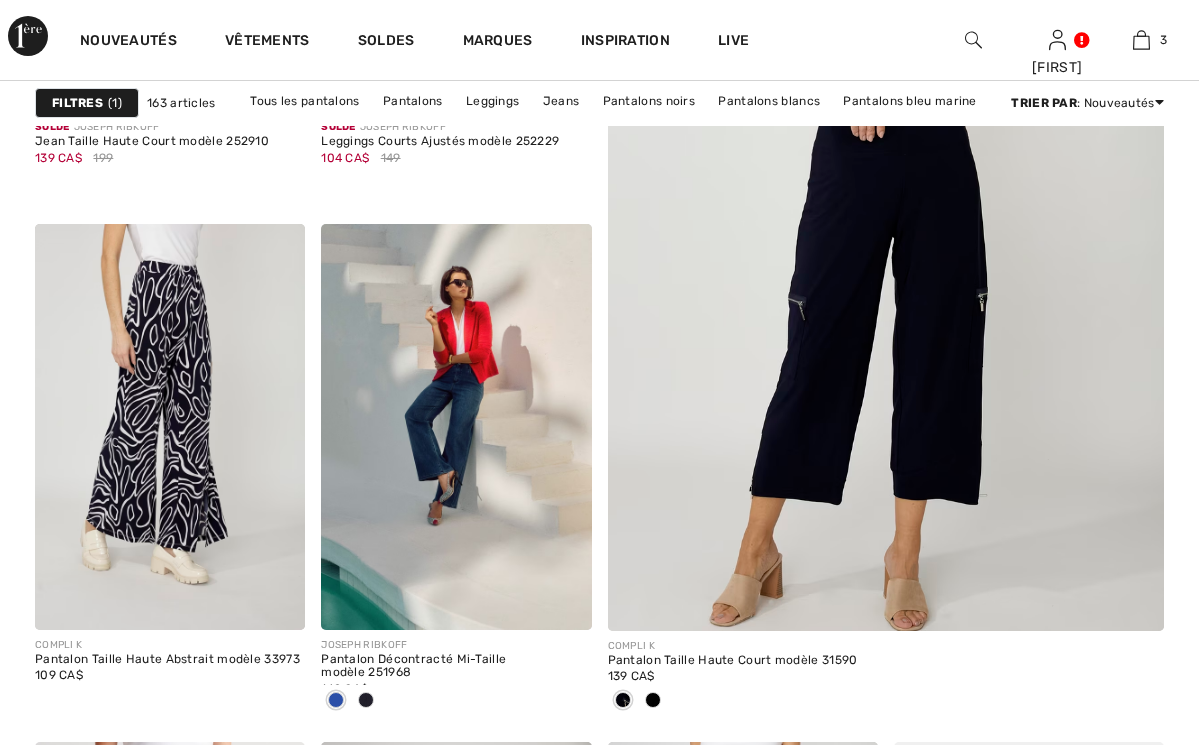 scroll, scrollTop: 0, scrollLeft: 0, axis: both 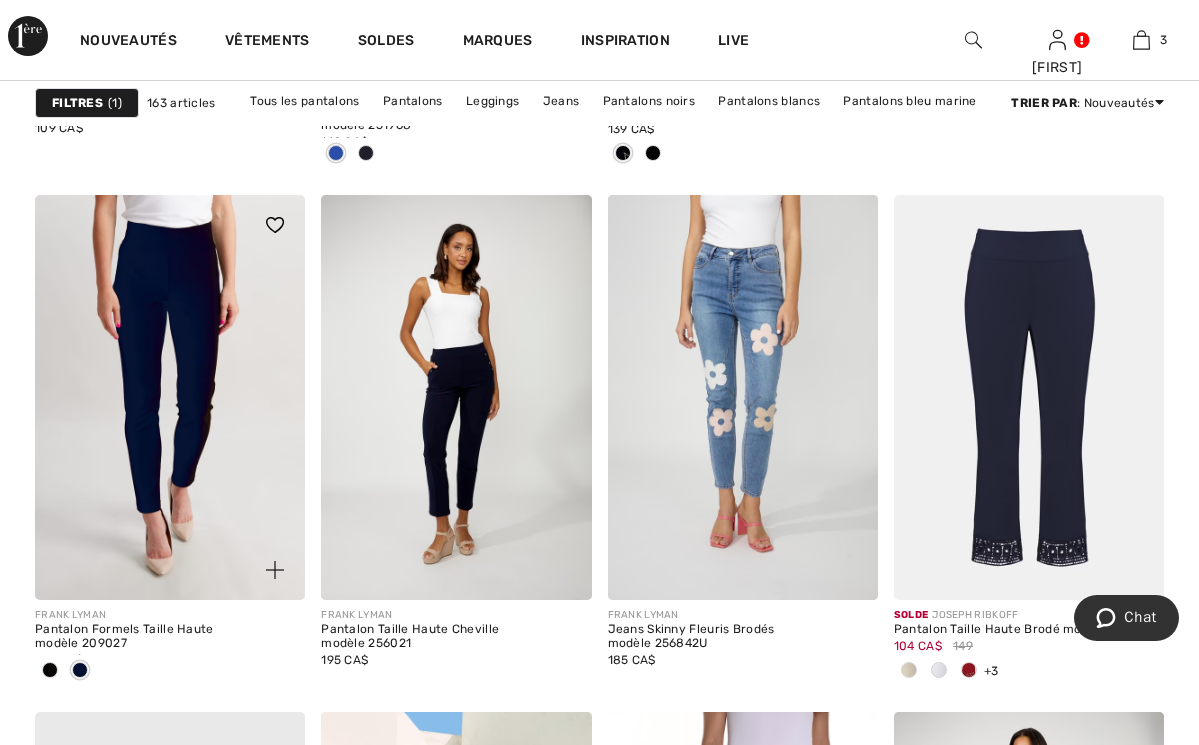 click at bounding box center (170, 397) 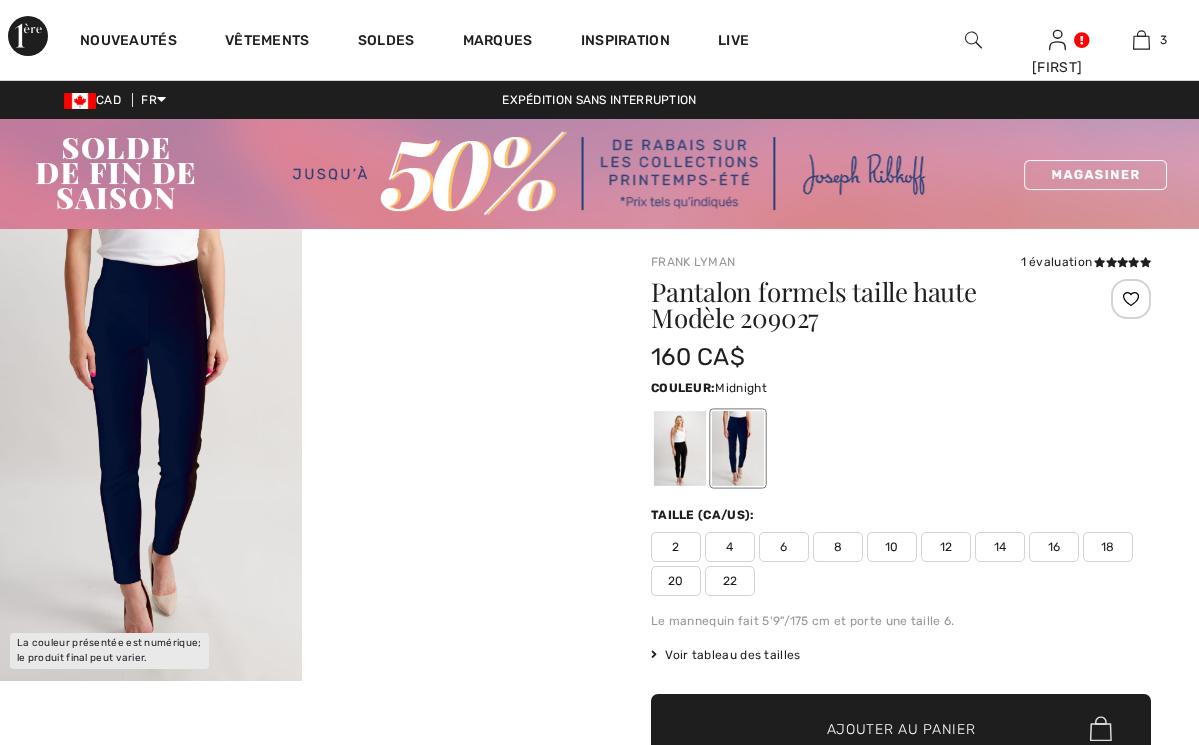scroll, scrollTop: 0, scrollLeft: 0, axis: both 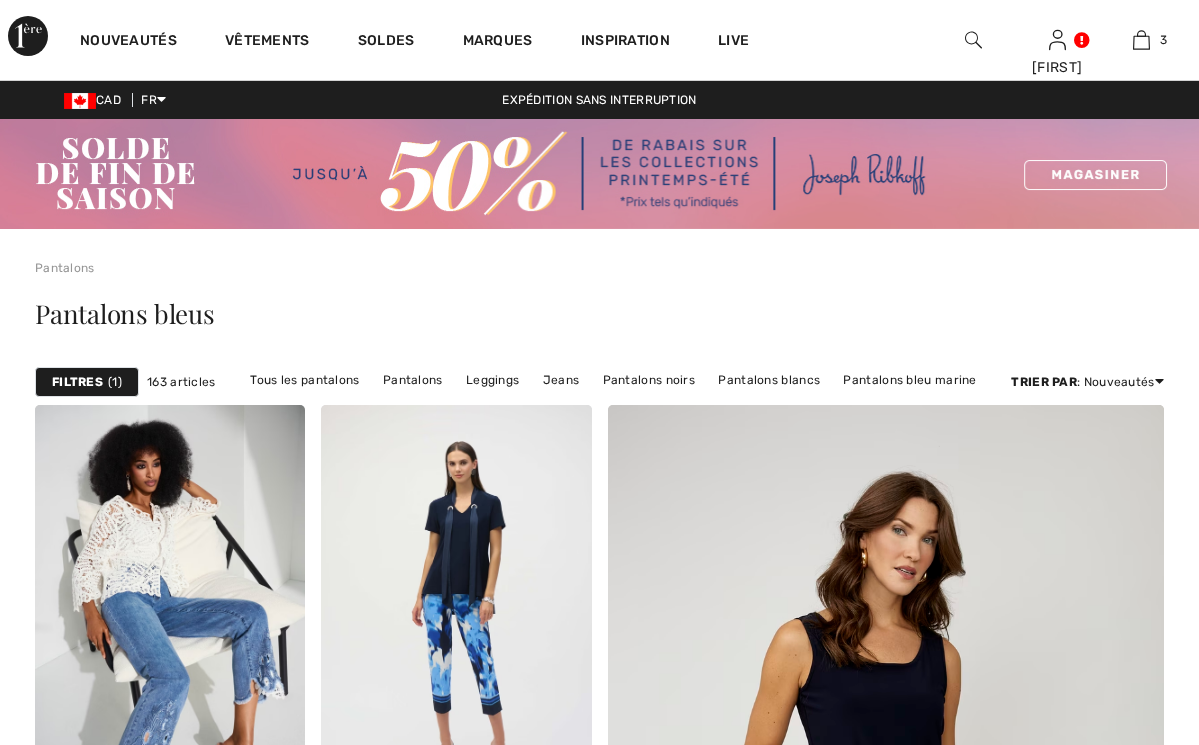 checkbox on "true" 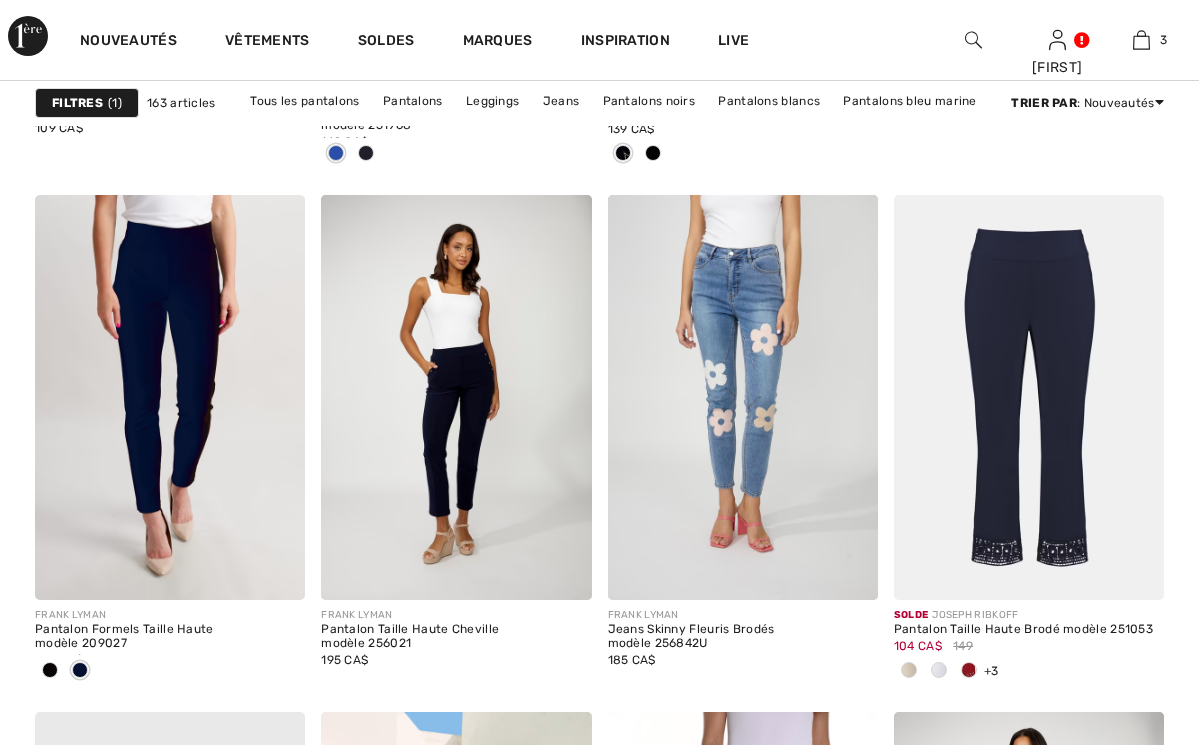 scroll, scrollTop: 1319, scrollLeft: 0, axis: vertical 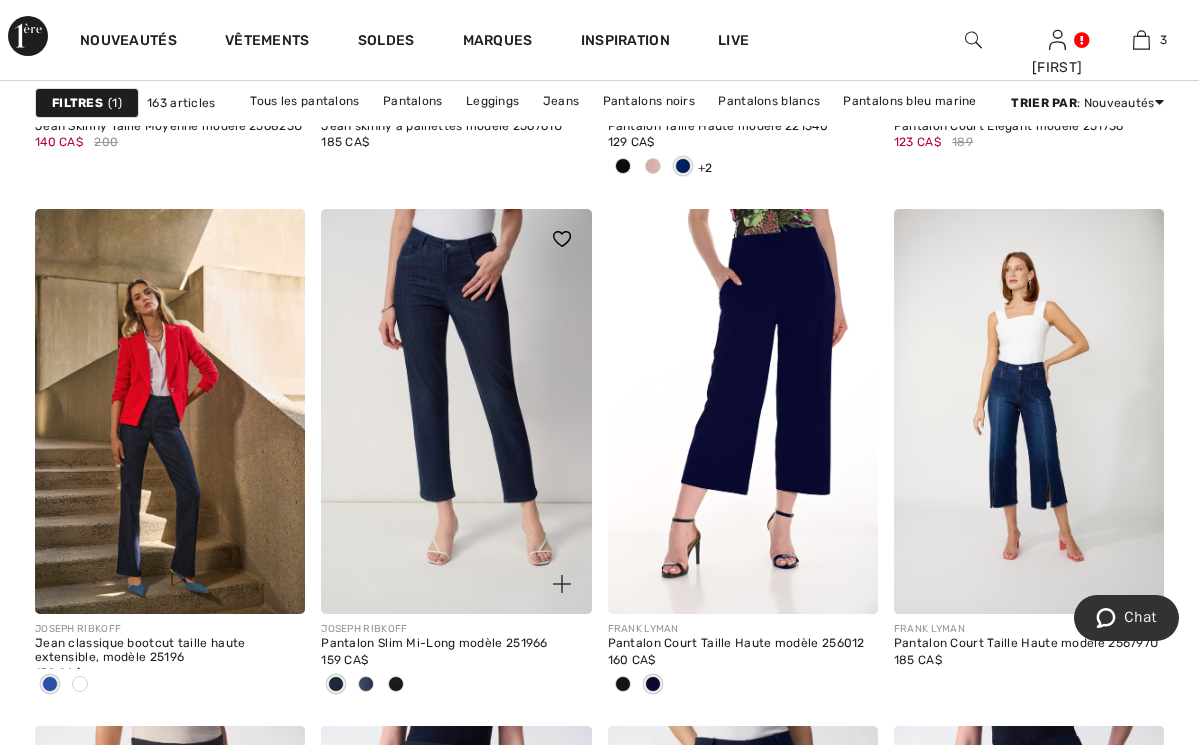 click at bounding box center [456, 411] 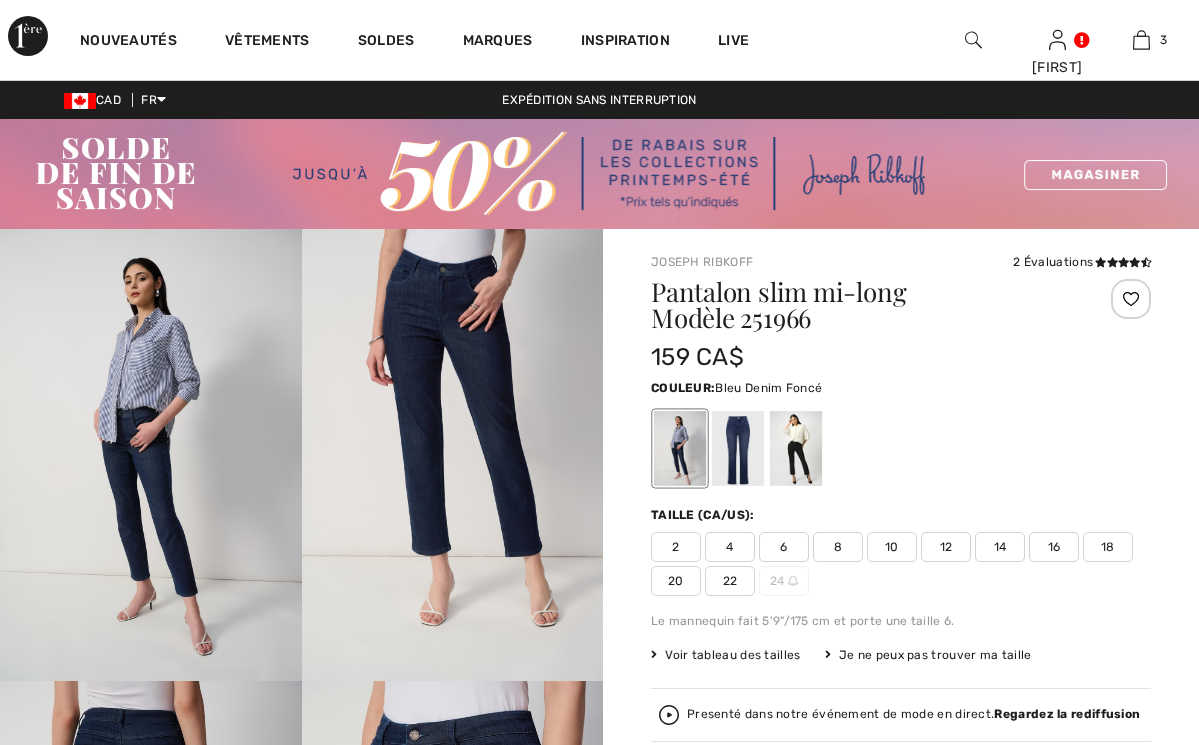 scroll, scrollTop: 0, scrollLeft: 0, axis: both 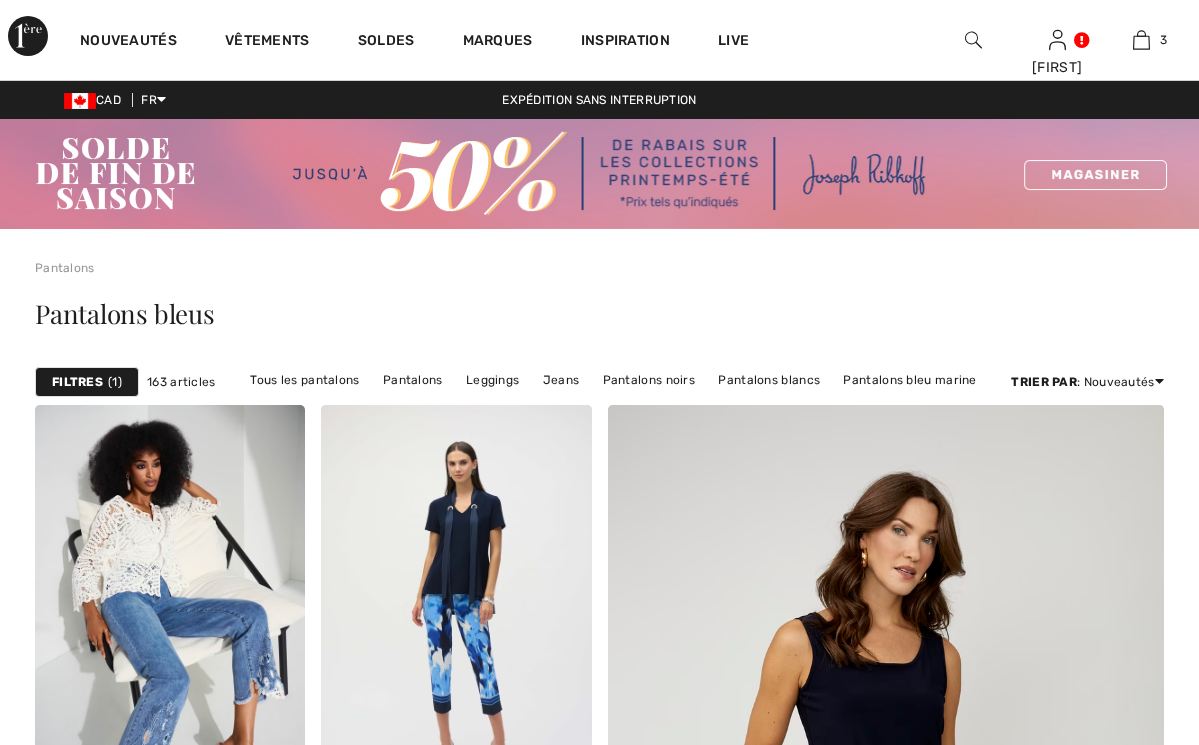 checkbox on "true" 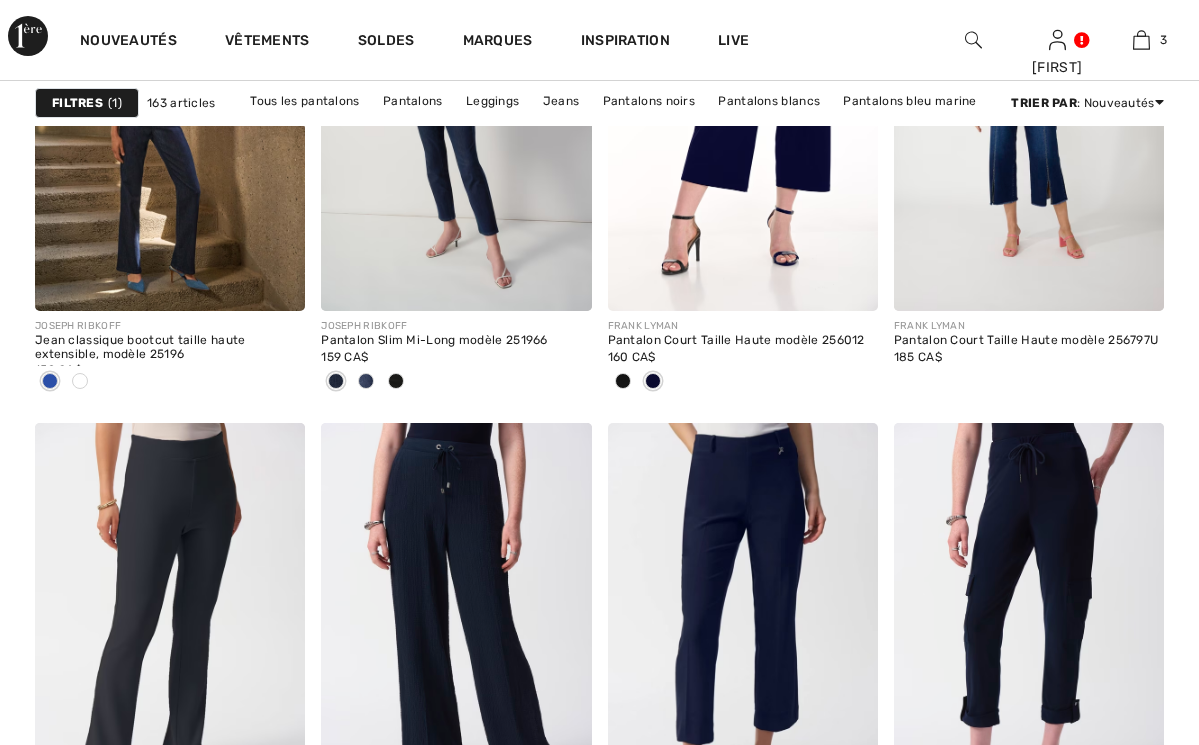 scroll, scrollTop: 0, scrollLeft: 0, axis: both 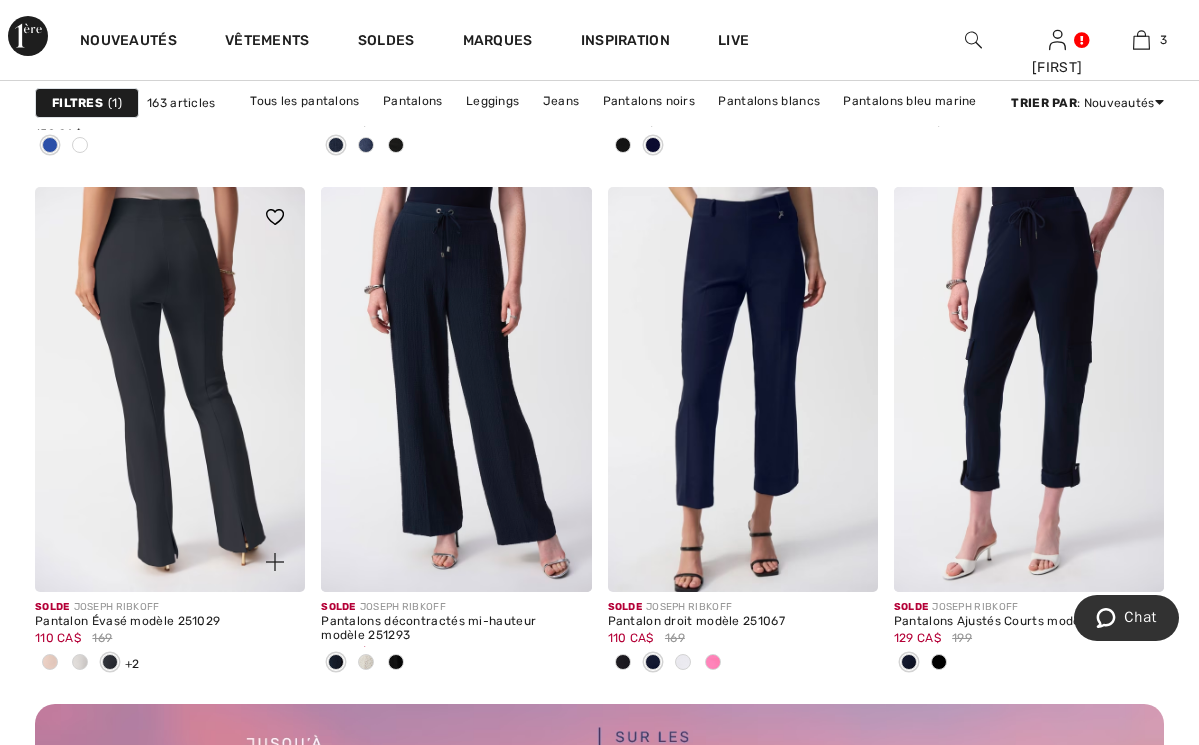 click at bounding box center (170, 389) 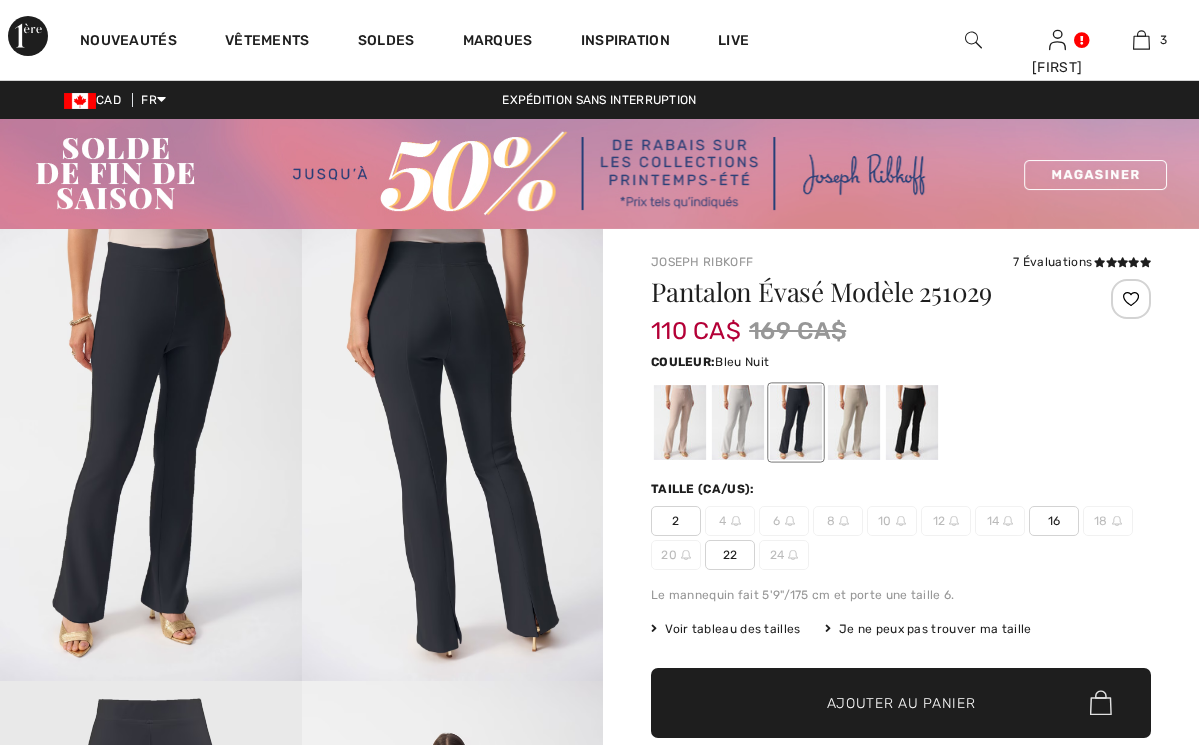 checkbox on "true" 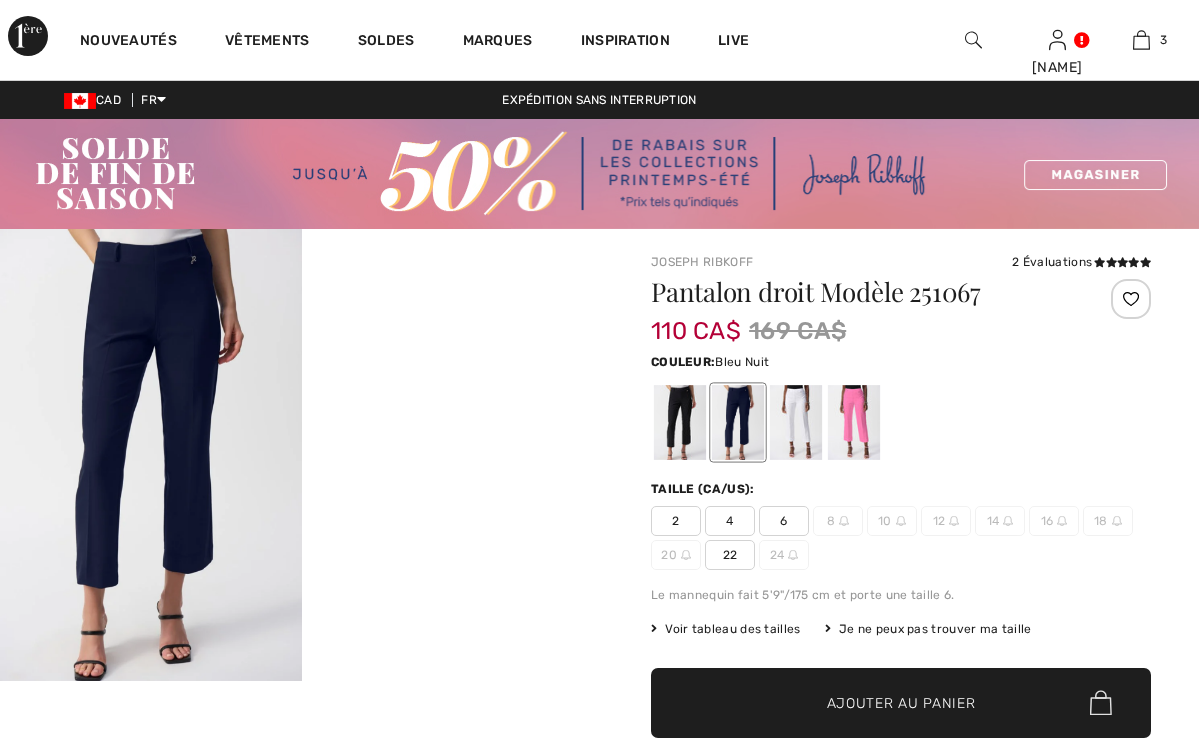 scroll, scrollTop: 0, scrollLeft: 0, axis: both 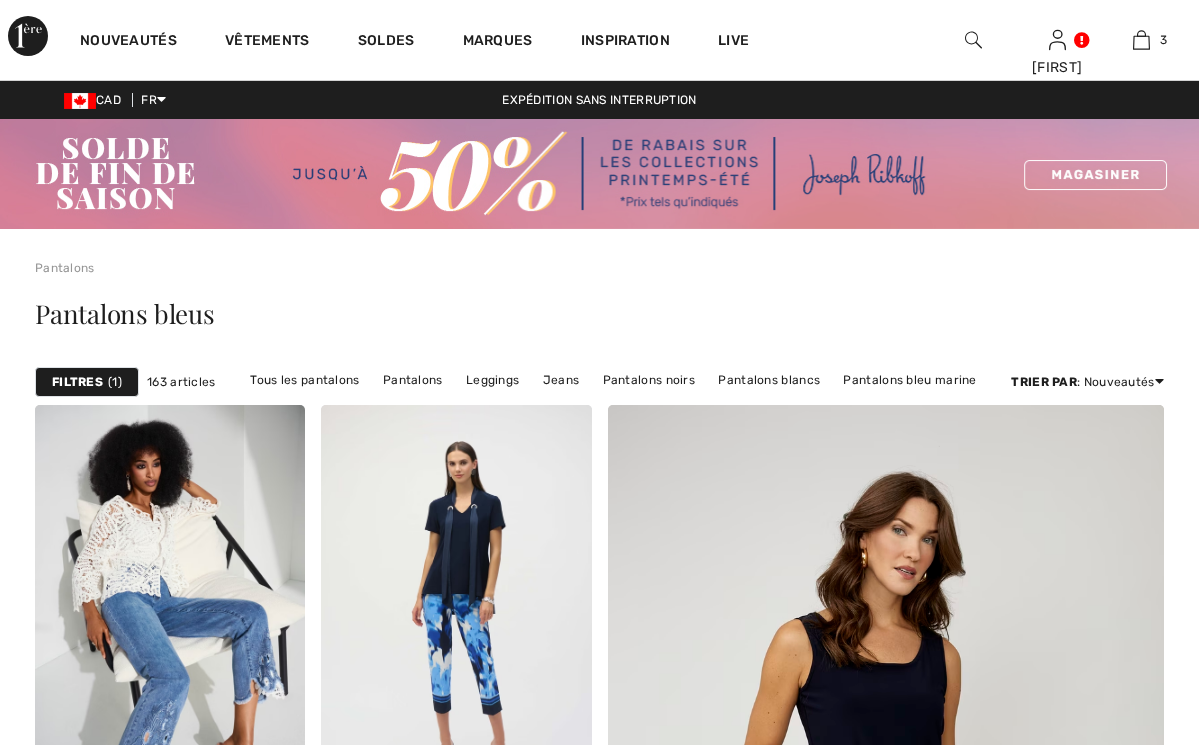 click at bounding box center [456, 3908] 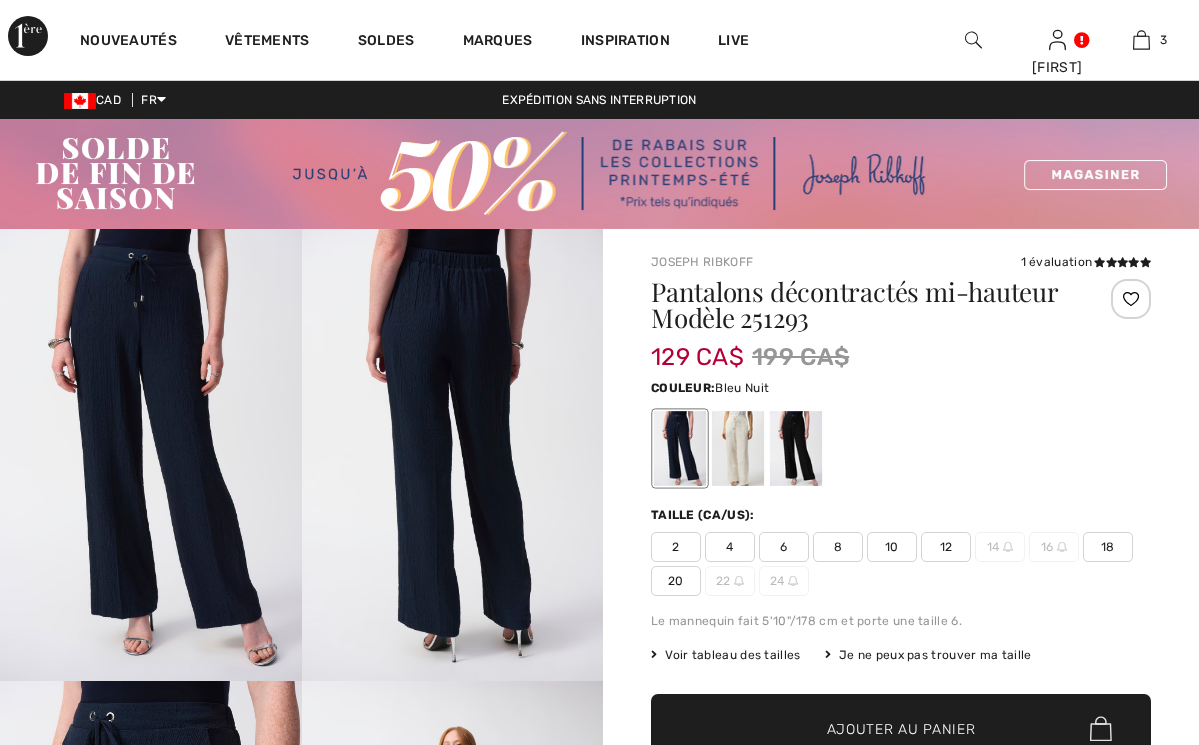 scroll, scrollTop: 0, scrollLeft: 0, axis: both 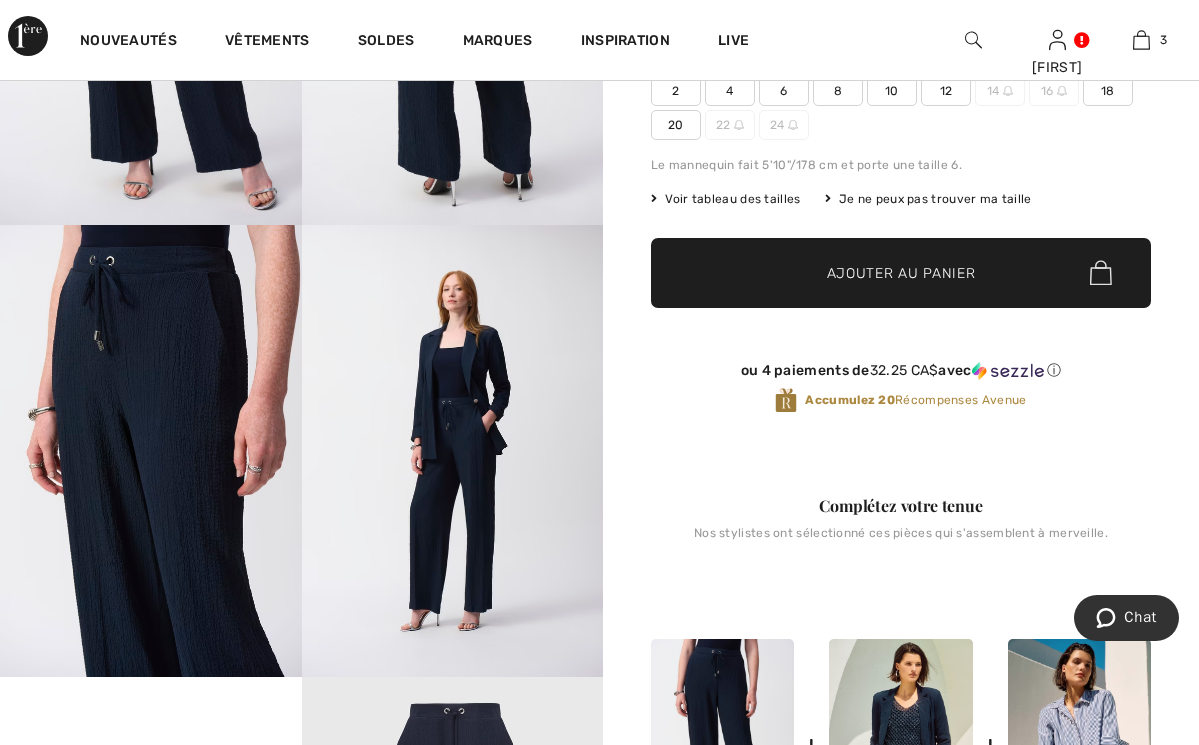 click at bounding box center (453, 451) 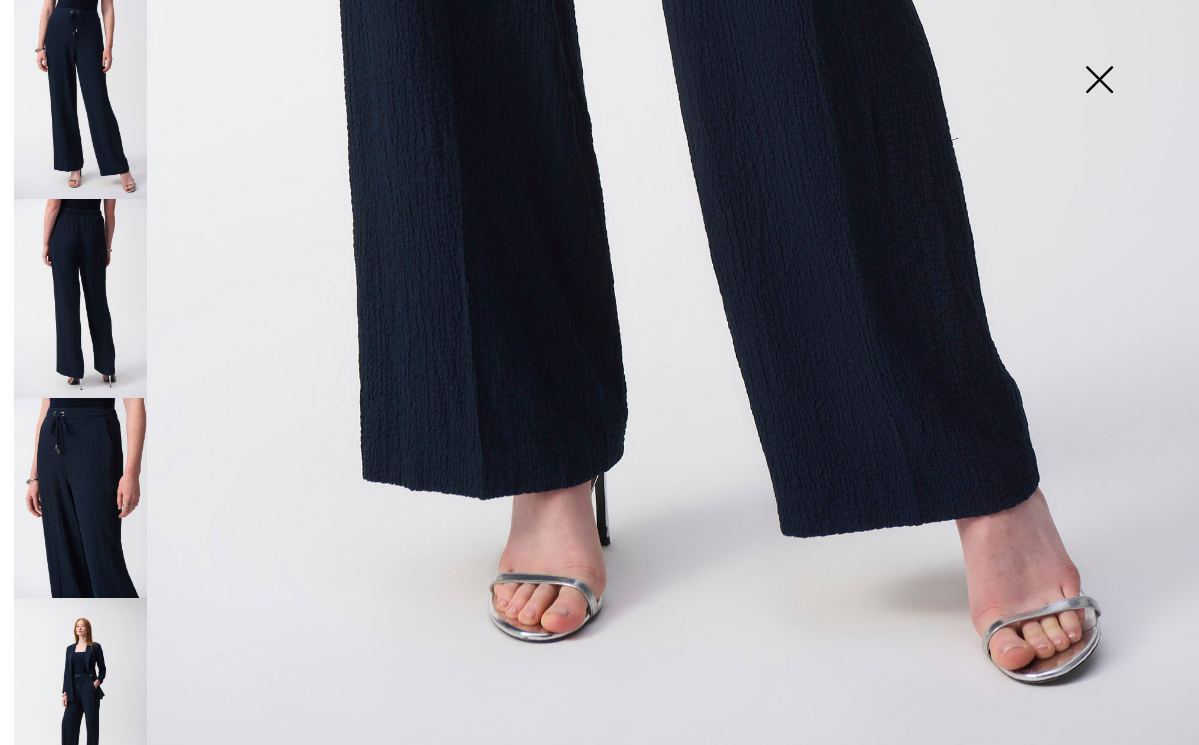 scroll, scrollTop: 1051, scrollLeft: 0, axis: vertical 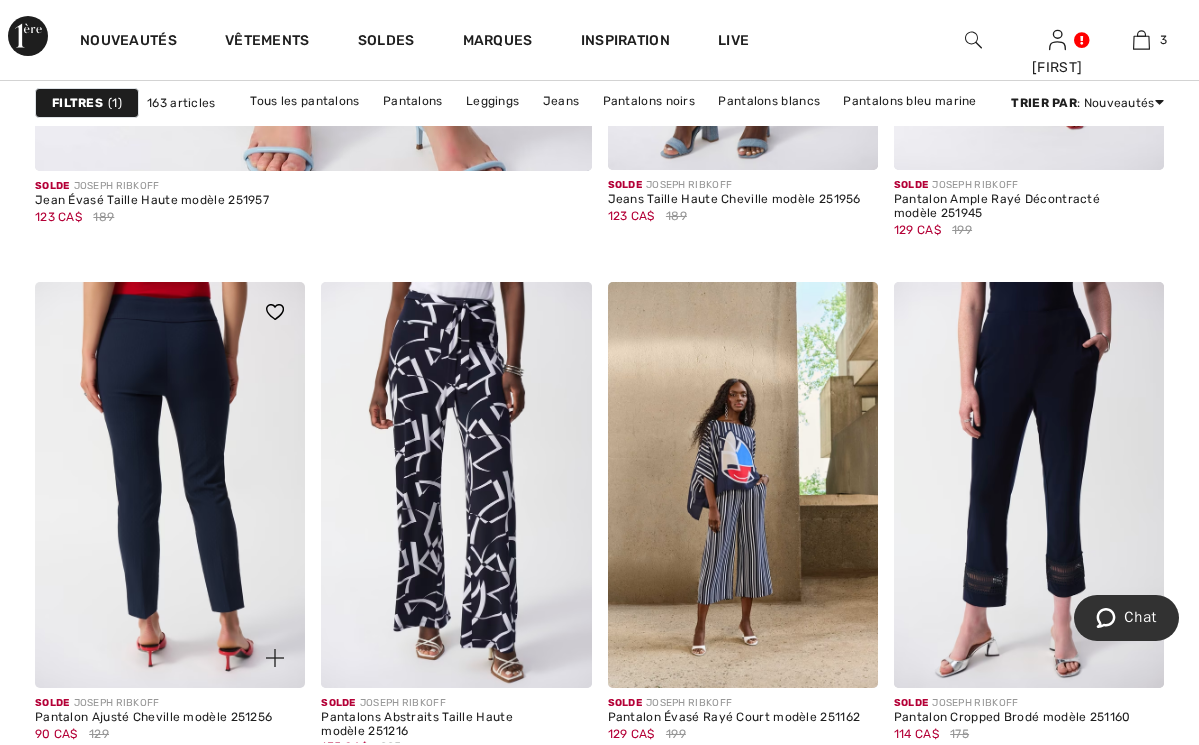 click at bounding box center [170, 484] 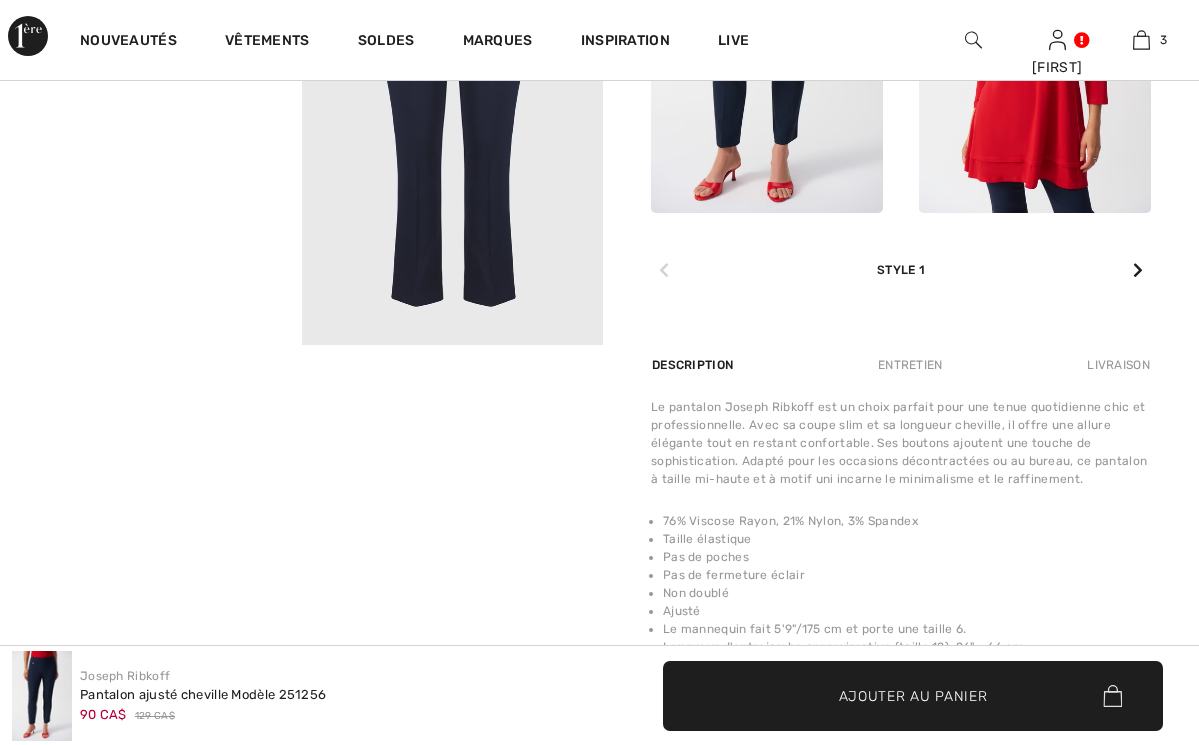 scroll, scrollTop: 1298, scrollLeft: 1, axis: both 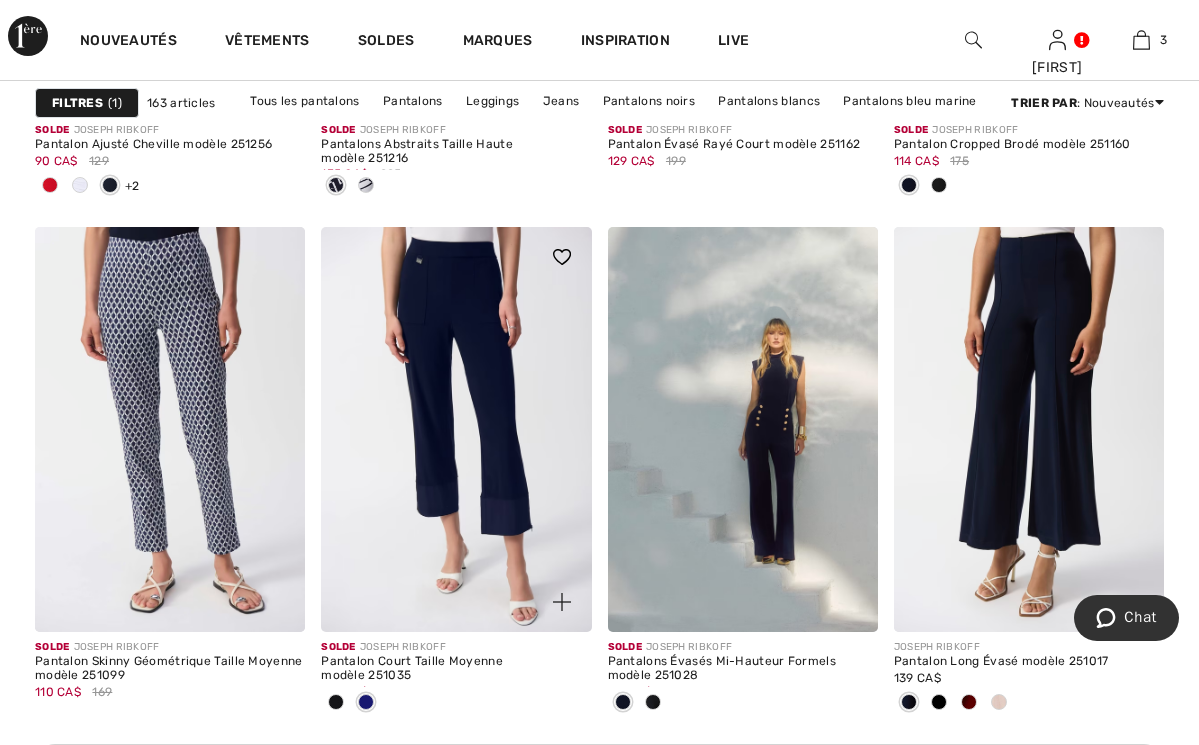 click at bounding box center [456, 429] 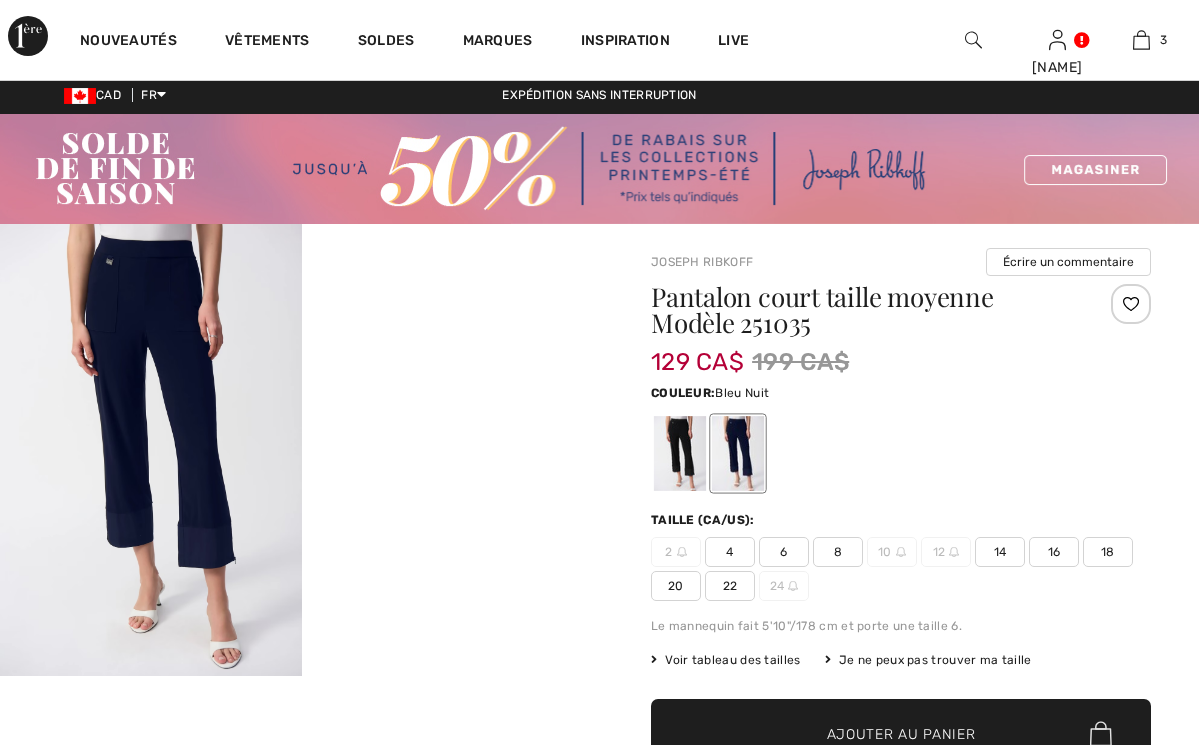 scroll, scrollTop: 5, scrollLeft: 0, axis: vertical 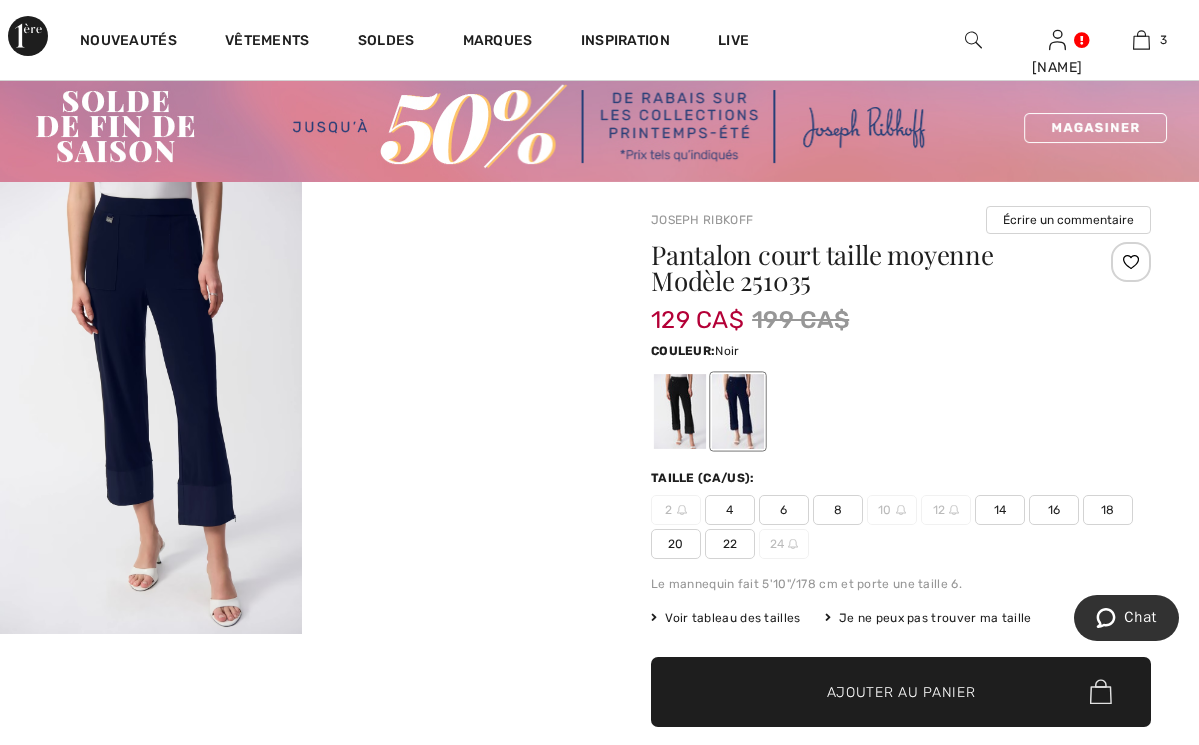 click at bounding box center (680, 411) 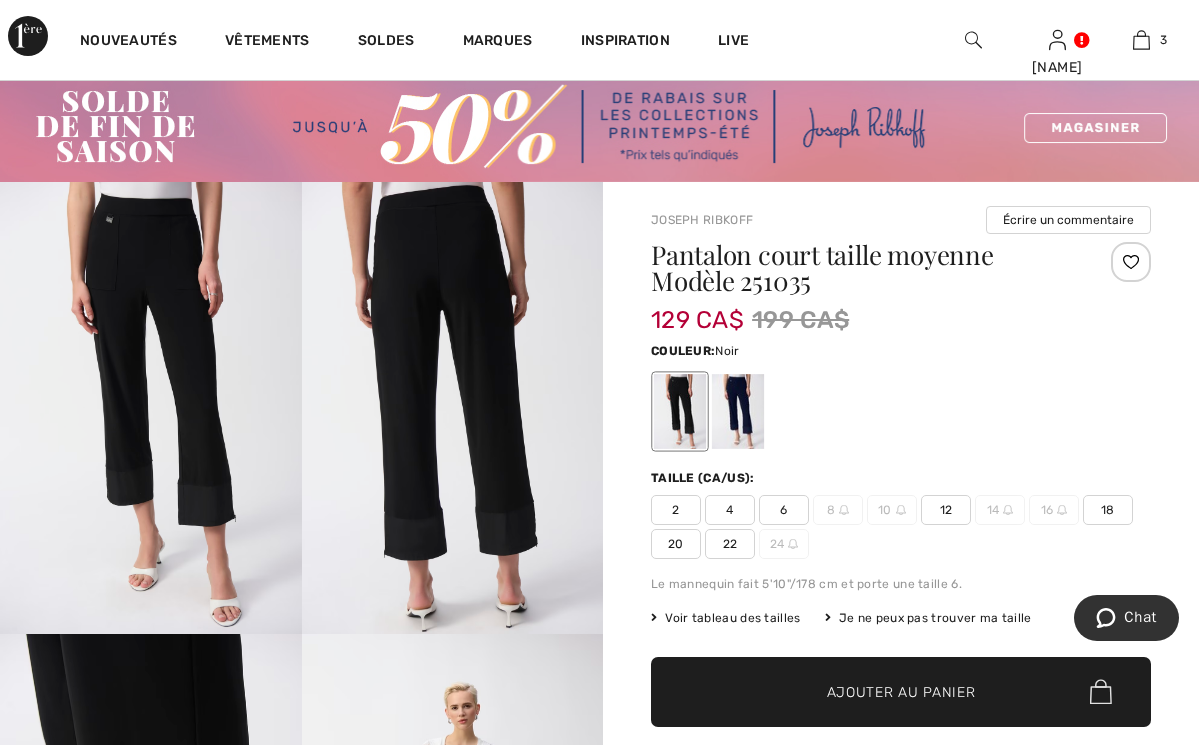 click at bounding box center [453, 408] 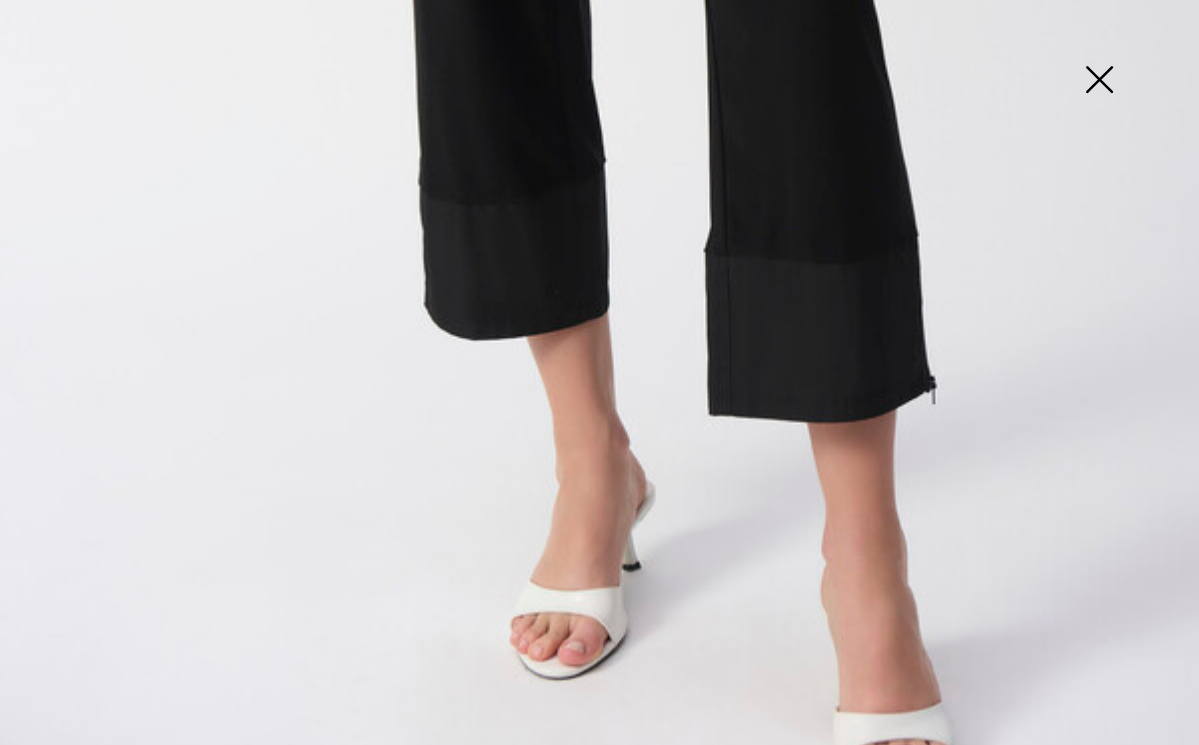 scroll, scrollTop: 950, scrollLeft: 0, axis: vertical 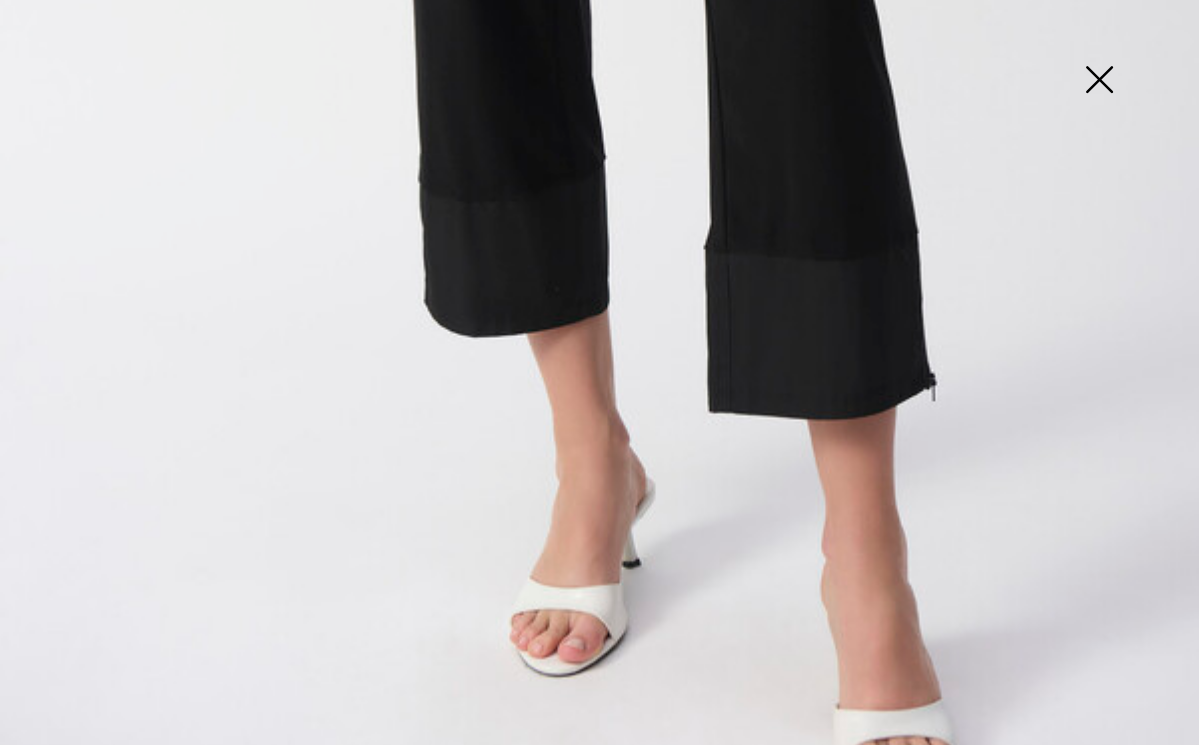 click at bounding box center (1099, 81) 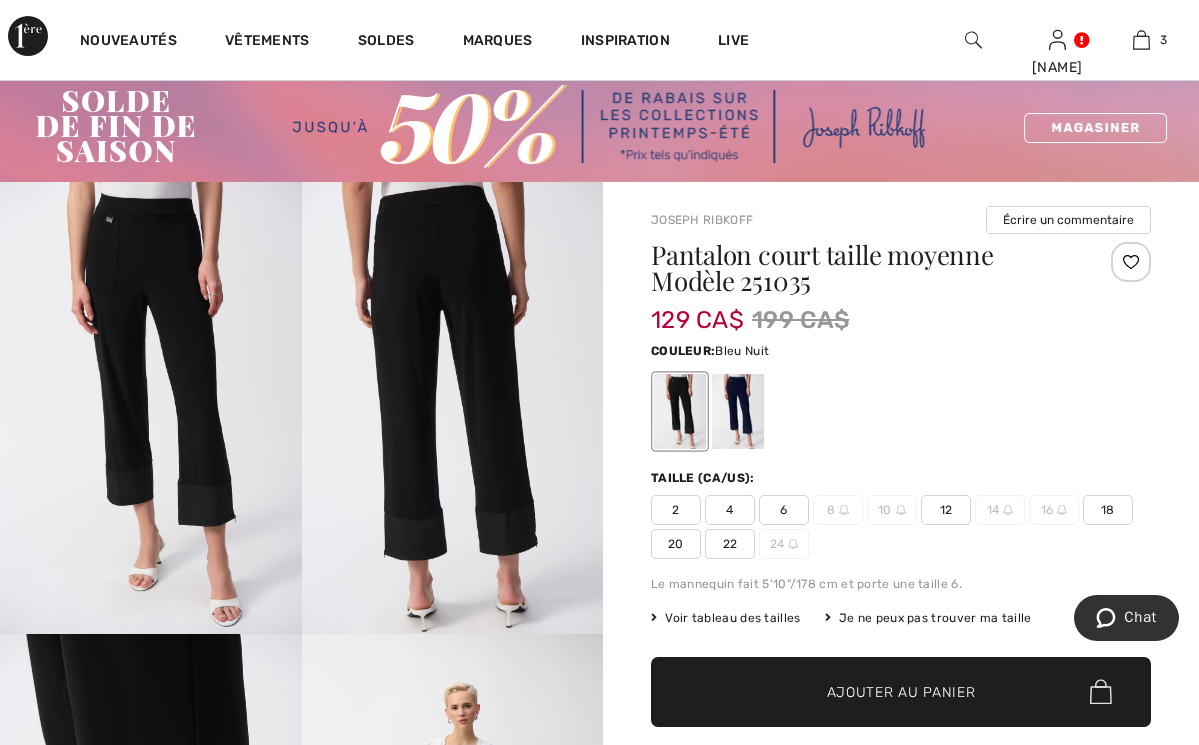 click at bounding box center [738, 411] 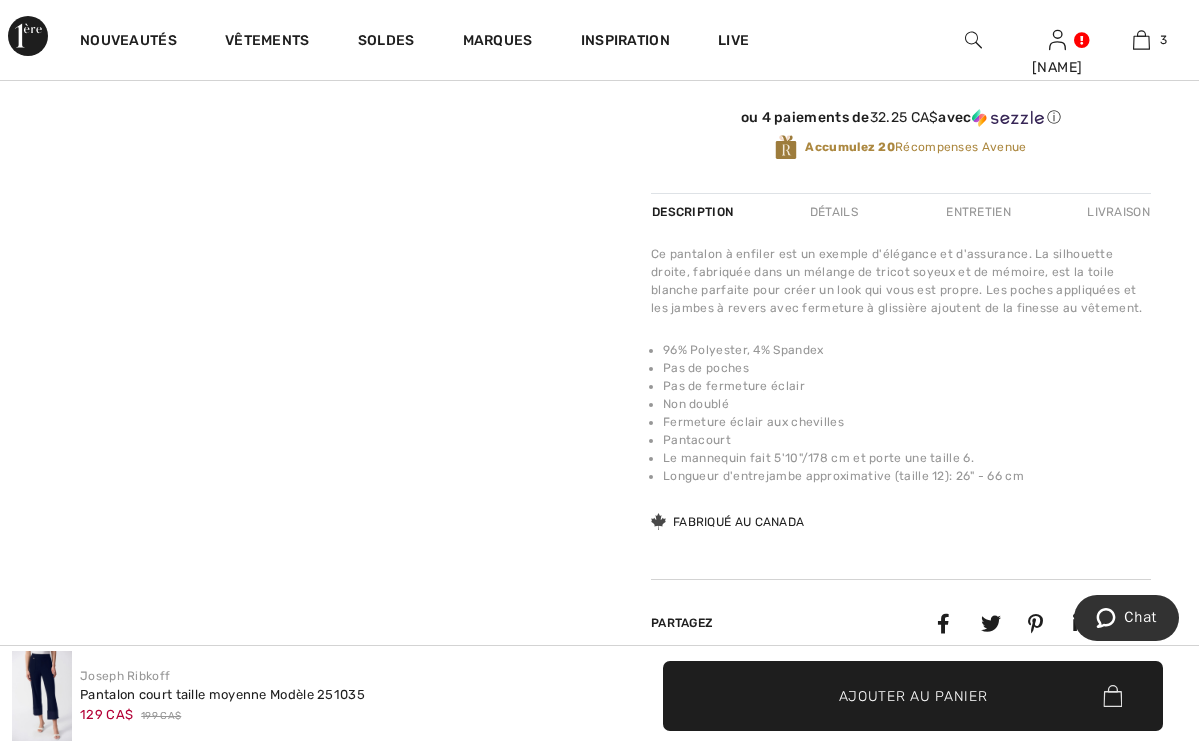 scroll, scrollTop: 703, scrollLeft: 0, axis: vertical 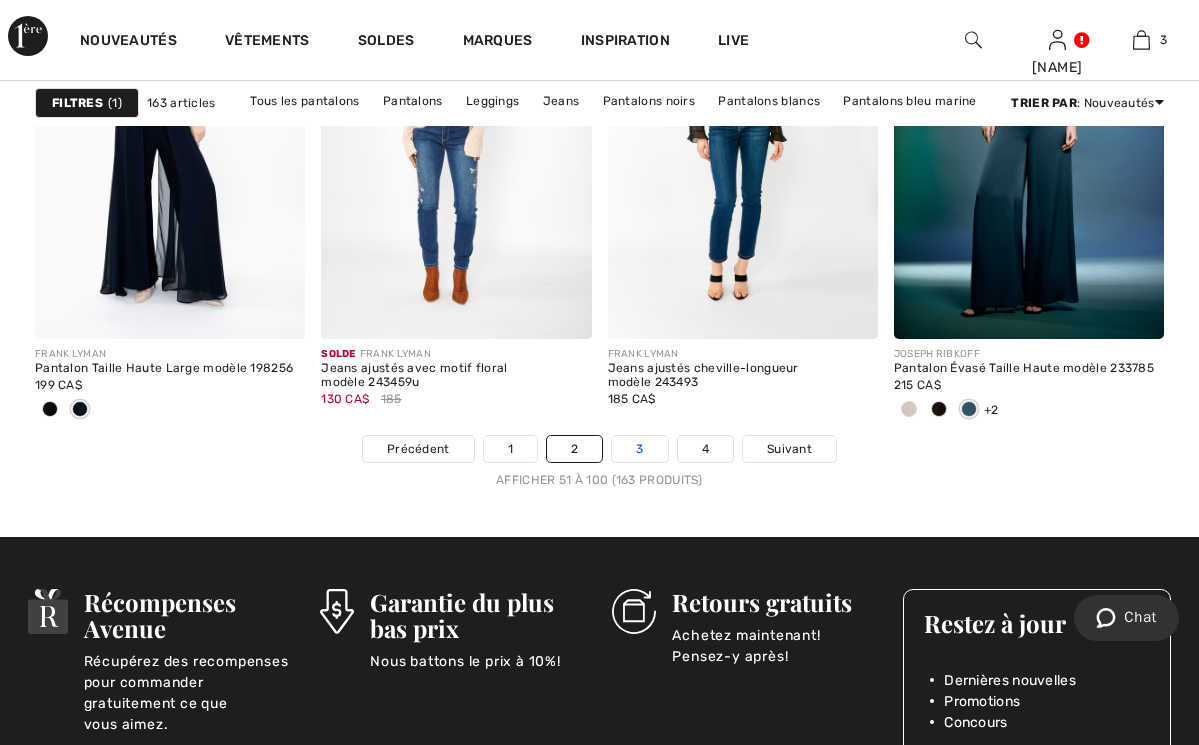 click on "3" at bounding box center (639, 449) 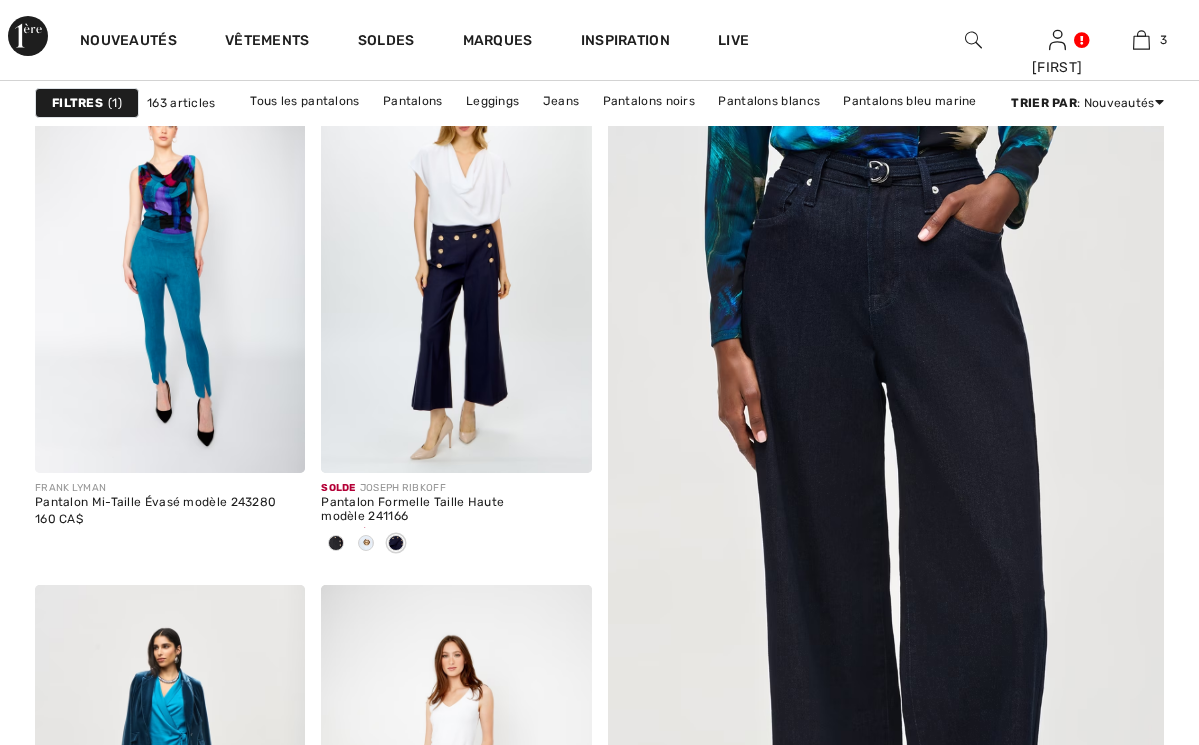 scroll, scrollTop: 0, scrollLeft: 0, axis: both 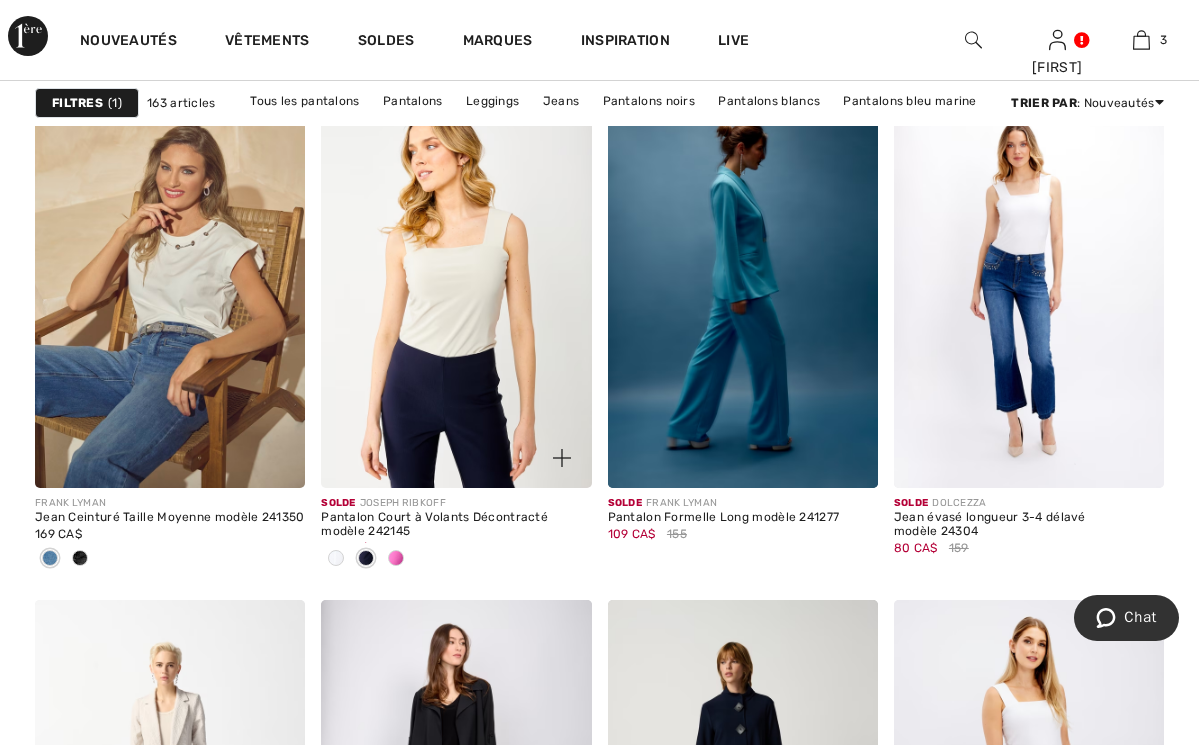 click at bounding box center [456, 285] 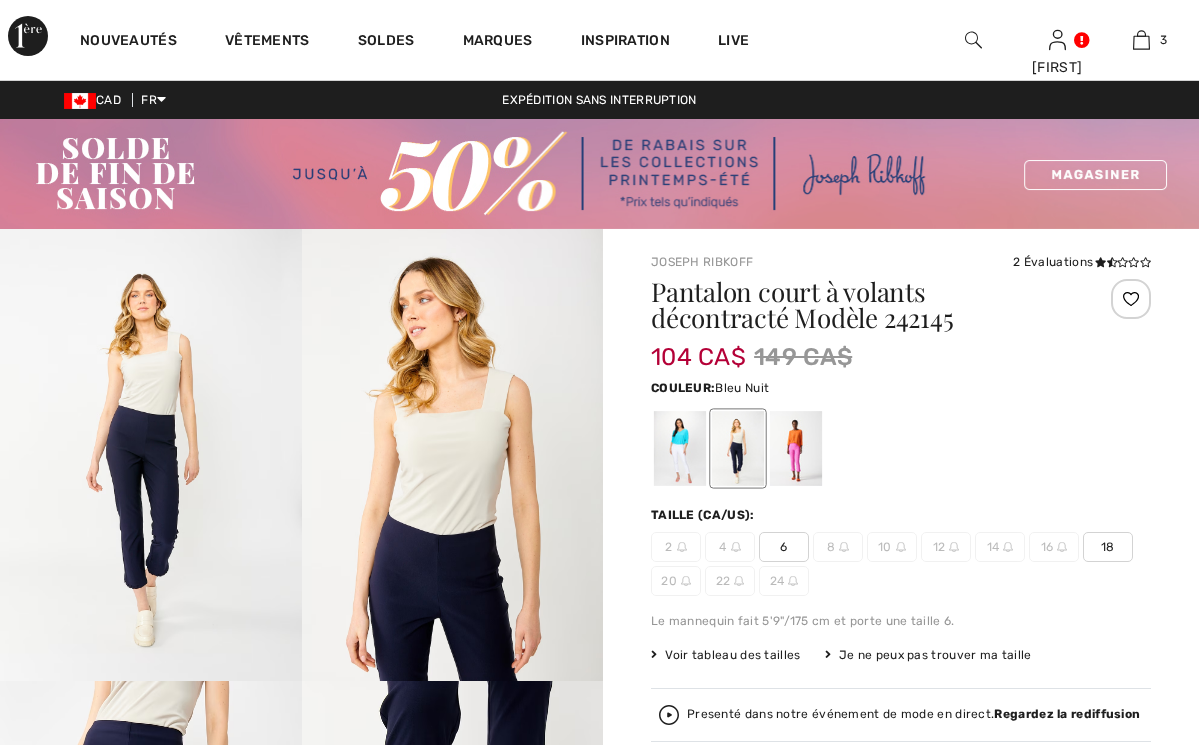 scroll, scrollTop: 332, scrollLeft: 0, axis: vertical 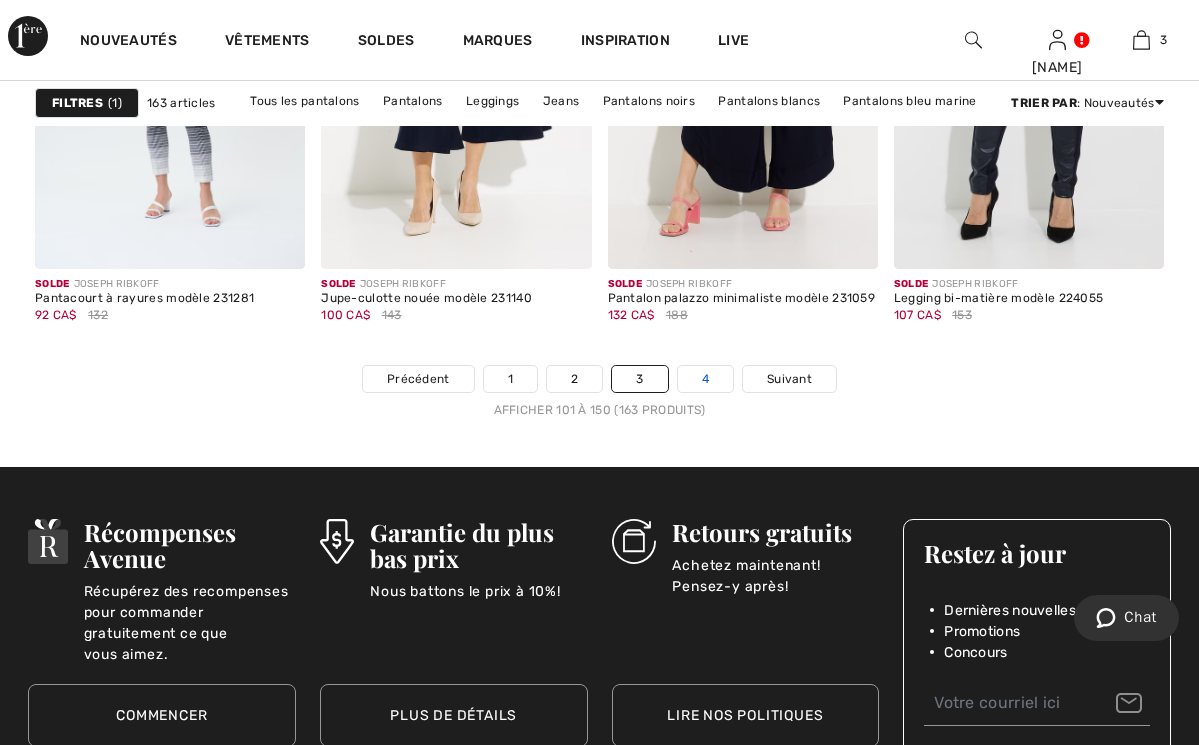 click on "4" at bounding box center (705, 379) 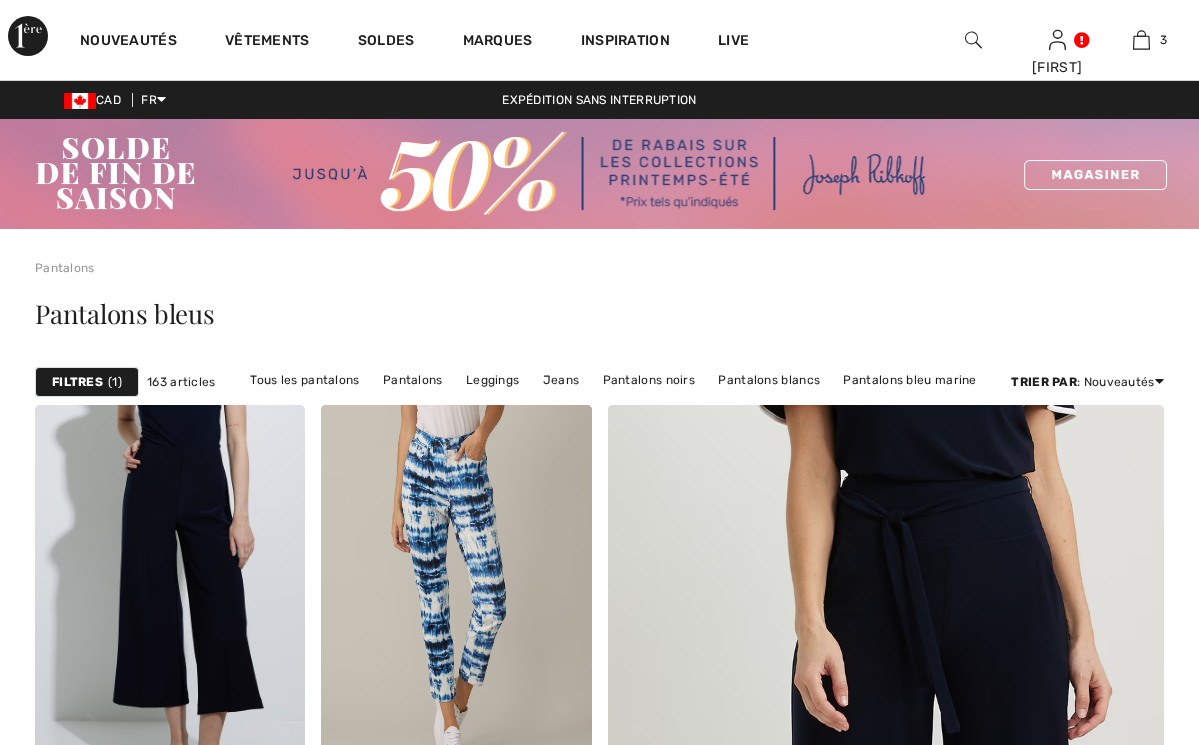scroll, scrollTop: 228, scrollLeft: 0, axis: vertical 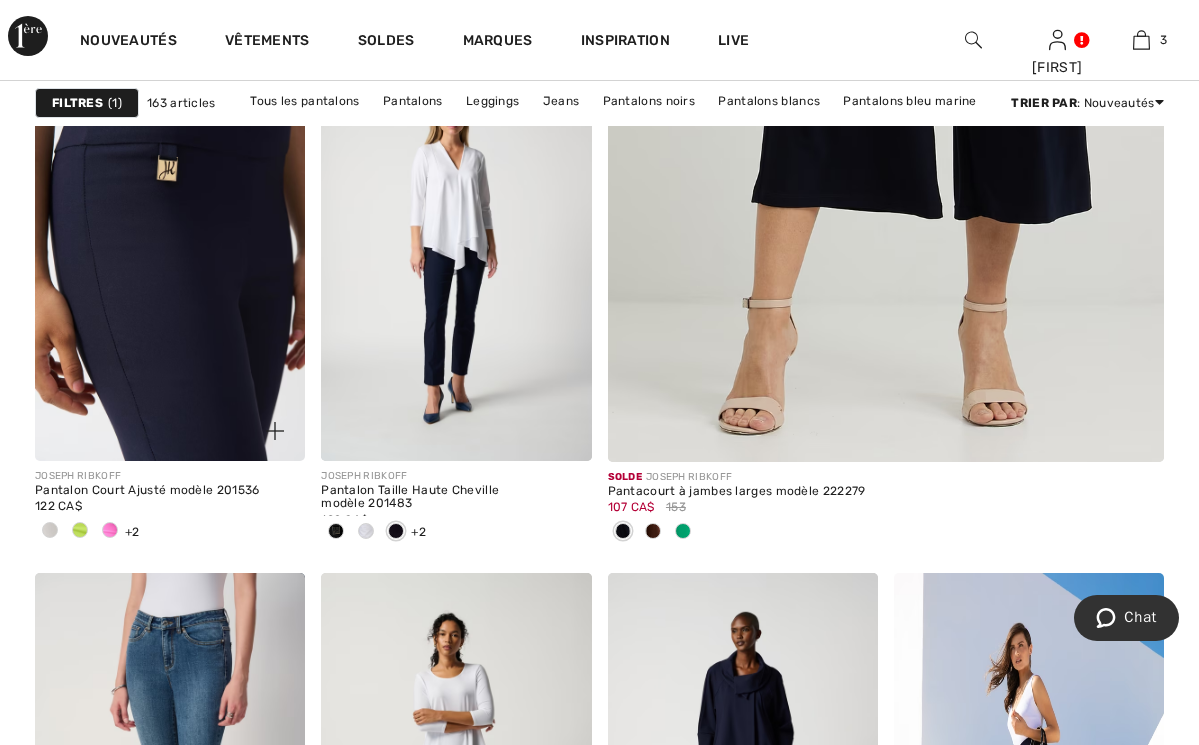click at bounding box center (170, 257) 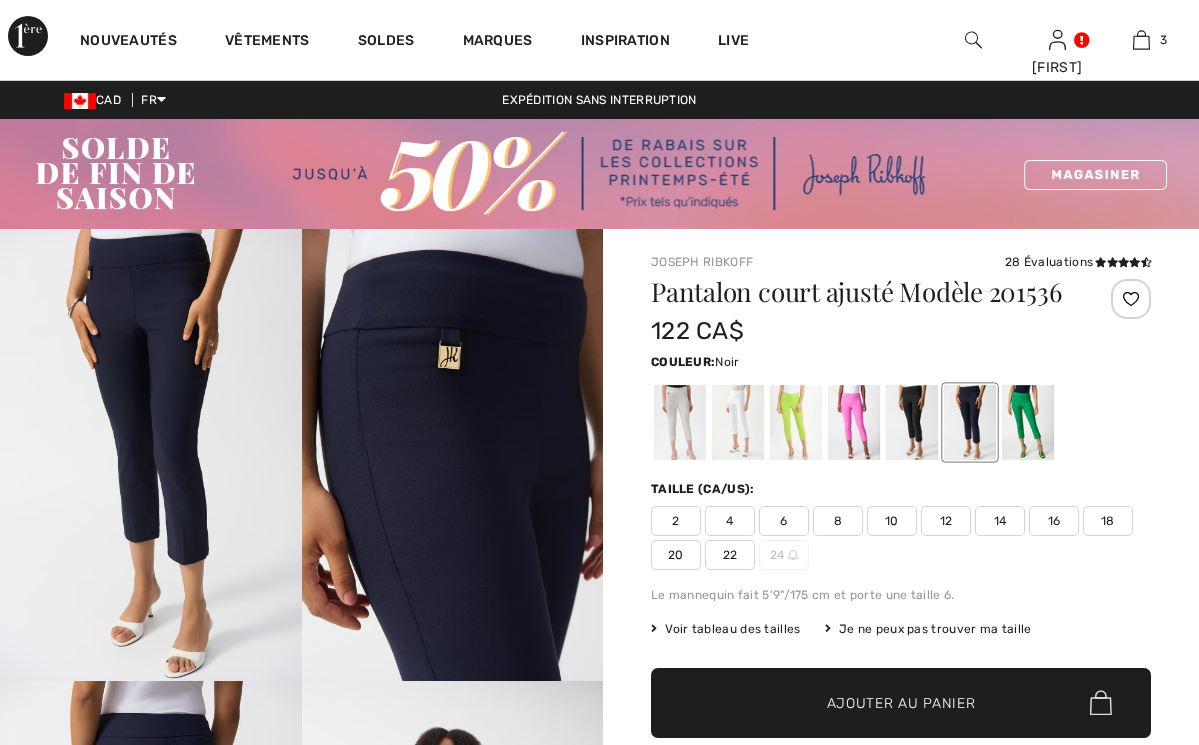 scroll, scrollTop: 0, scrollLeft: 0, axis: both 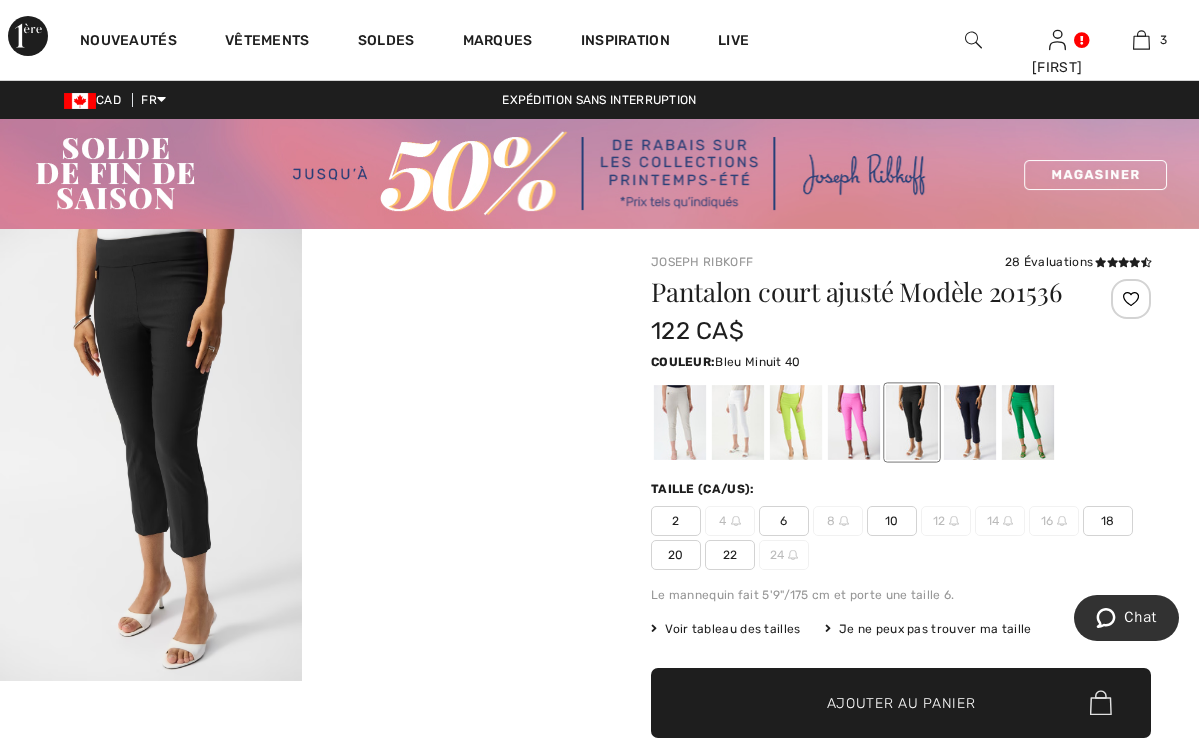 click at bounding box center (970, 422) 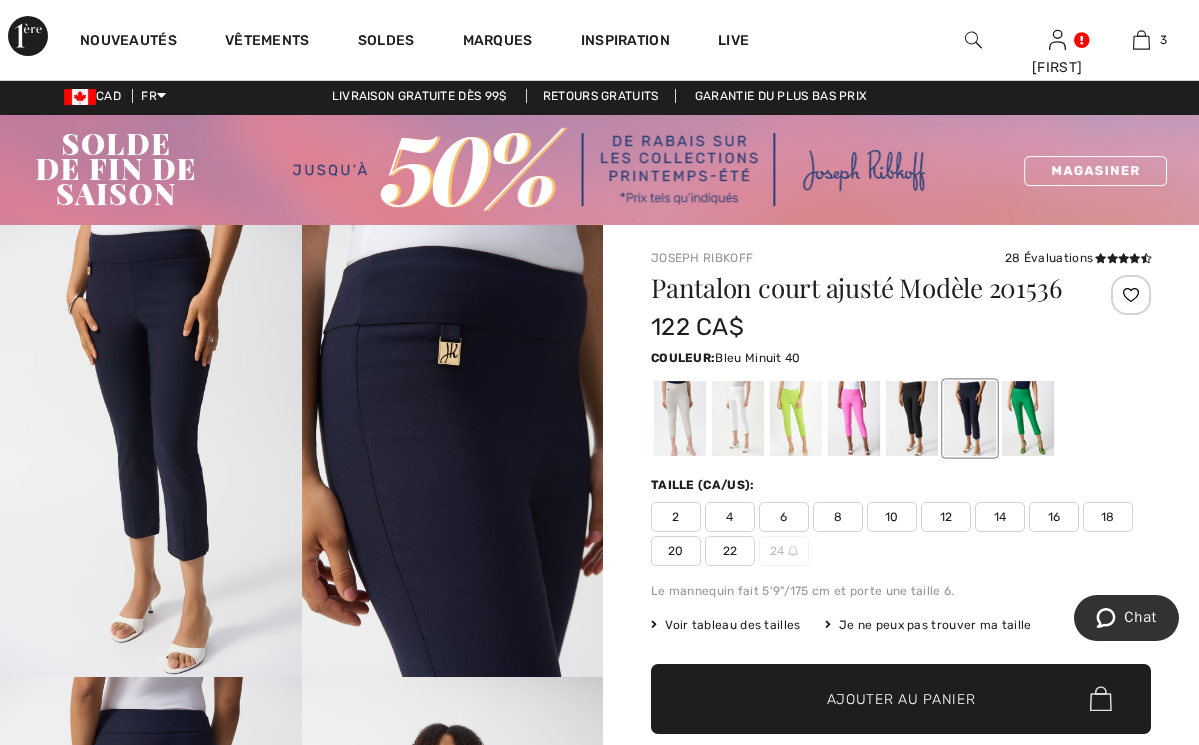 scroll, scrollTop: 0, scrollLeft: 0, axis: both 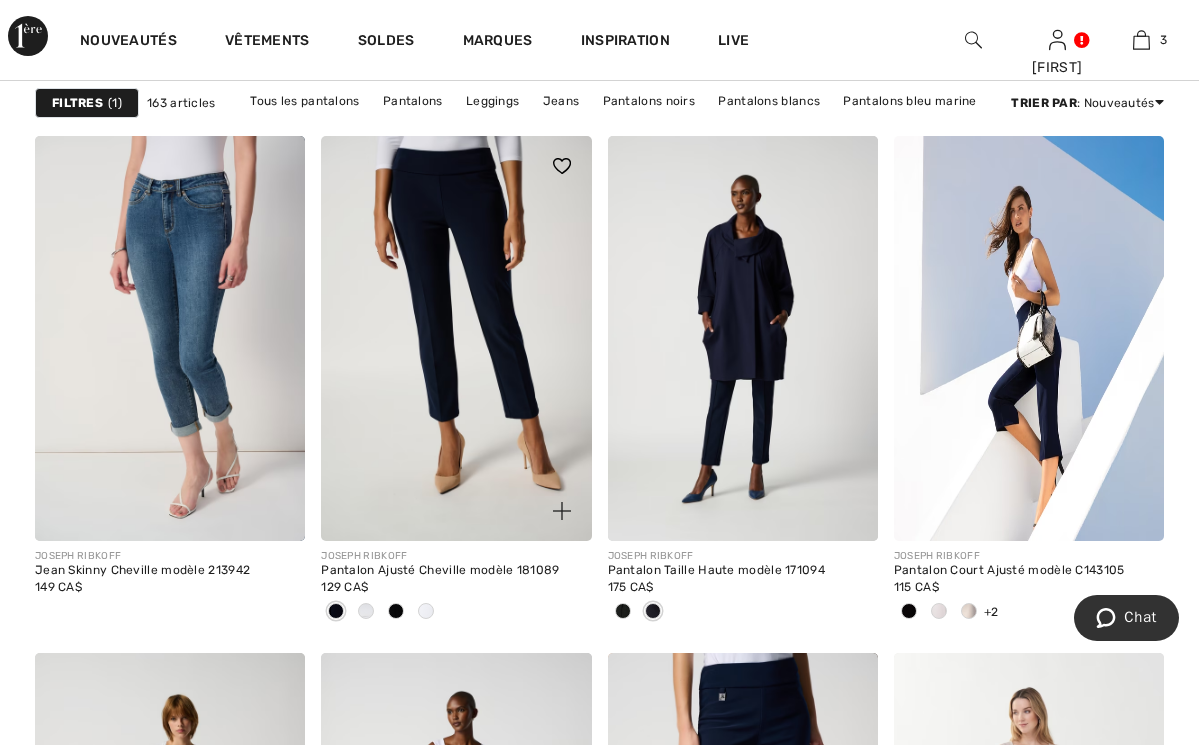click at bounding box center [456, 338] 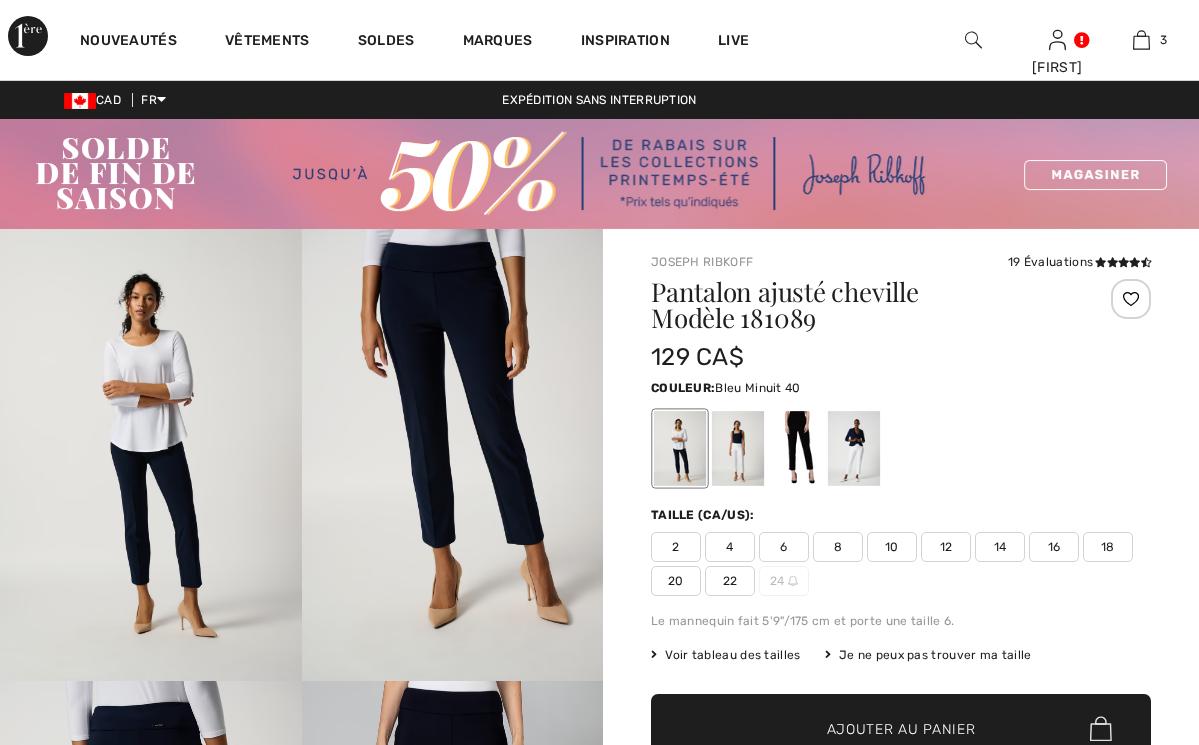 scroll, scrollTop: 0, scrollLeft: 0, axis: both 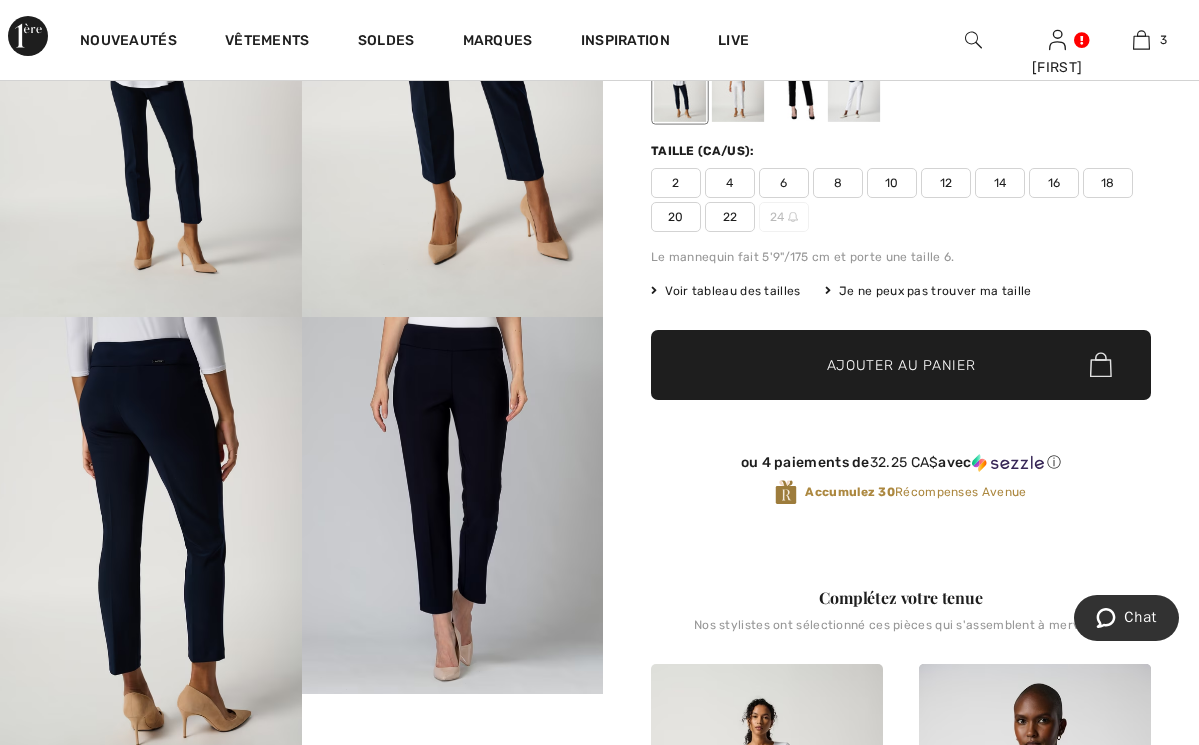click at bounding box center (151, 543) 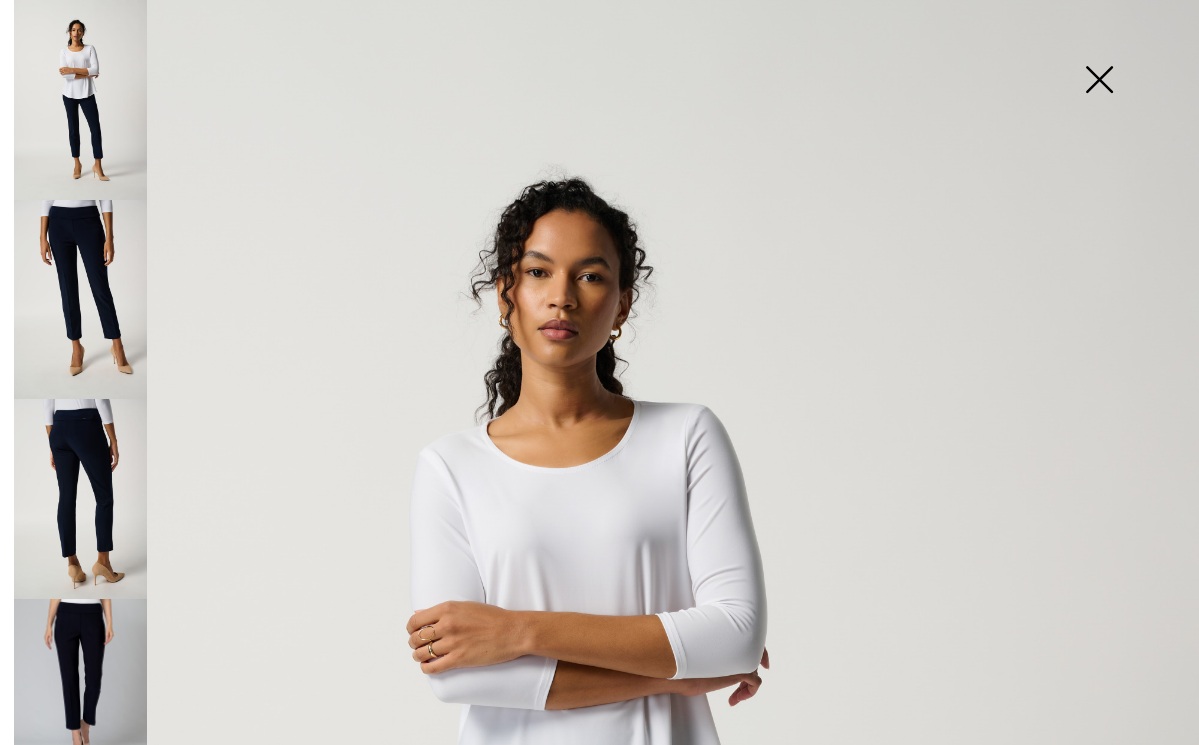 click at bounding box center [80, 499] 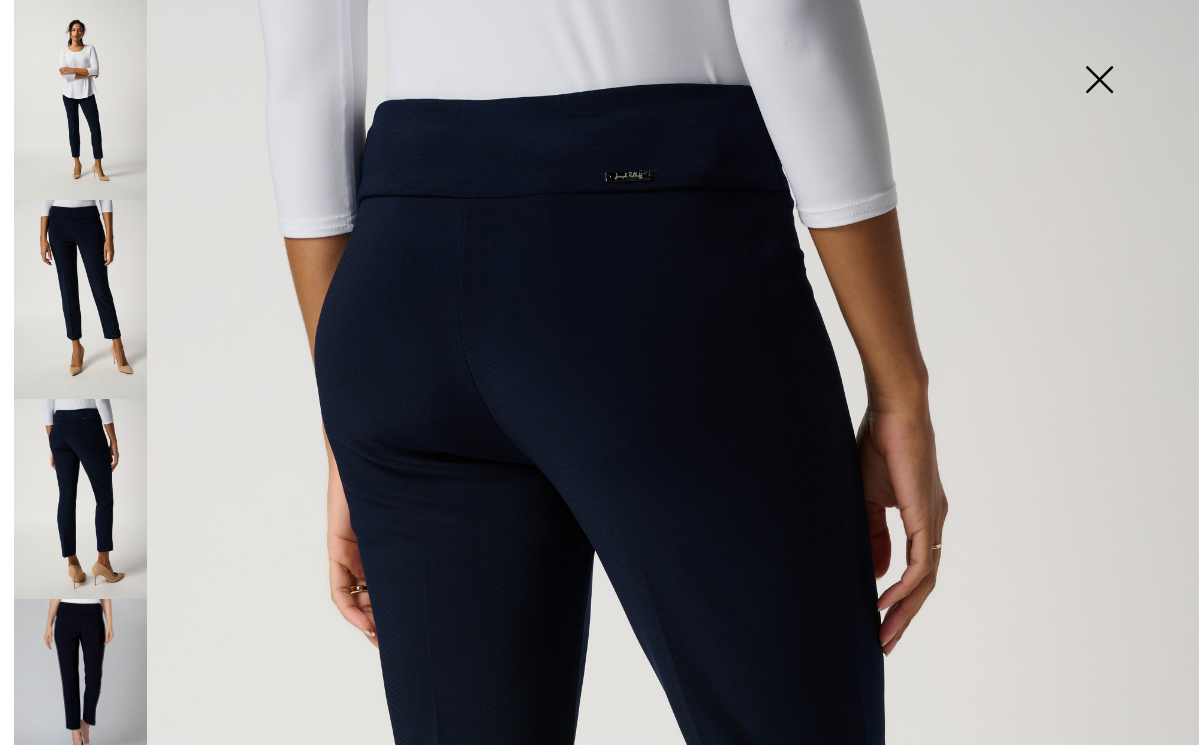 click at bounding box center [1099, 81] 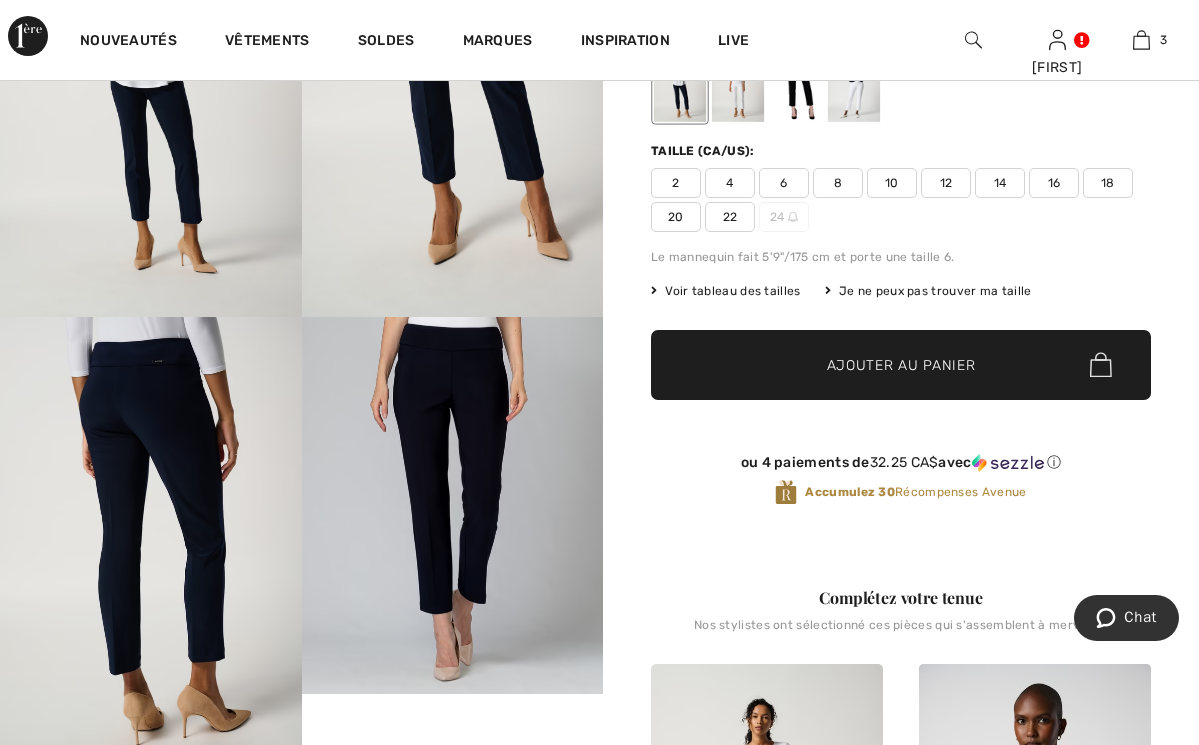 click on "14" at bounding box center (1000, 183) 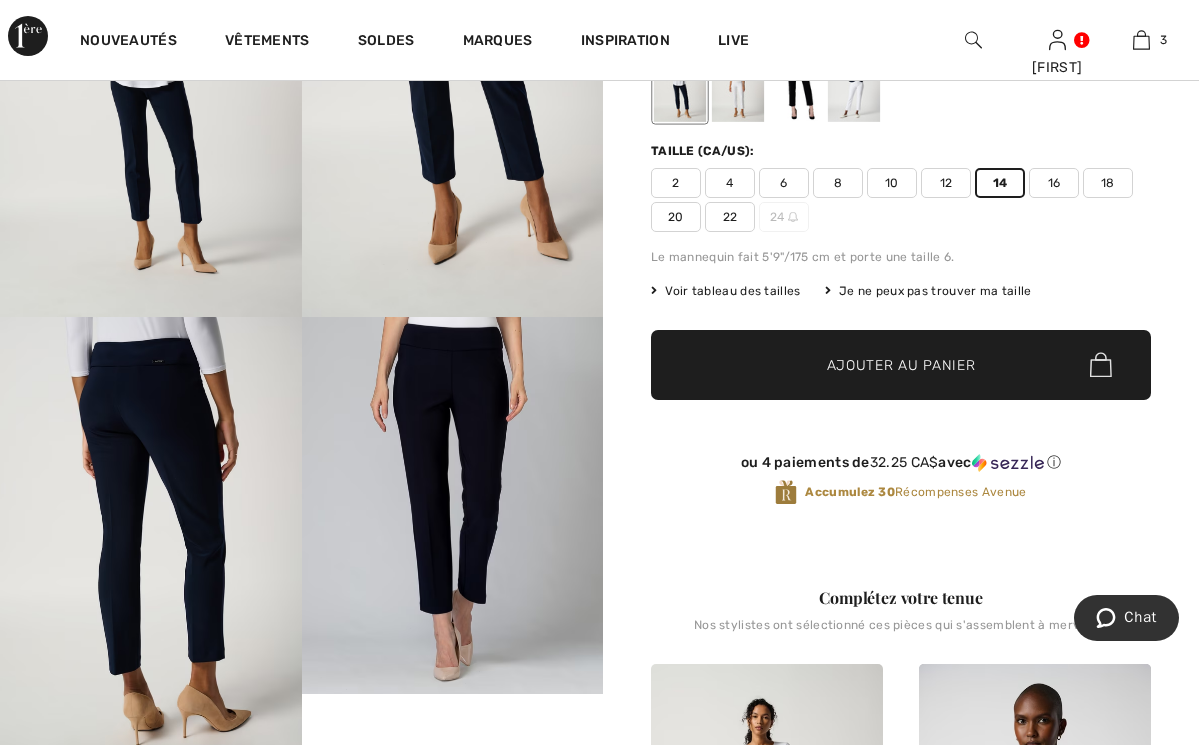 click on "Ajouter au panier" at bounding box center (901, 364) 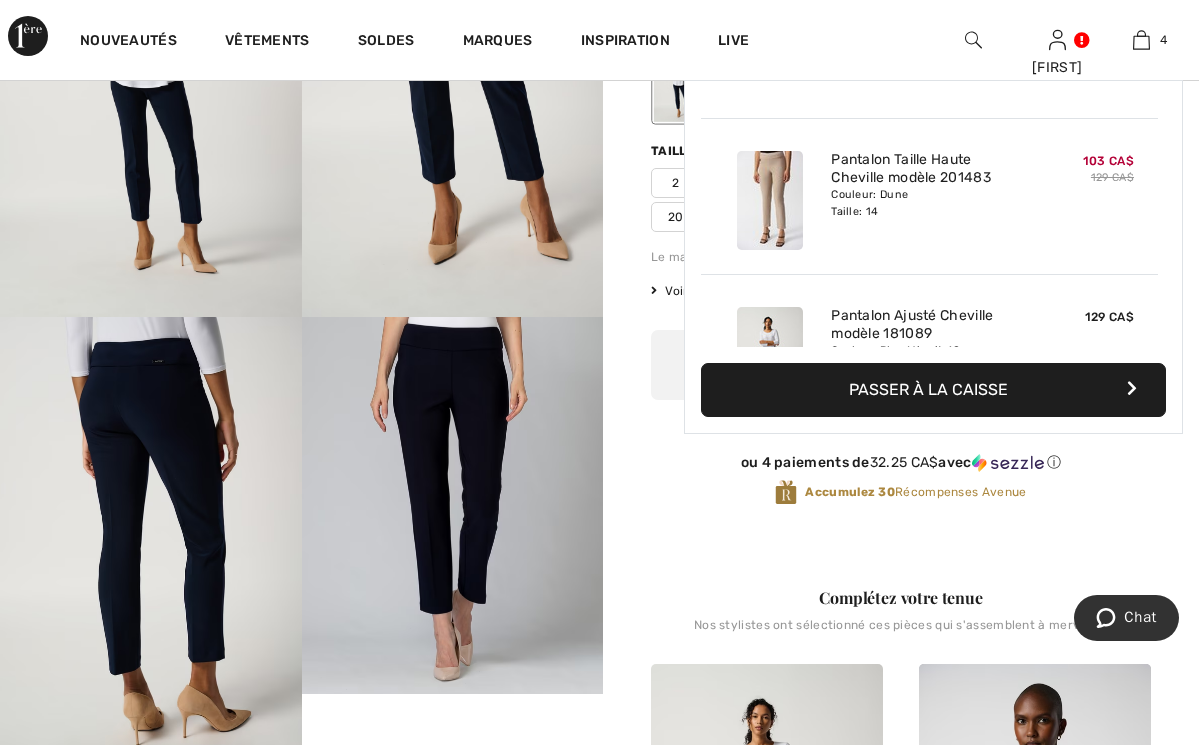 scroll, scrollTop: 374, scrollLeft: 0, axis: vertical 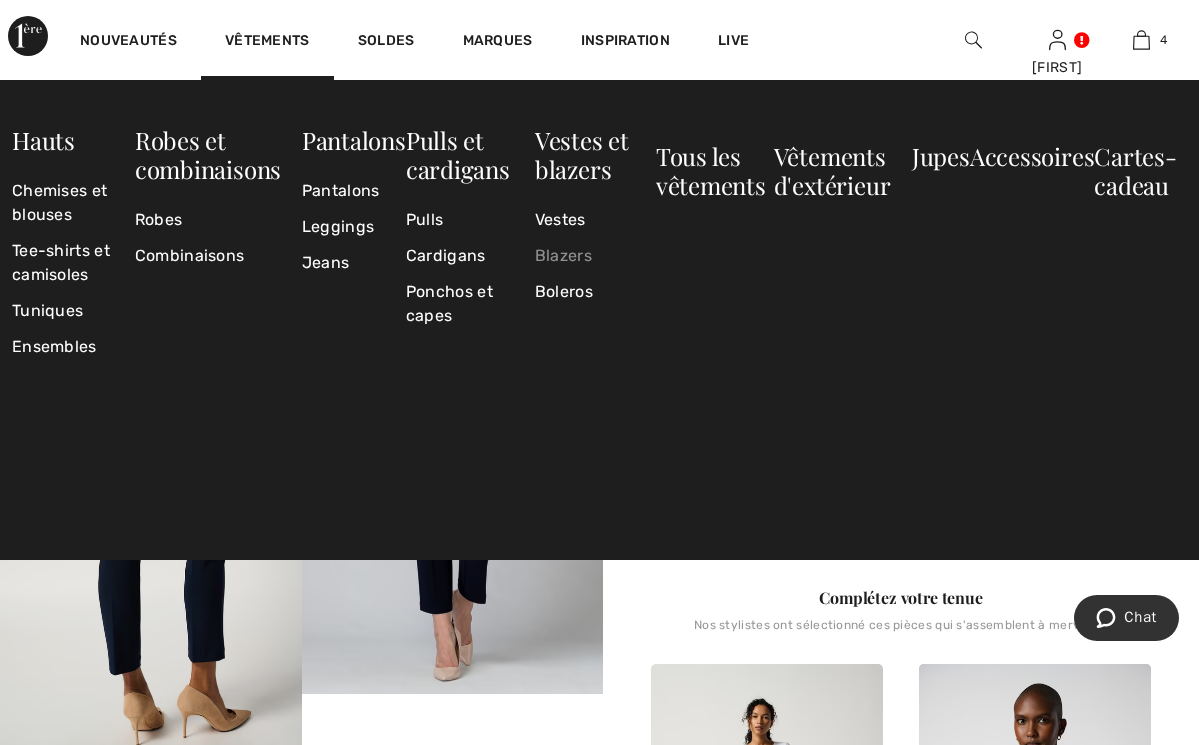 click on "Blazers" at bounding box center (595, 256) 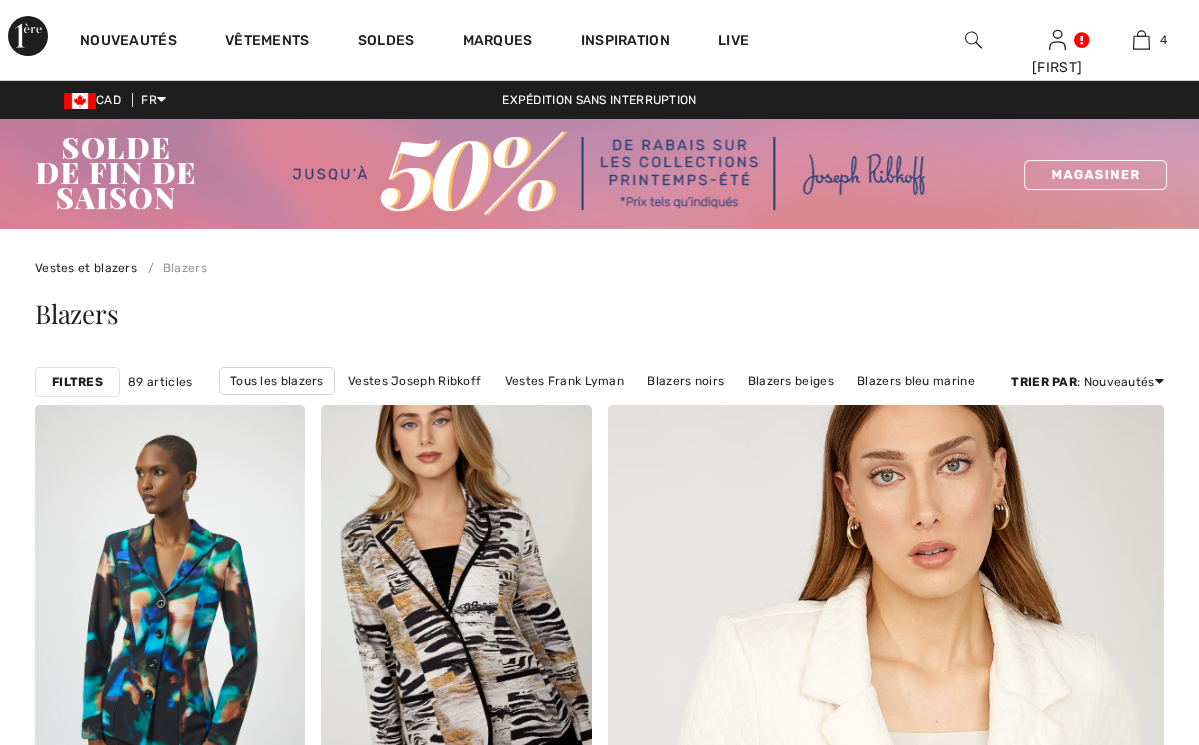 scroll, scrollTop: 0, scrollLeft: 0, axis: both 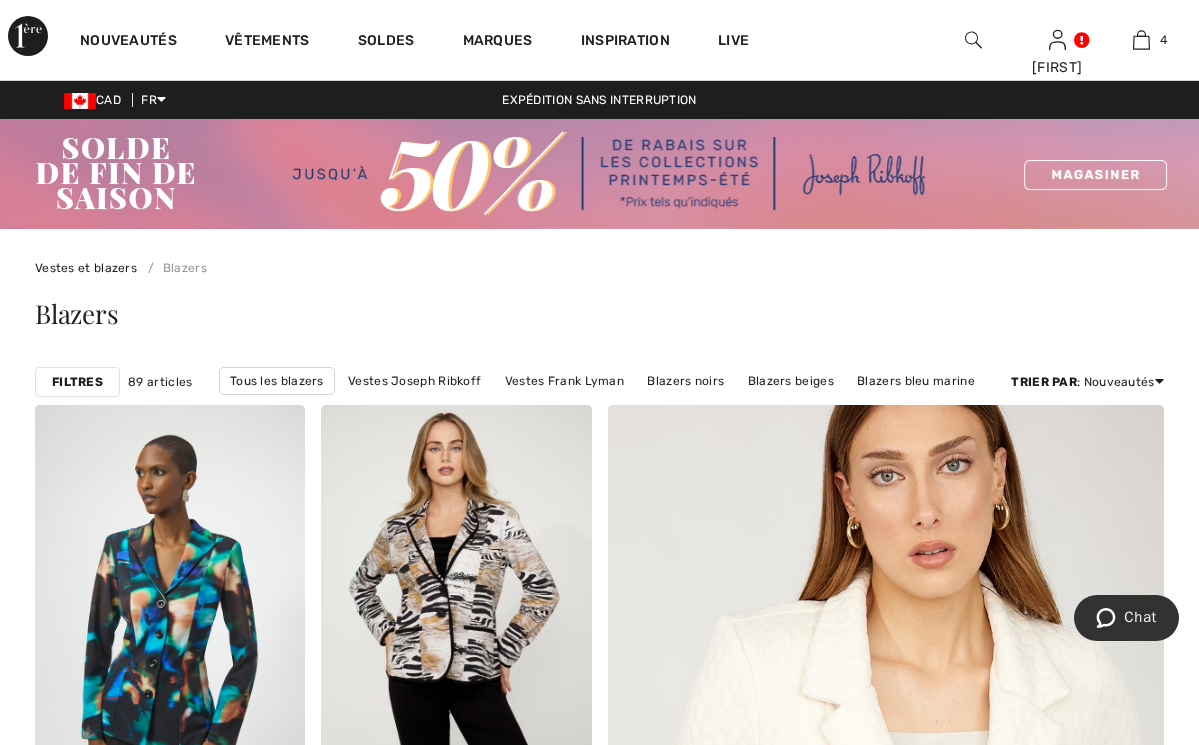 click on "Filtres" at bounding box center (77, 382) 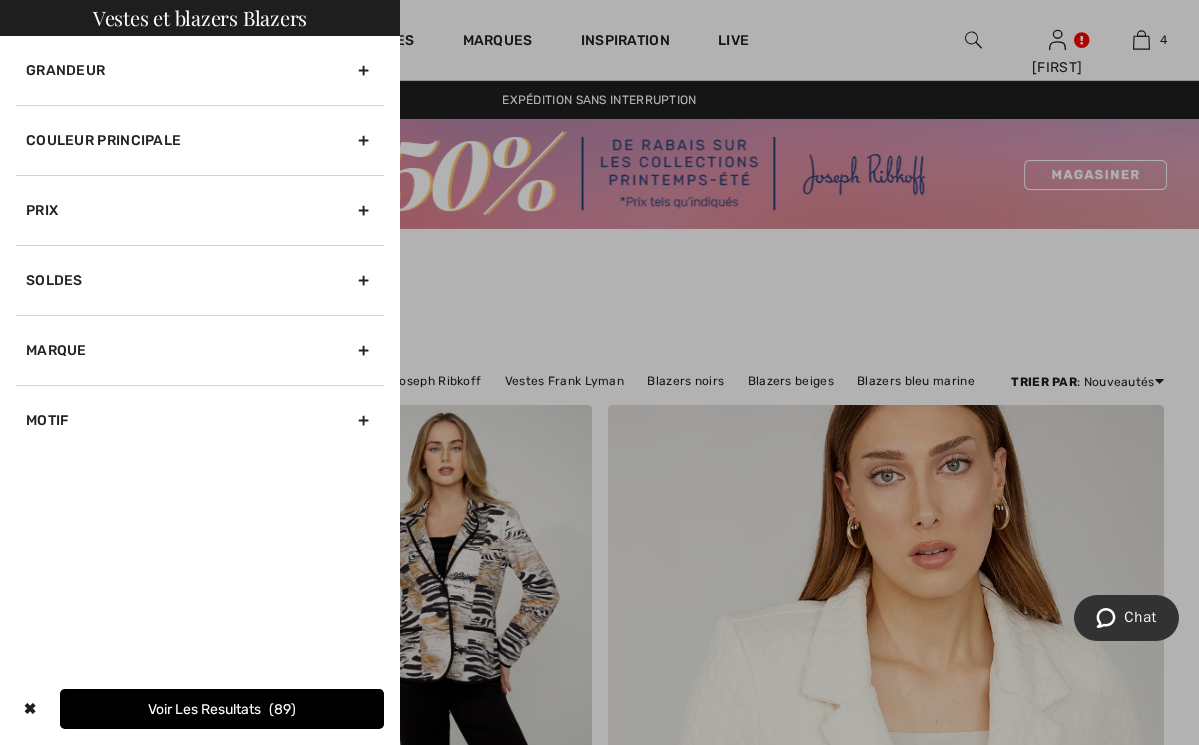 click on "Couleur Principale" at bounding box center [200, 140] 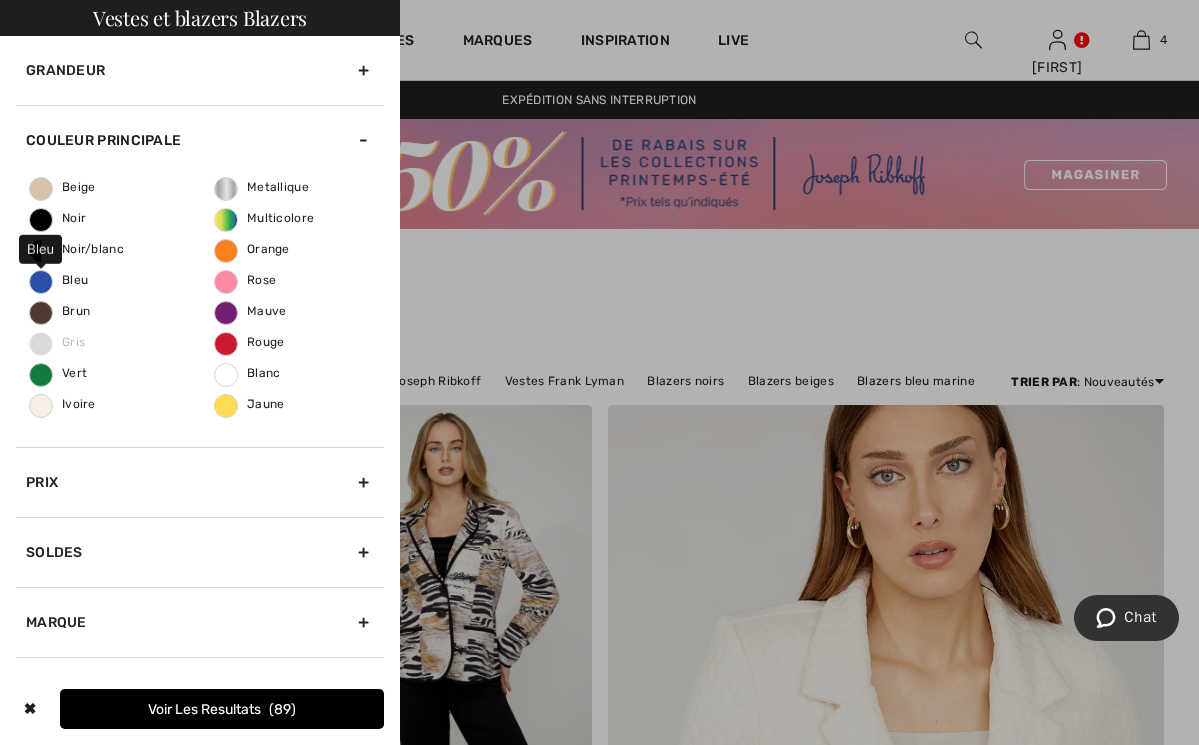 click on "Bleu" at bounding box center [59, 280] 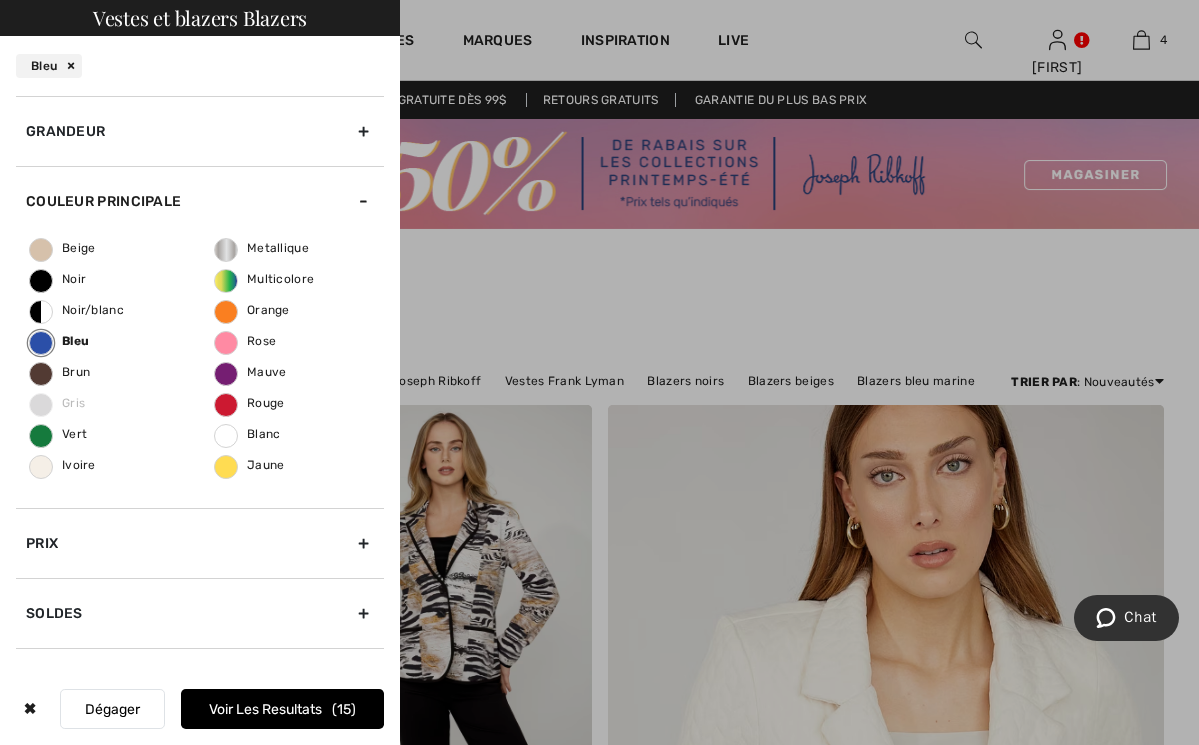 click on "Voir les resultats 15" at bounding box center [282, 709] 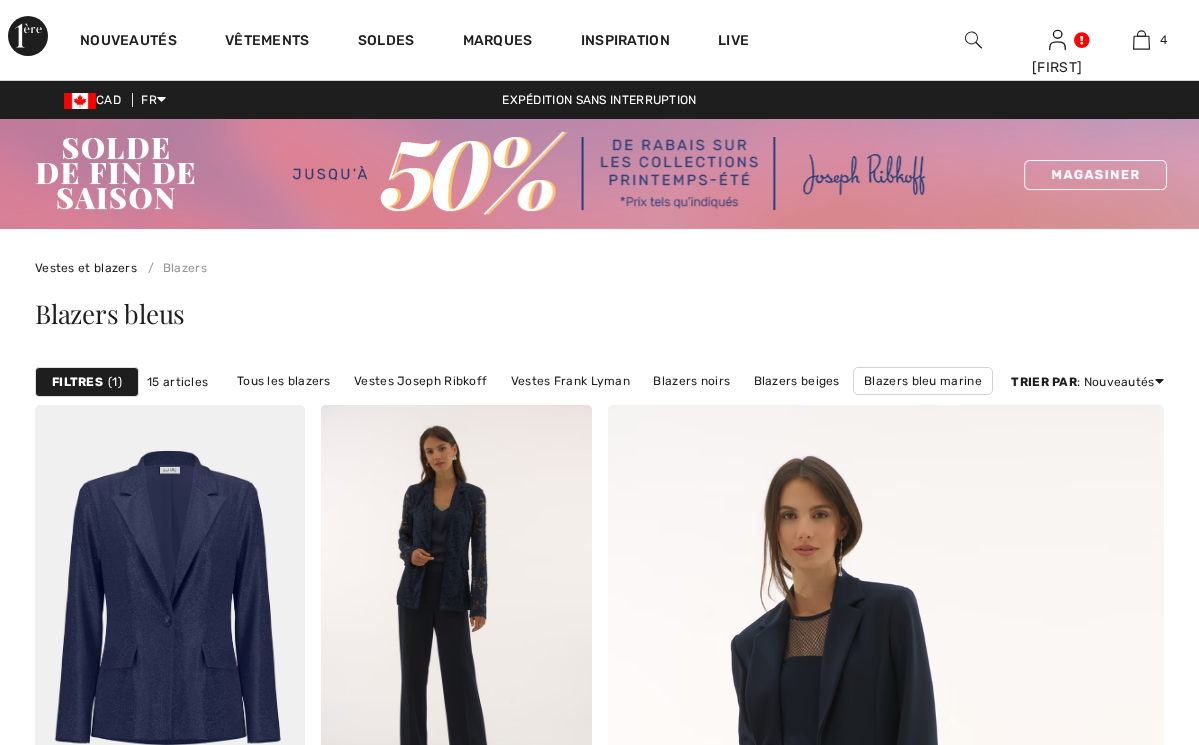 scroll, scrollTop: 124, scrollLeft: 0, axis: vertical 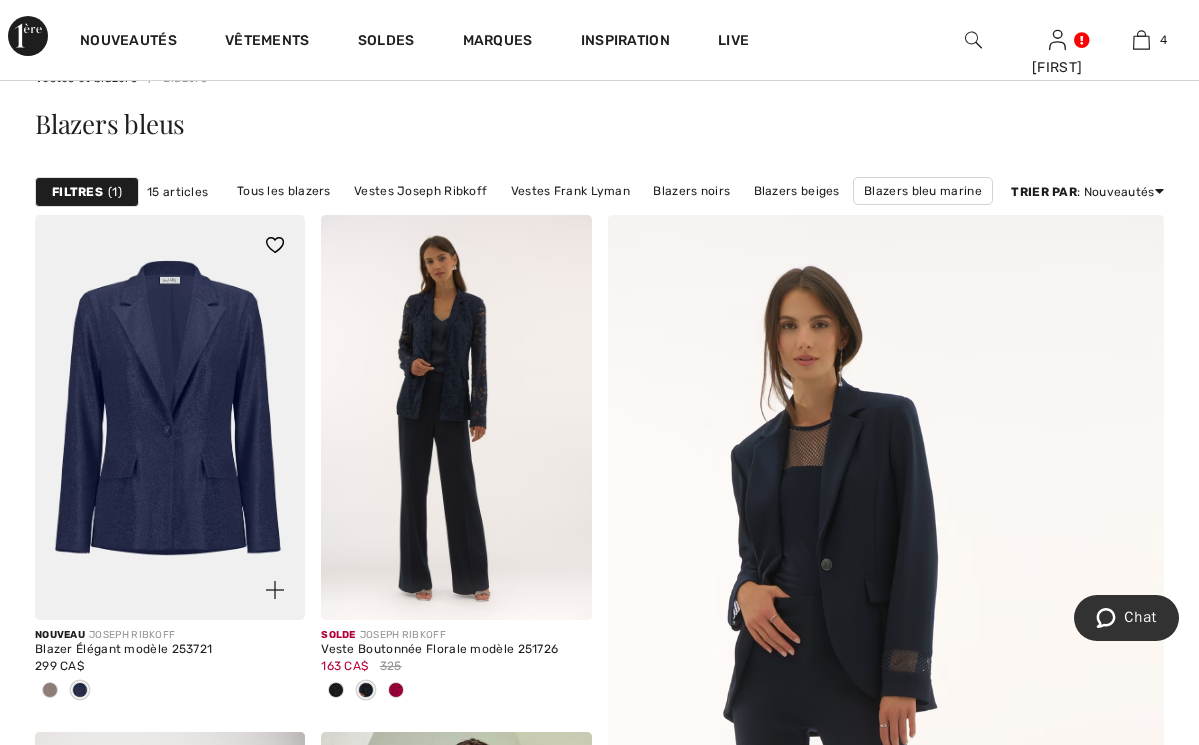 click at bounding box center [170, 417] 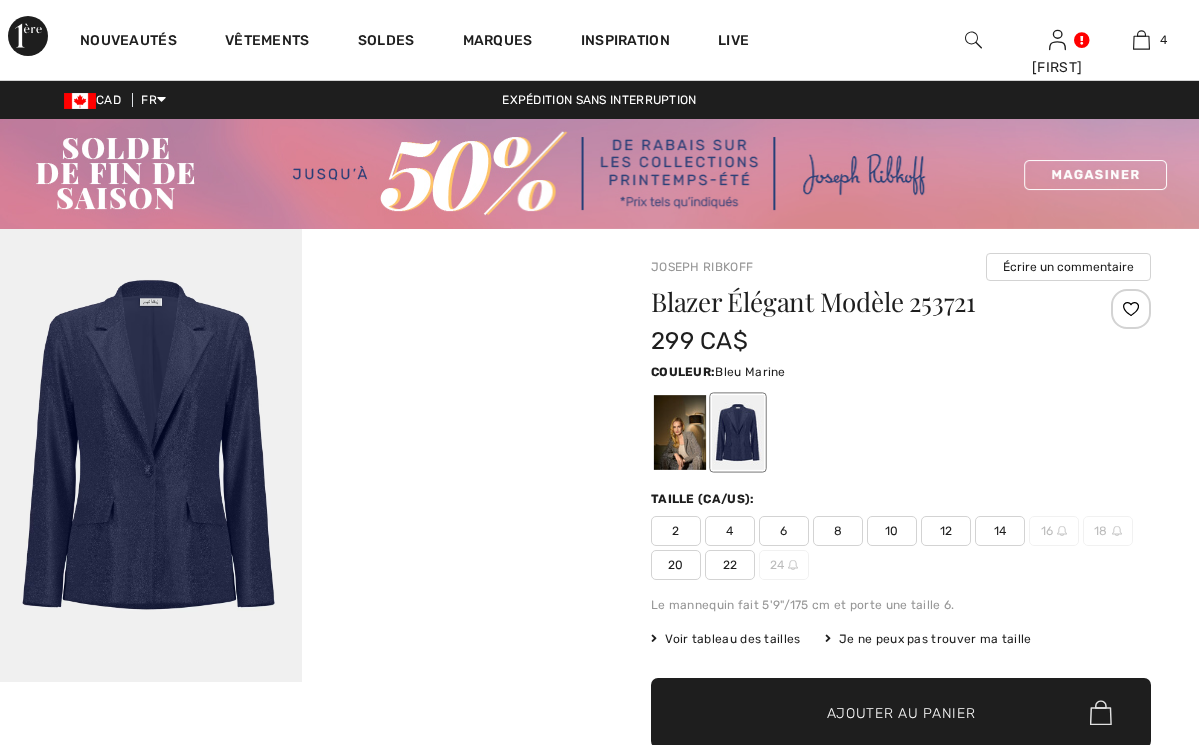 scroll, scrollTop: 0, scrollLeft: 0, axis: both 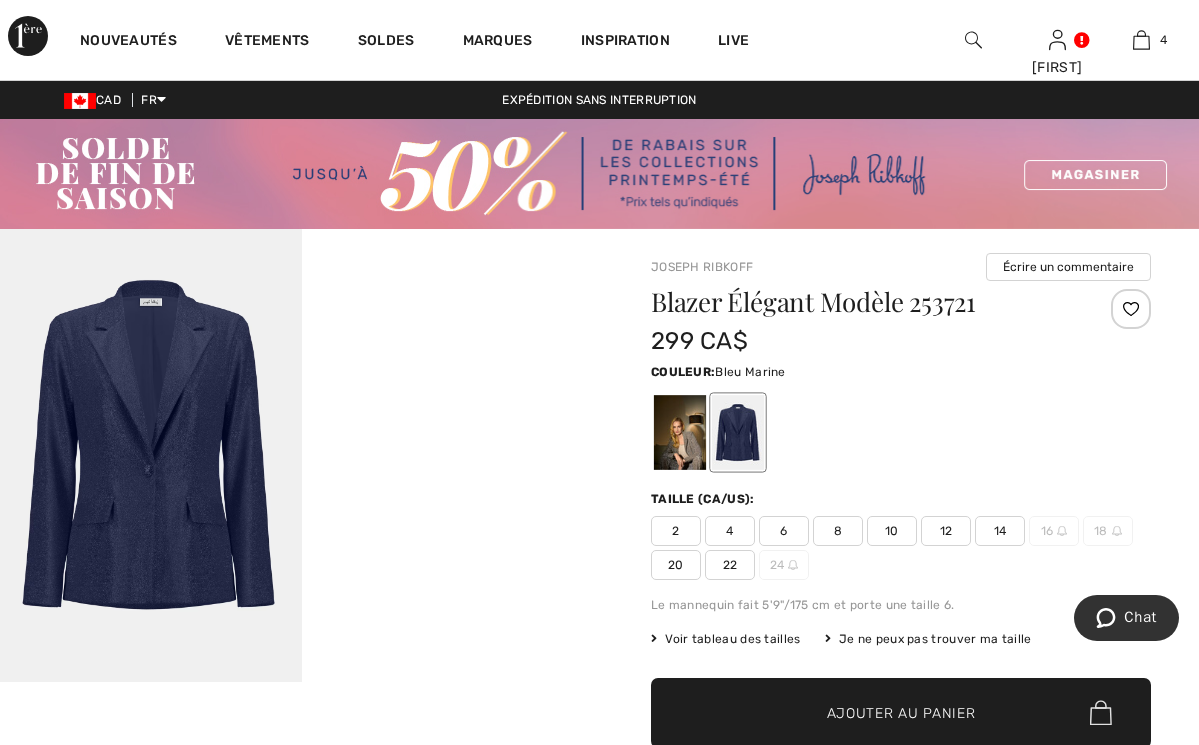 click at bounding box center (151, 455) 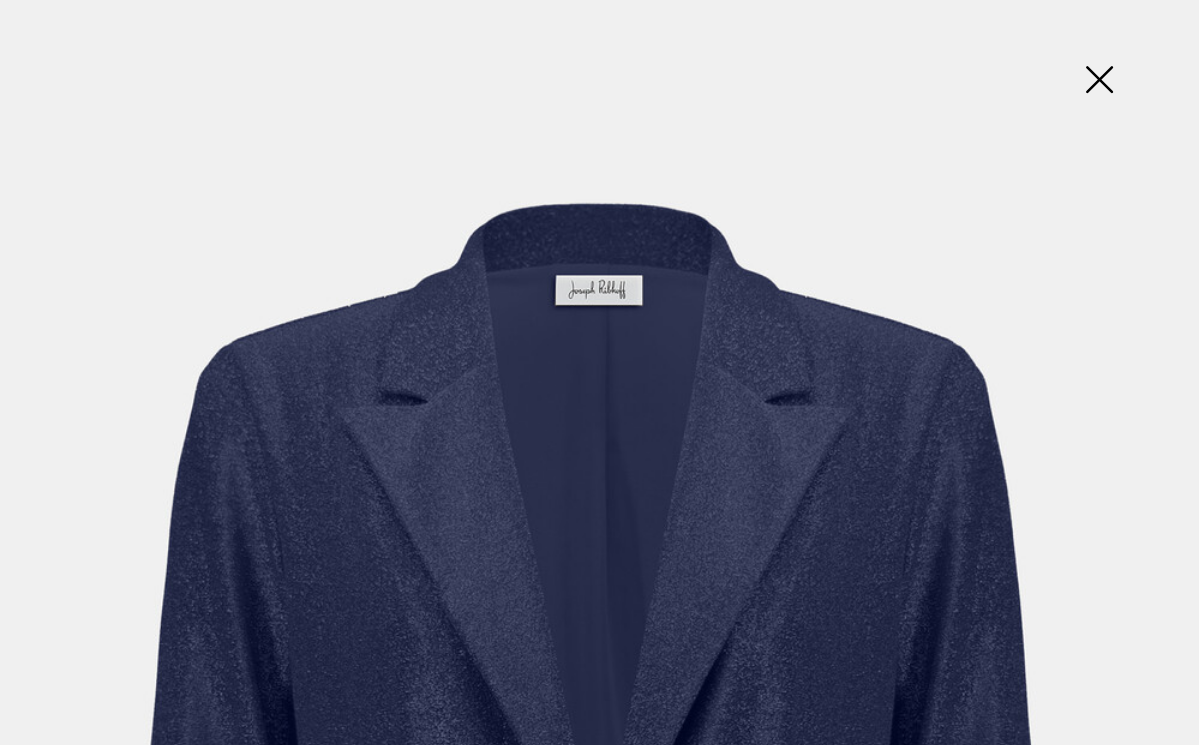 click at bounding box center (1099, 81) 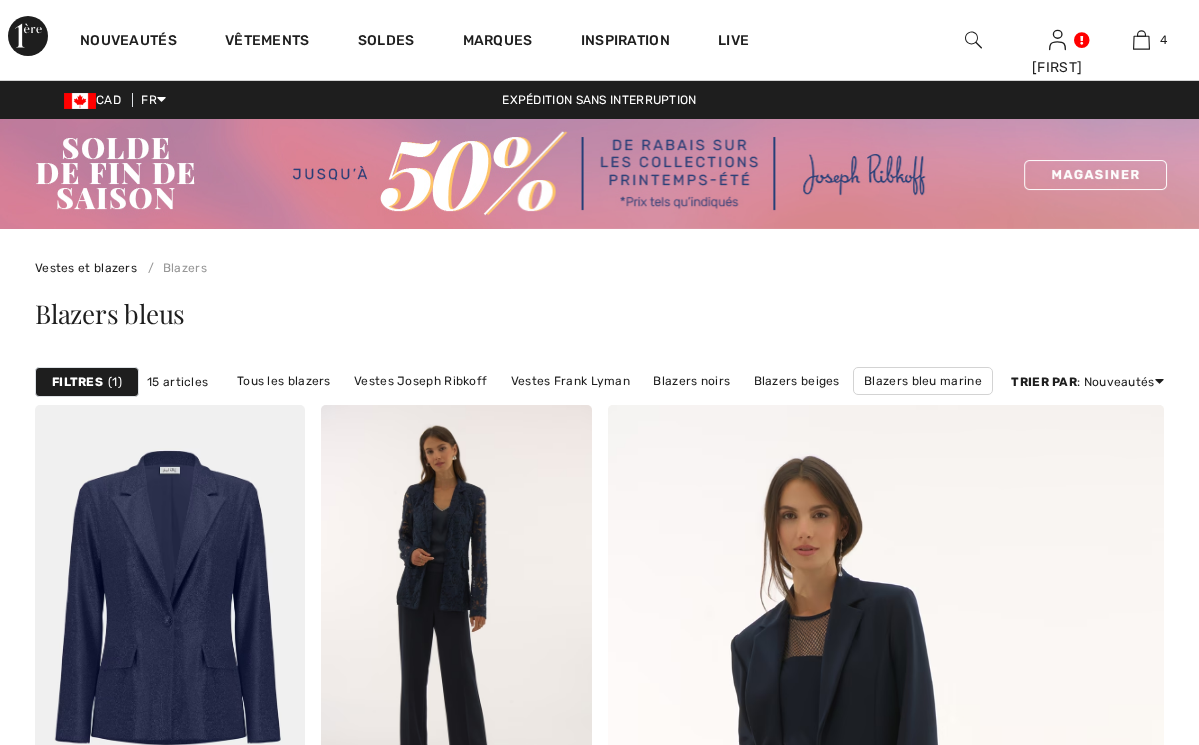 checkbox on "true" 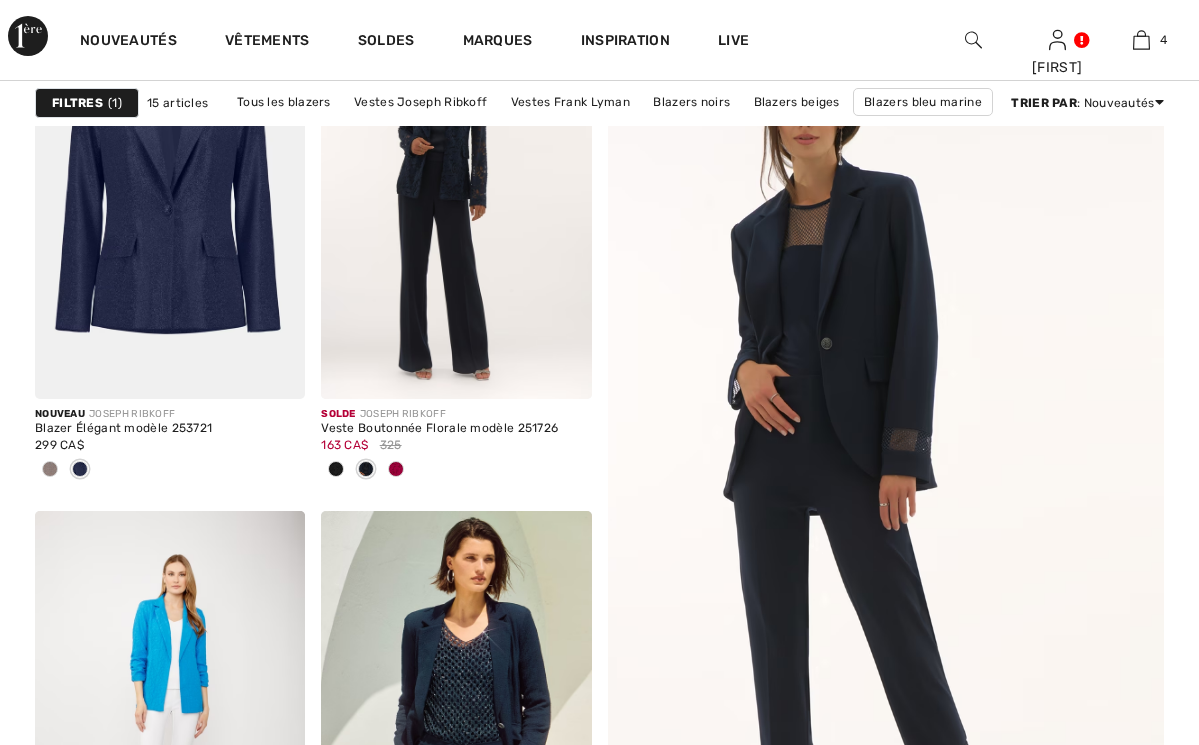 scroll, scrollTop: 0, scrollLeft: 0, axis: both 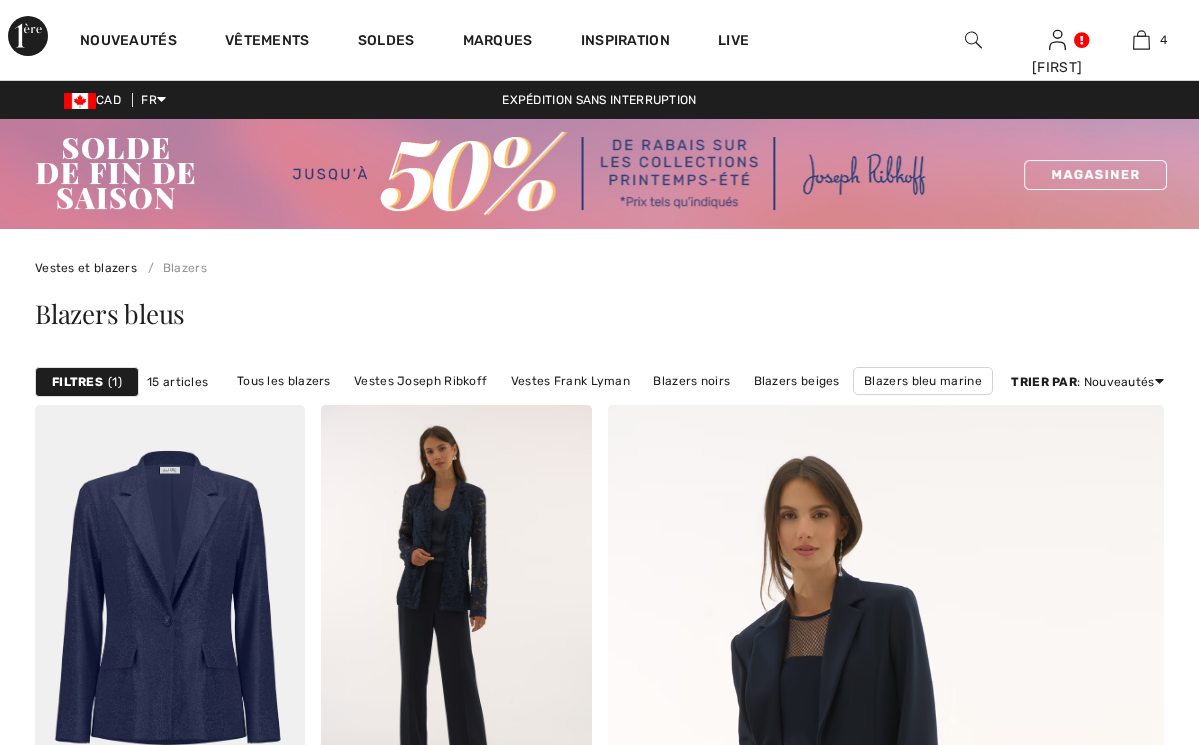 checkbox on "true" 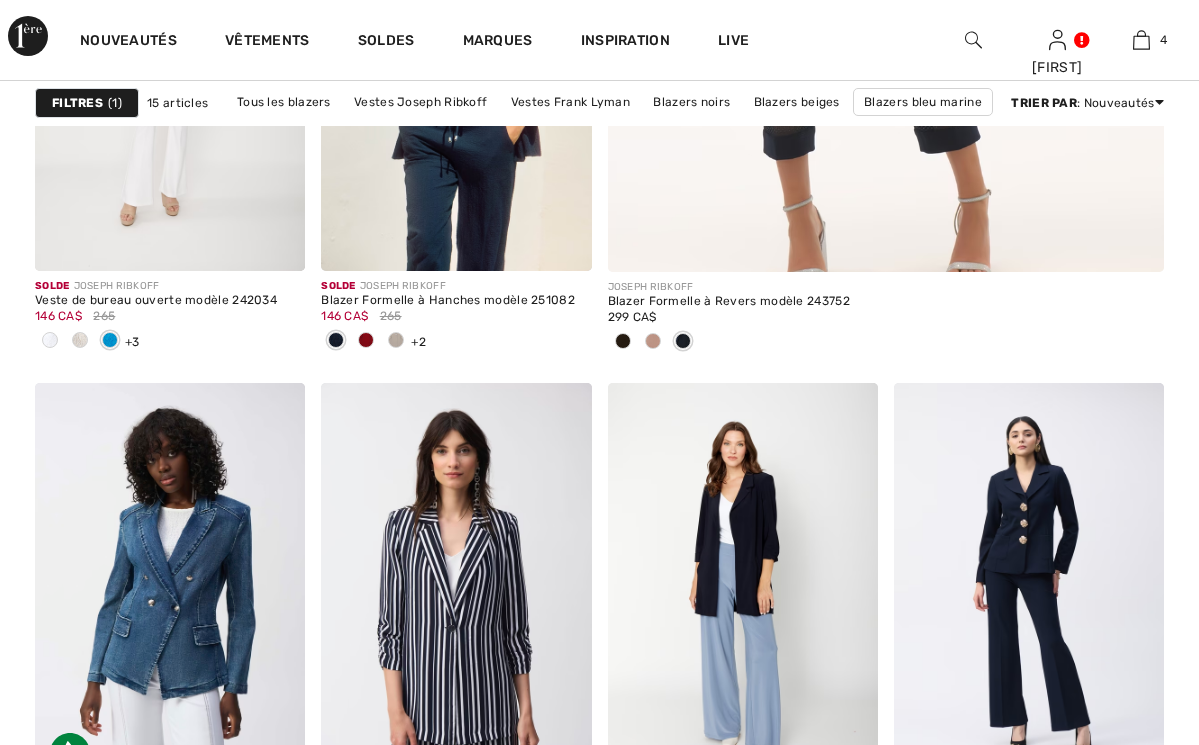 scroll, scrollTop: 0, scrollLeft: 0, axis: both 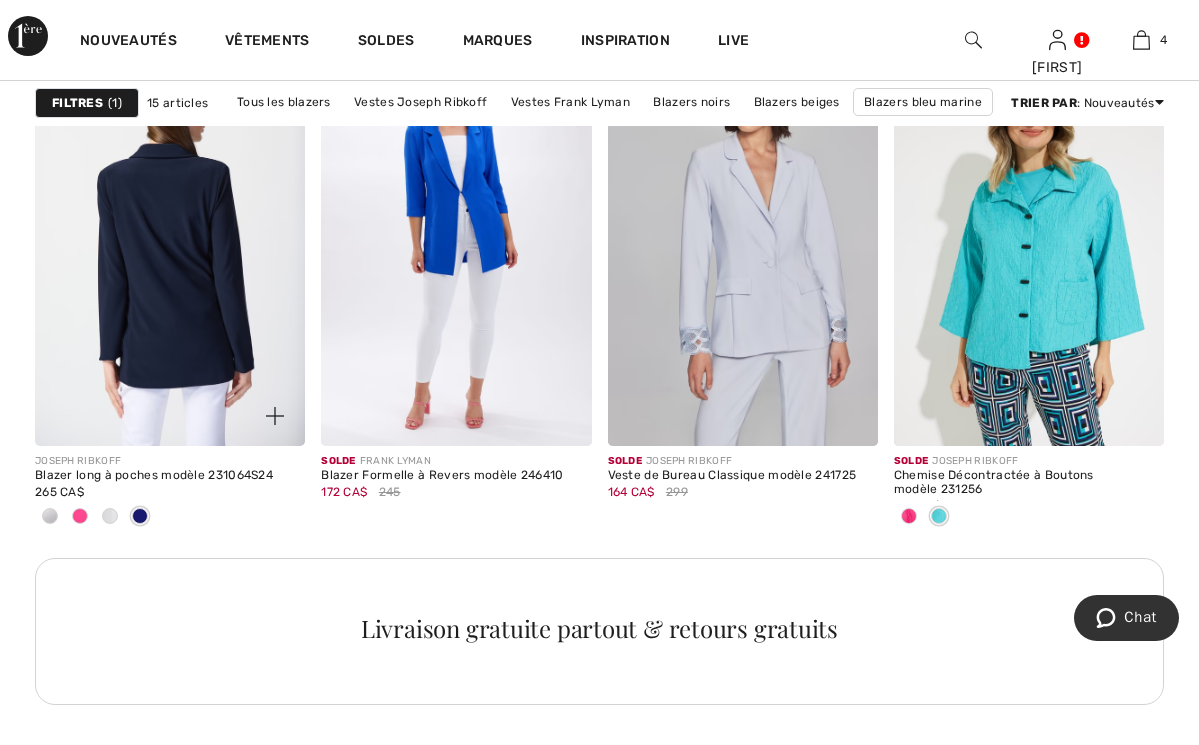 click at bounding box center (170, 243) 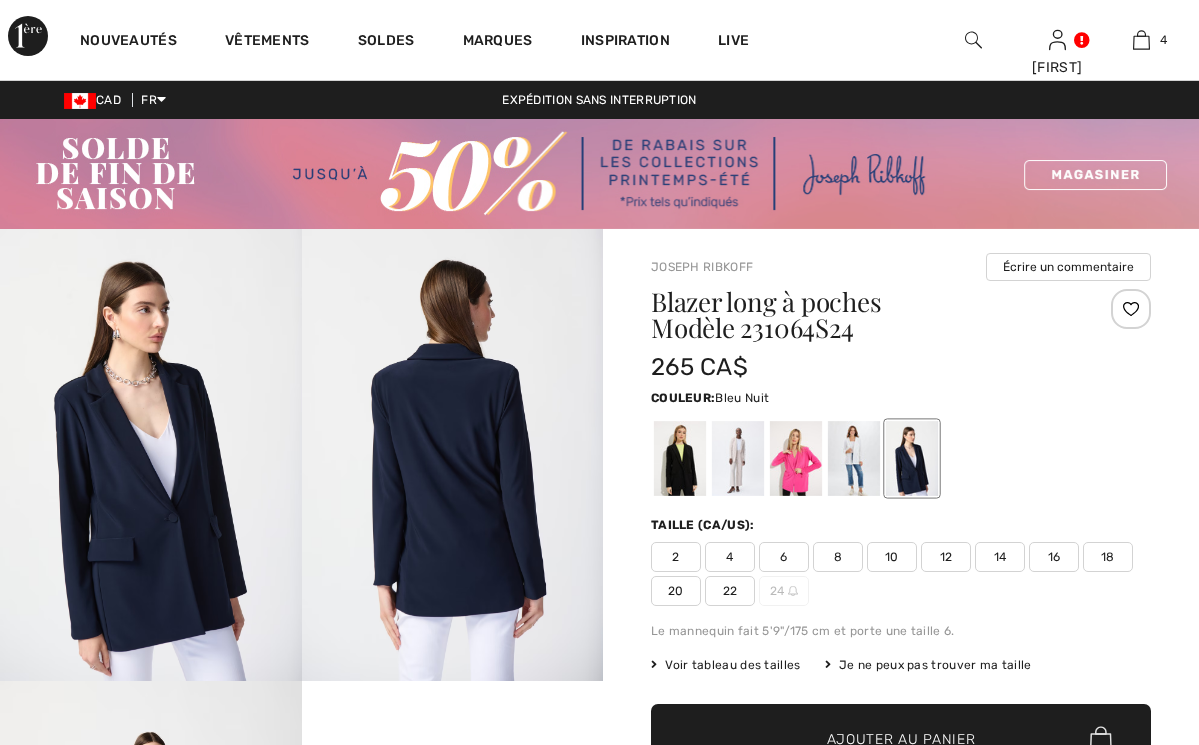checkbox on "true" 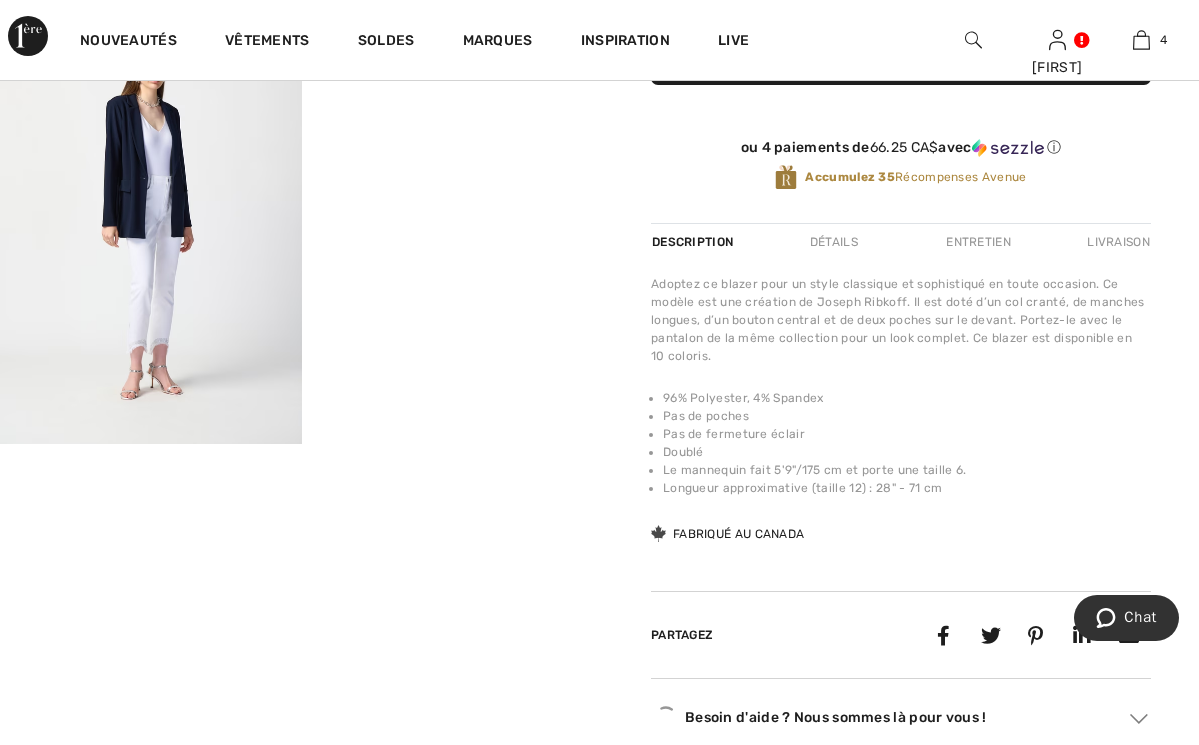 scroll, scrollTop: 691, scrollLeft: 0, axis: vertical 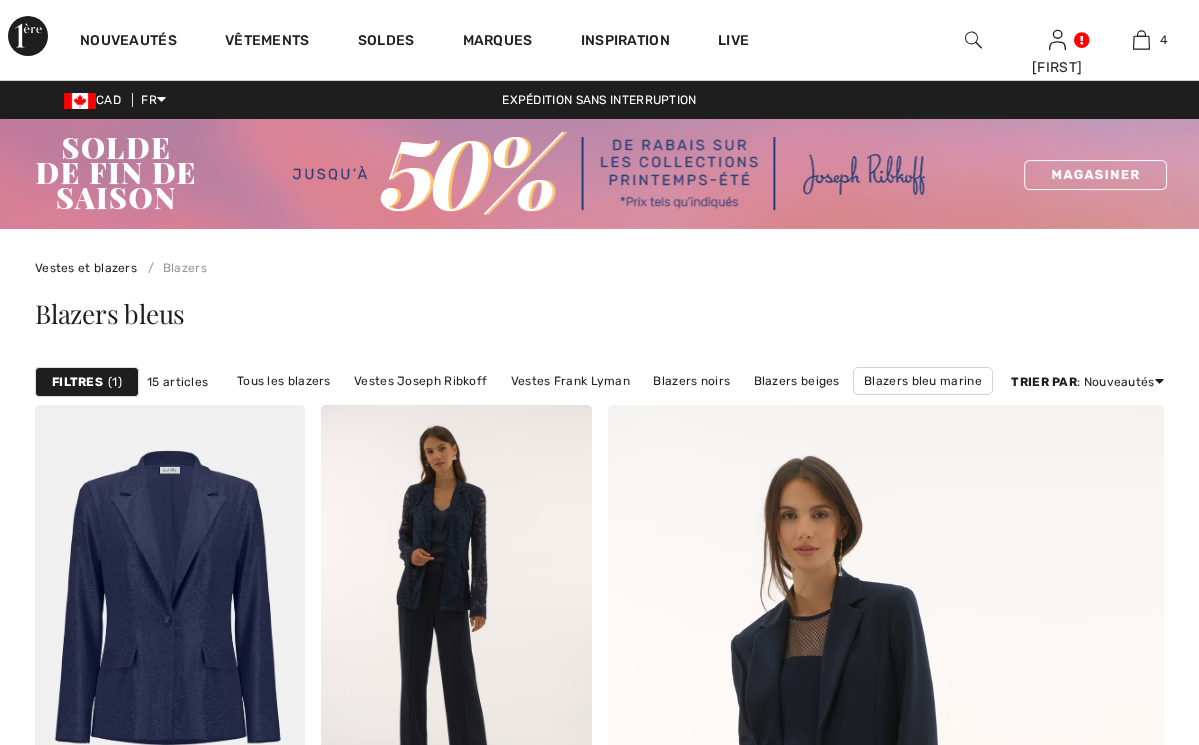 checkbox on "true" 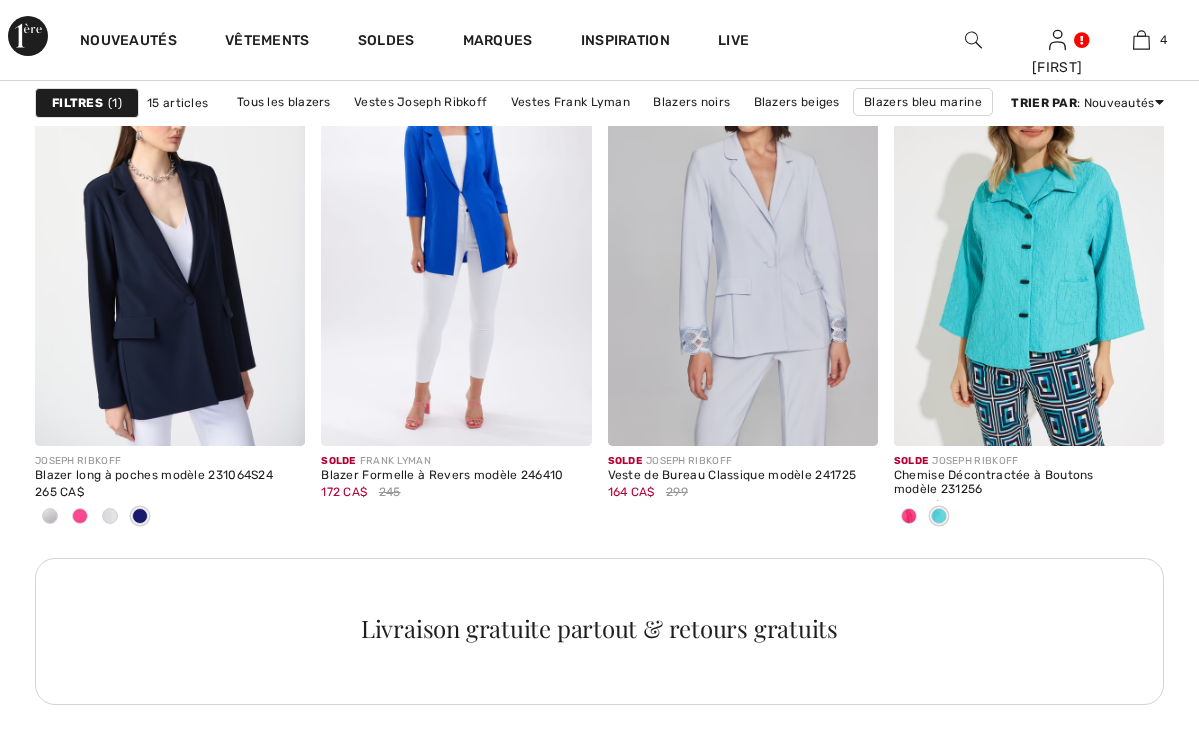 scroll, scrollTop: 1916, scrollLeft: 0, axis: vertical 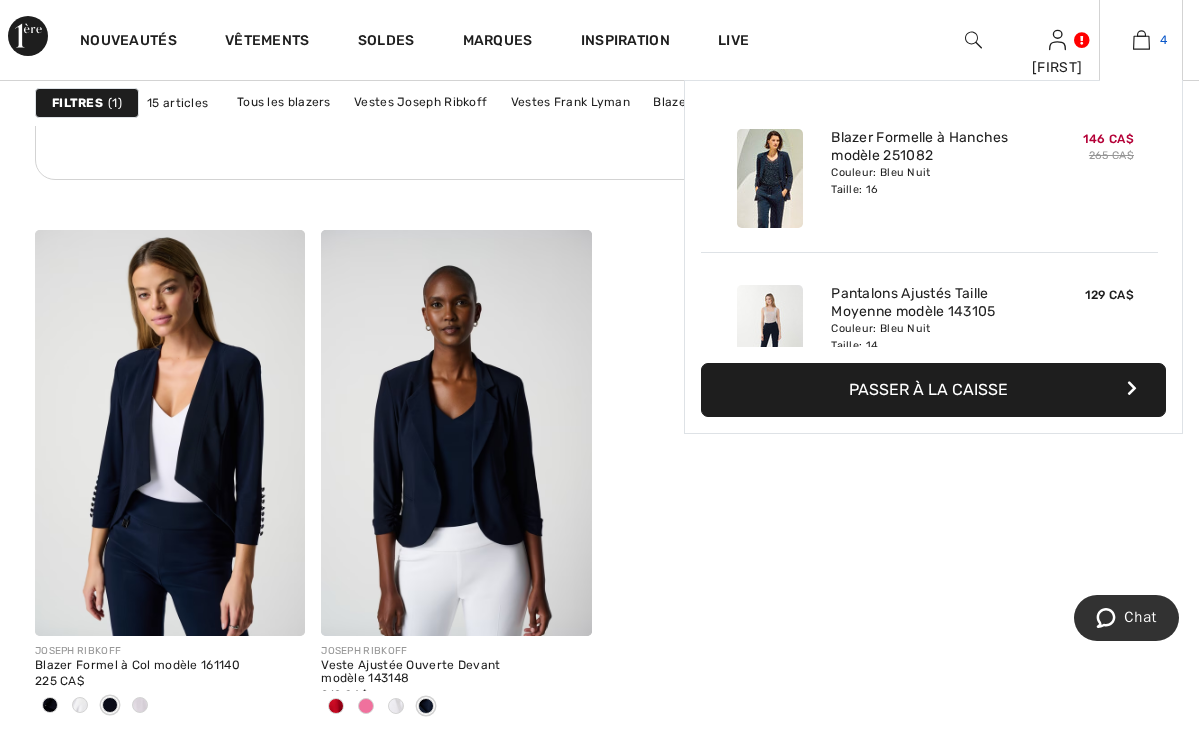 click at bounding box center (1141, 40) 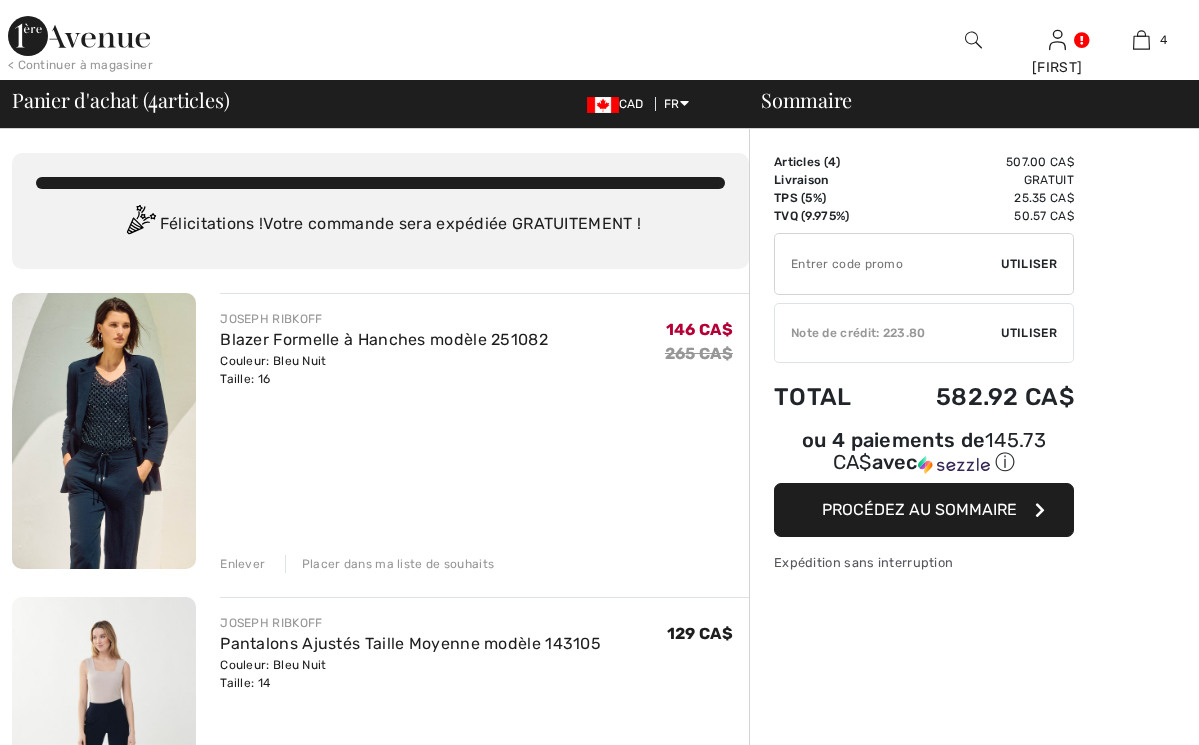 scroll, scrollTop: 0, scrollLeft: 0, axis: both 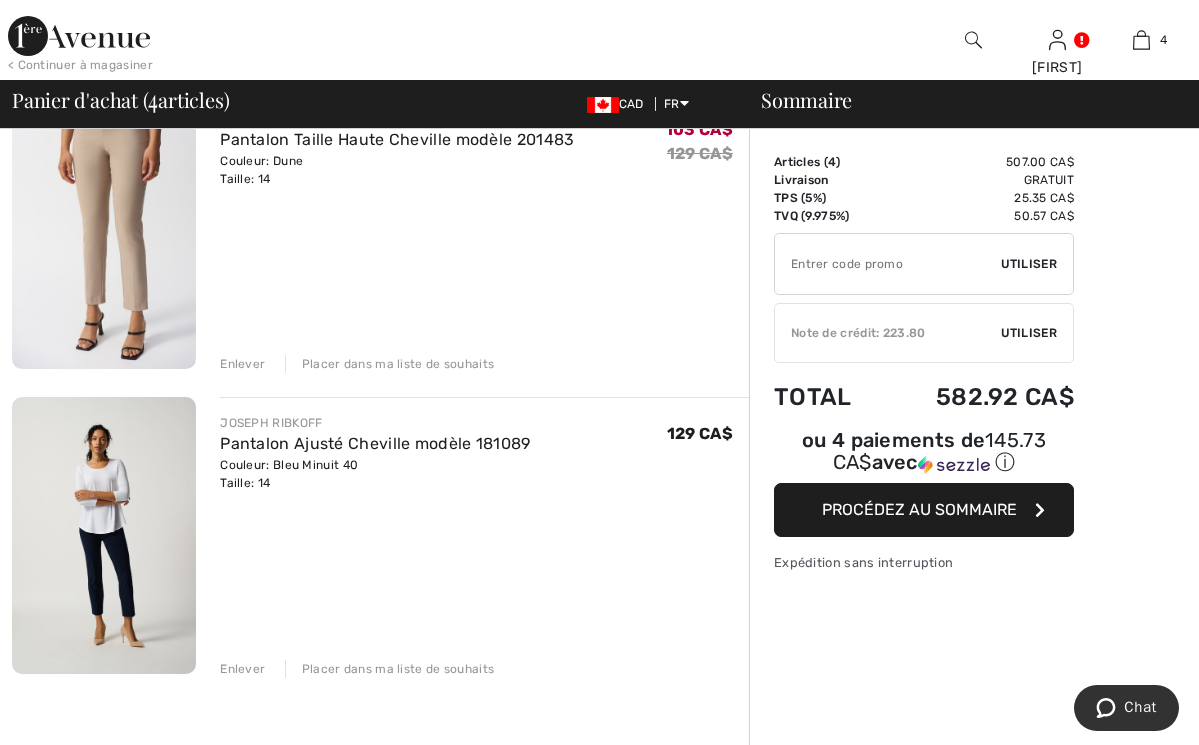 click on "Enlever" at bounding box center (242, 669) 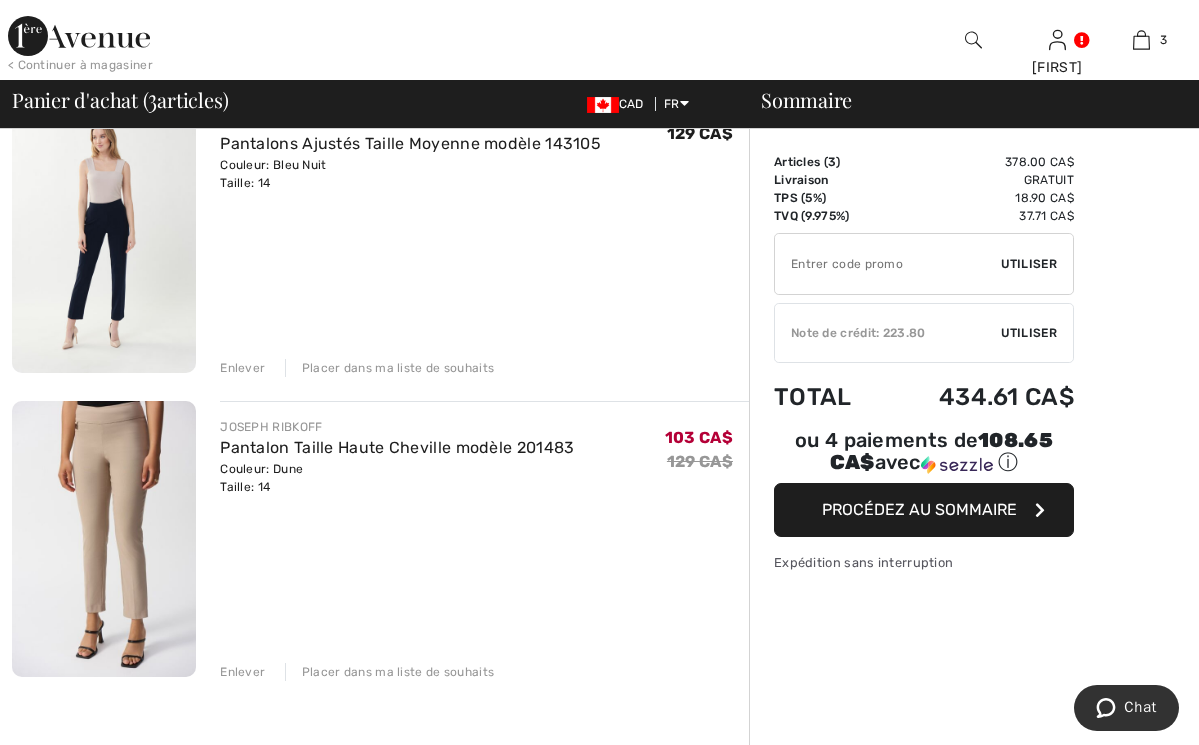 scroll, scrollTop: 205, scrollLeft: 0, axis: vertical 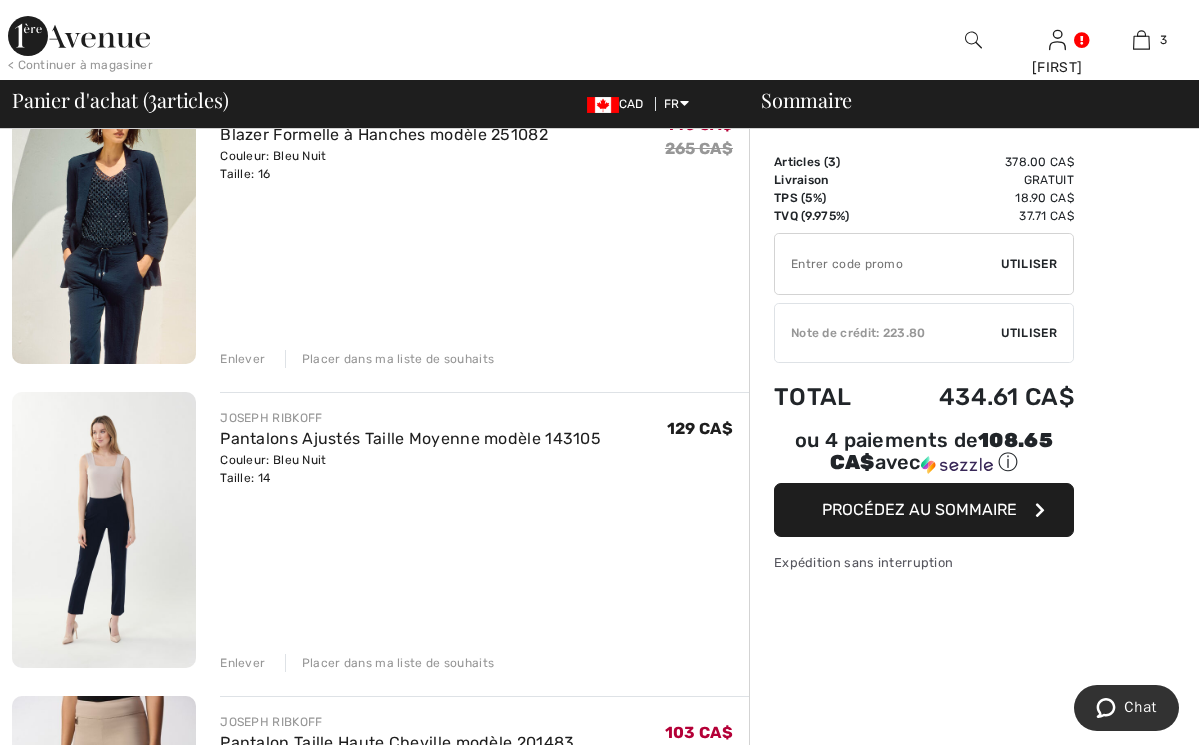 click on "Placer dans ma liste de souhaits" at bounding box center [390, 359] 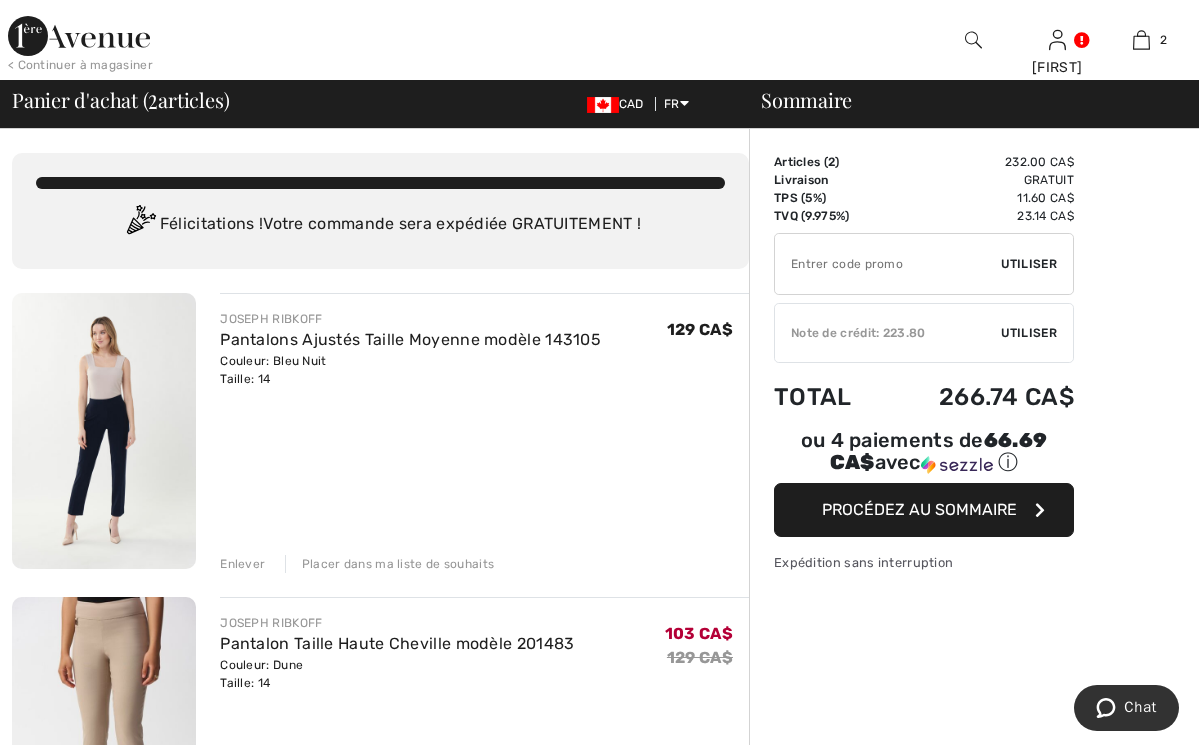 scroll, scrollTop: 0, scrollLeft: 0, axis: both 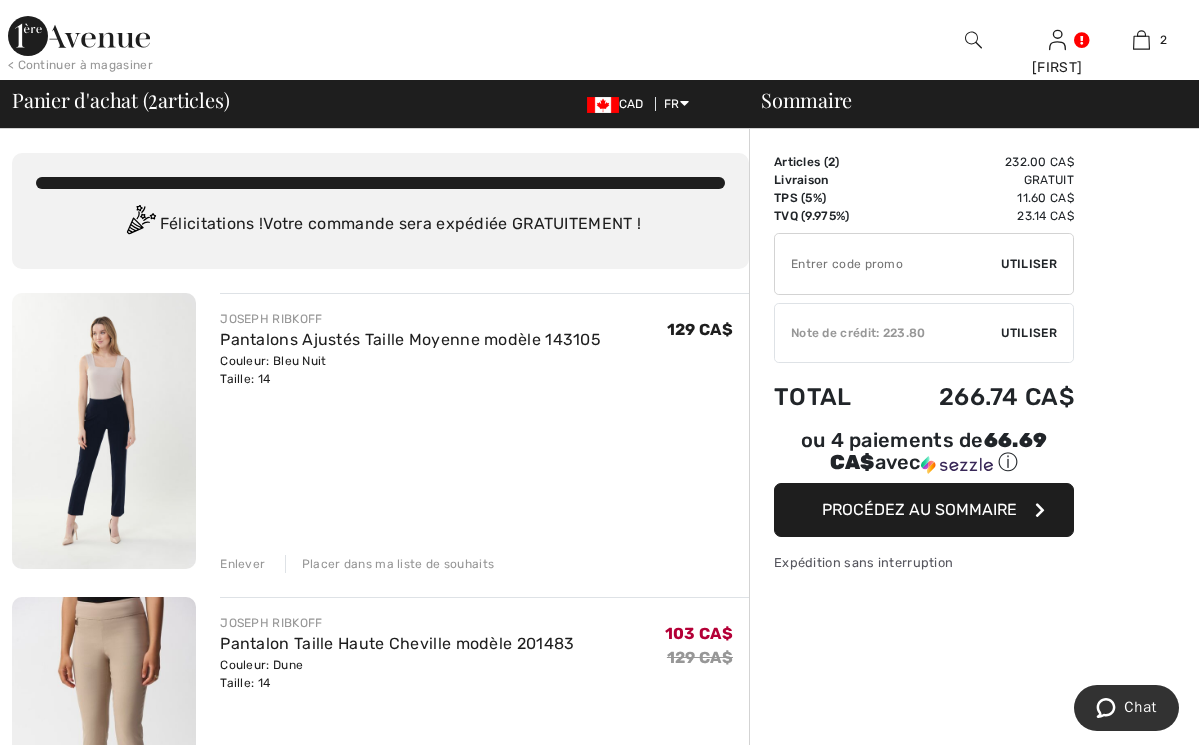 click on "Placer dans ma liste de souhaits" at bounding box center (390, 564) 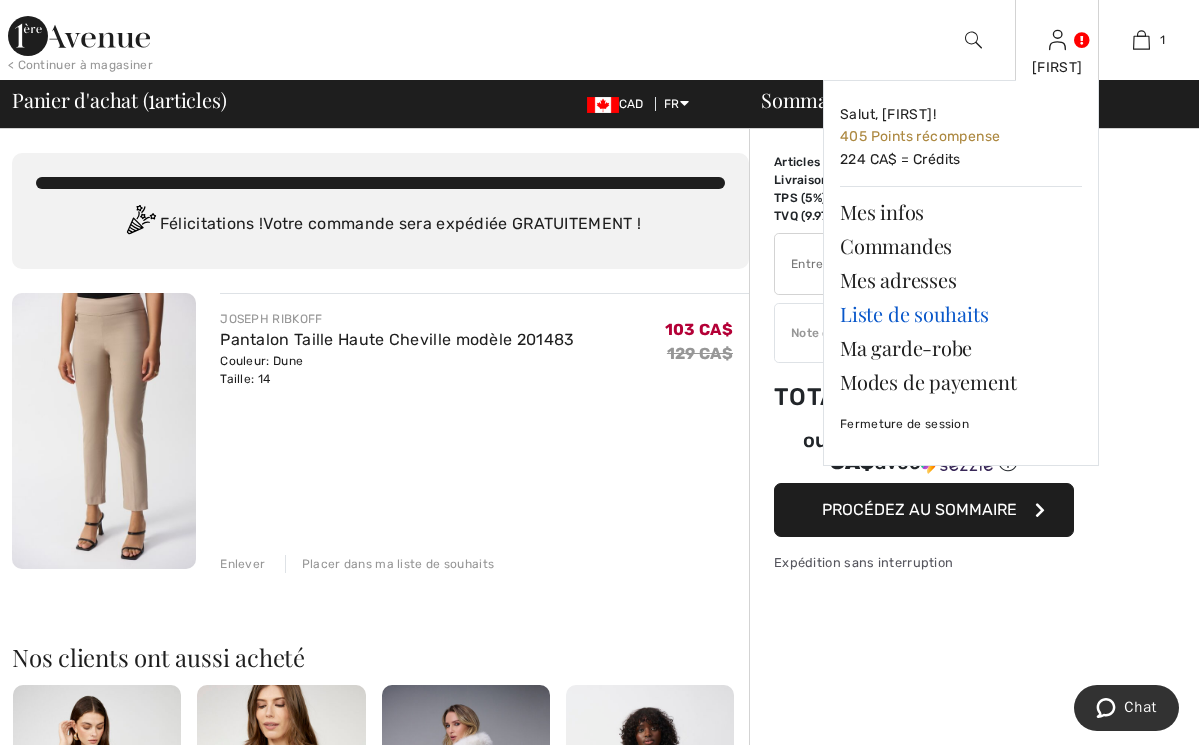 click on "Liste de souhaits" at bounding box center (961, 314) 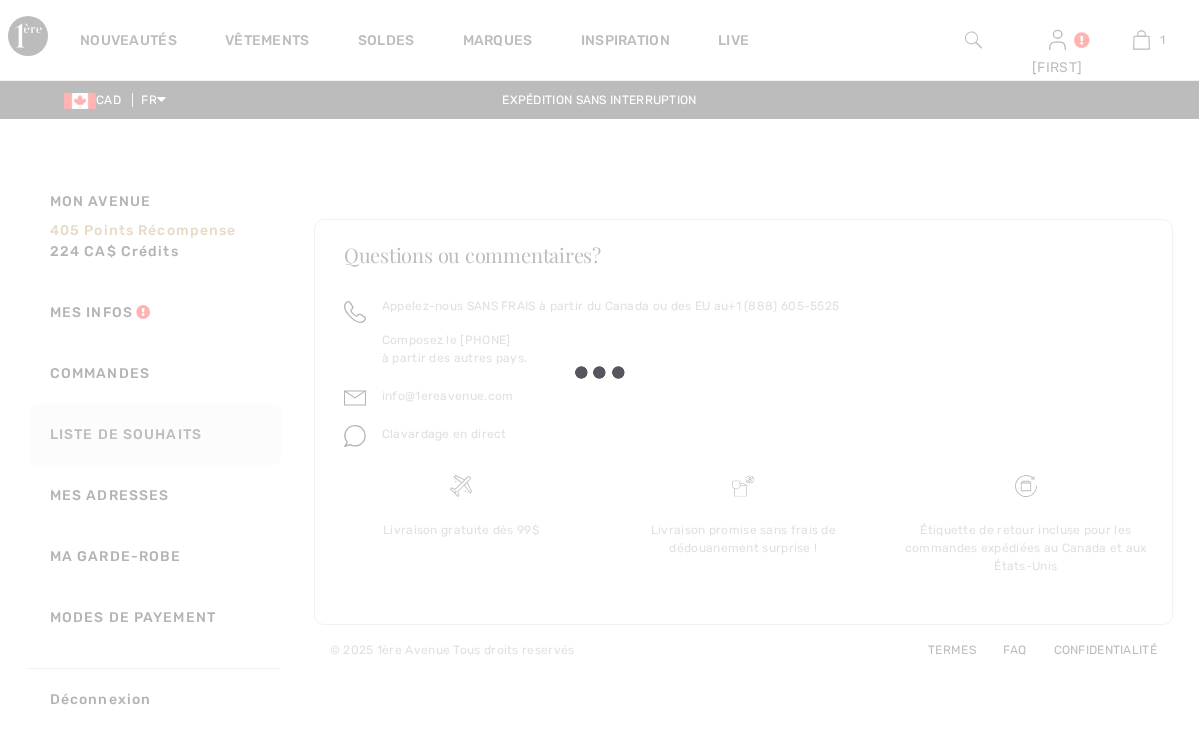 scroll, scrollTop: 0, scrollLeft: 0, axis: both 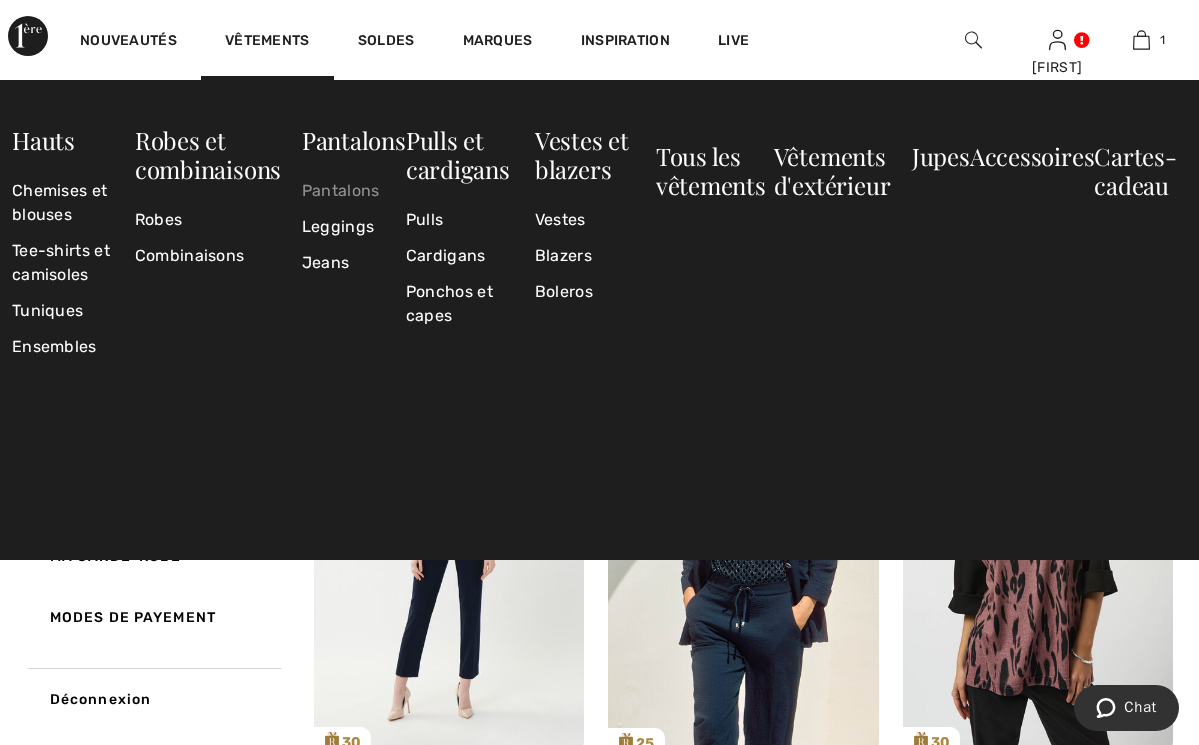 click on "Pantalons" at bounding box center (354, 191) 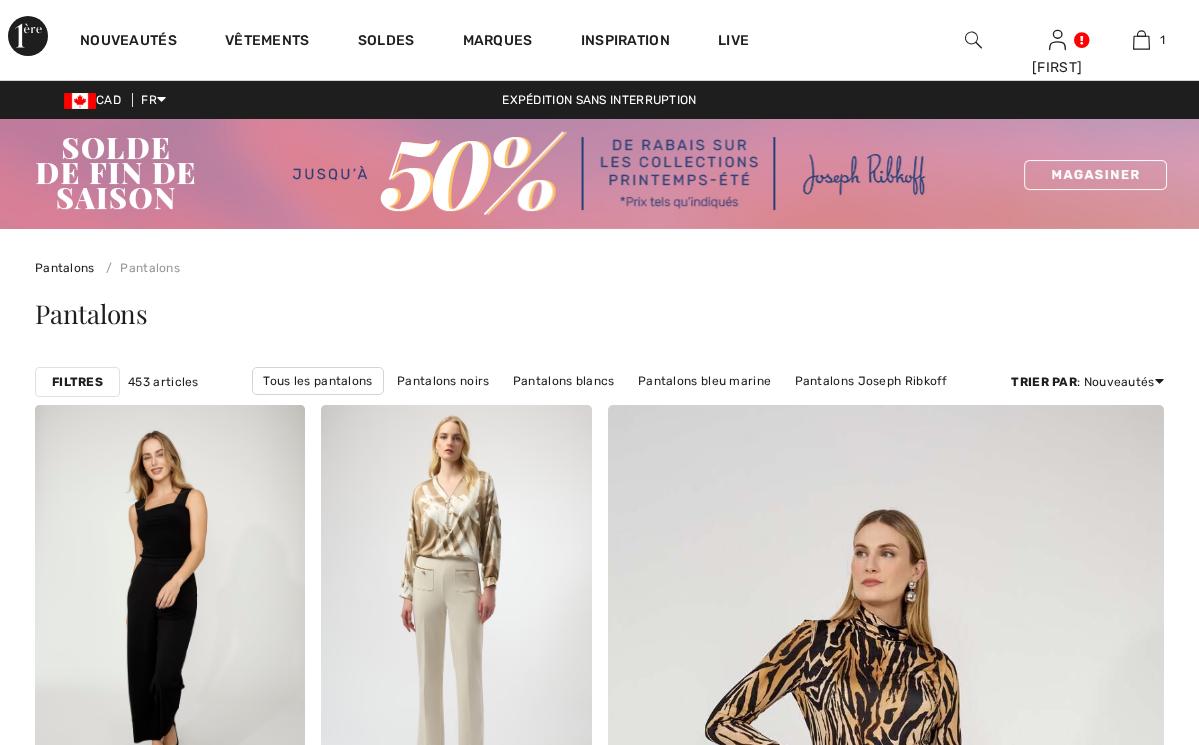 scroll, scrollTop: 0, scrollLeft: 0, axis: both 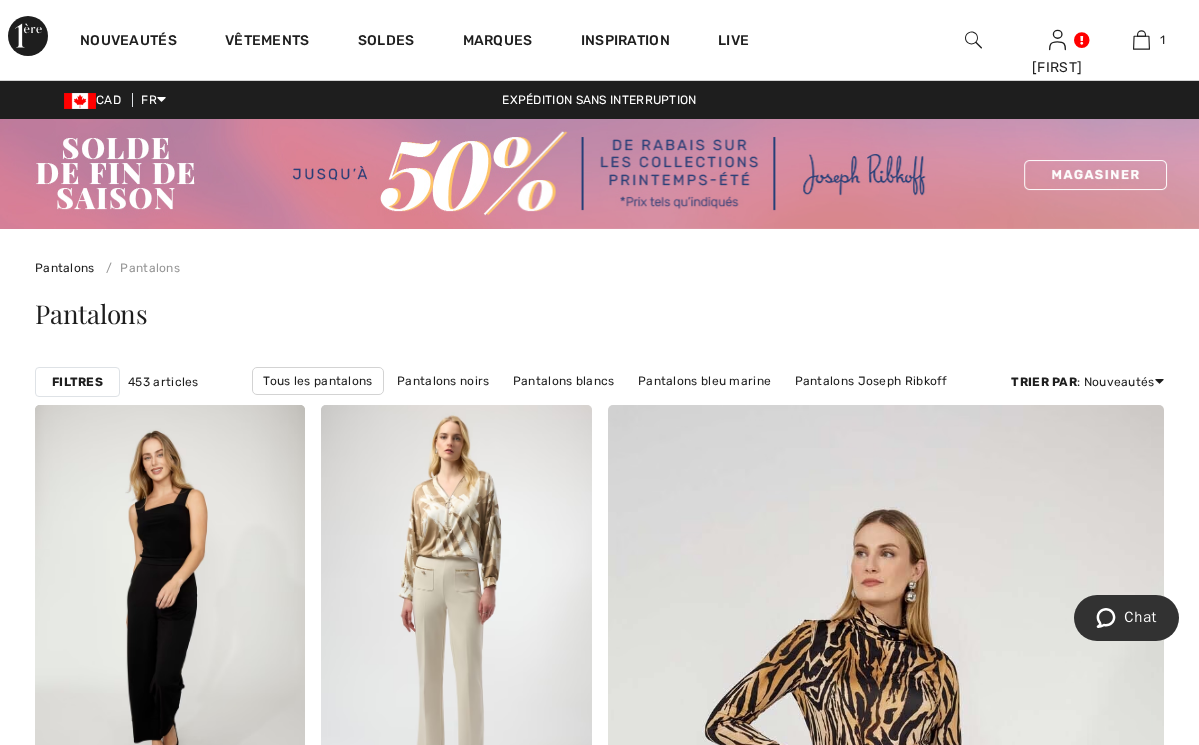 click on "Filtres" at bounding box center [77, 382] 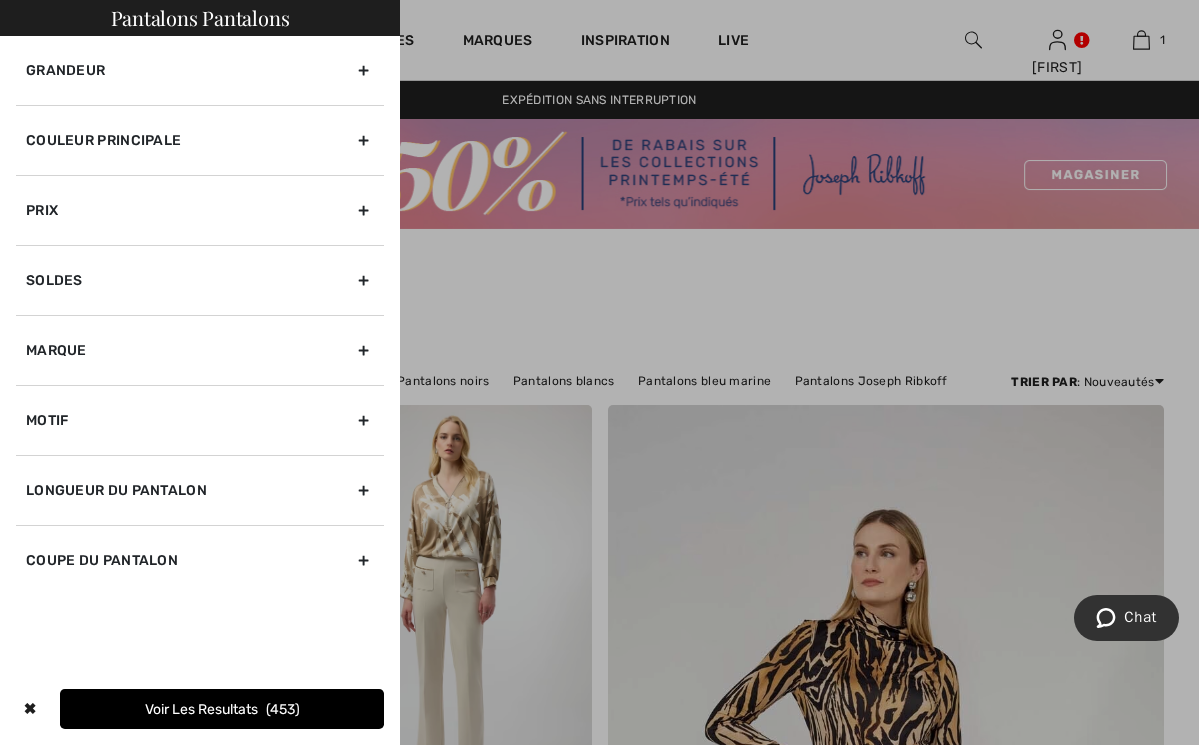 click on "Marque" at bounding box center (200, 350) 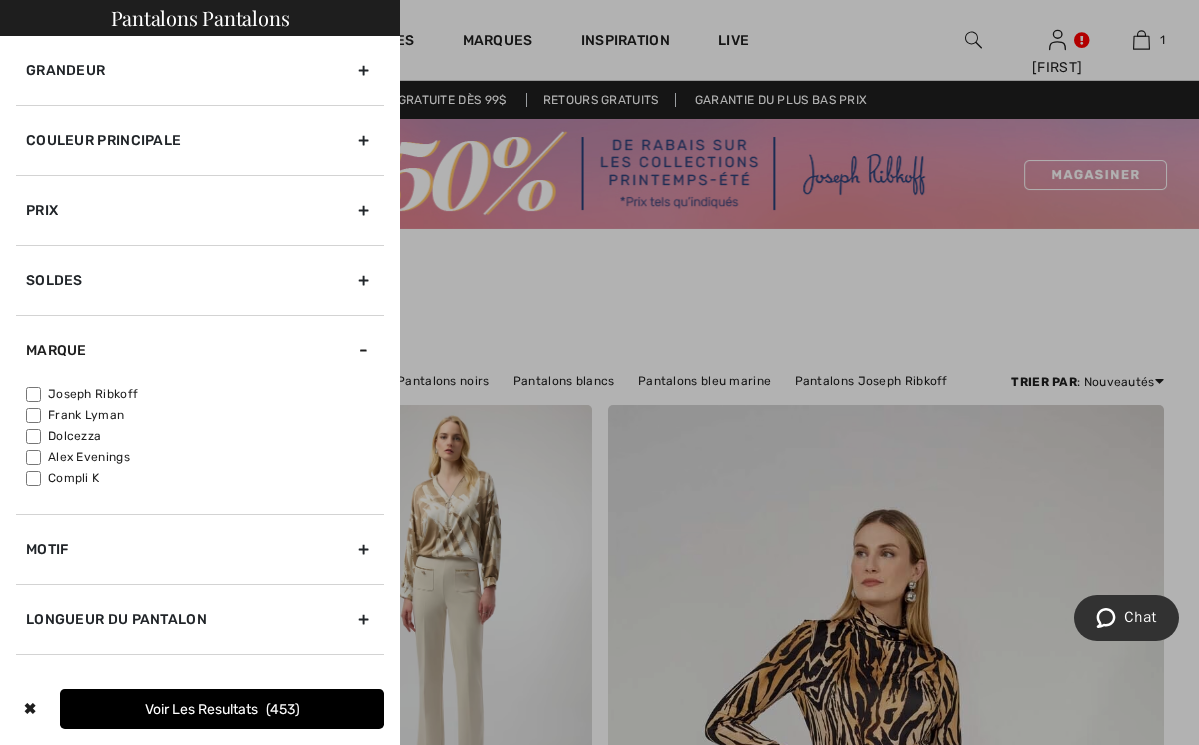 click on "Joseph Ribkoff" at bounding box center [205, 394] 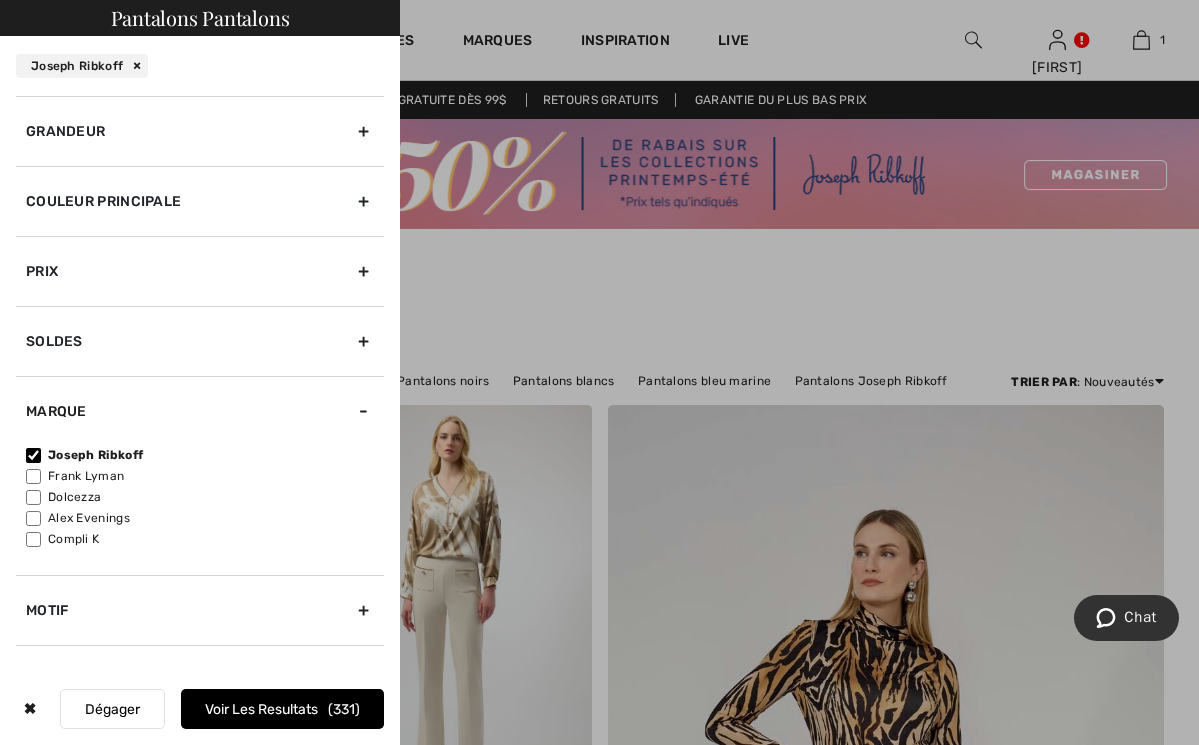 scroll, scrollTop: 0, scrollLeft: 0, axis: both 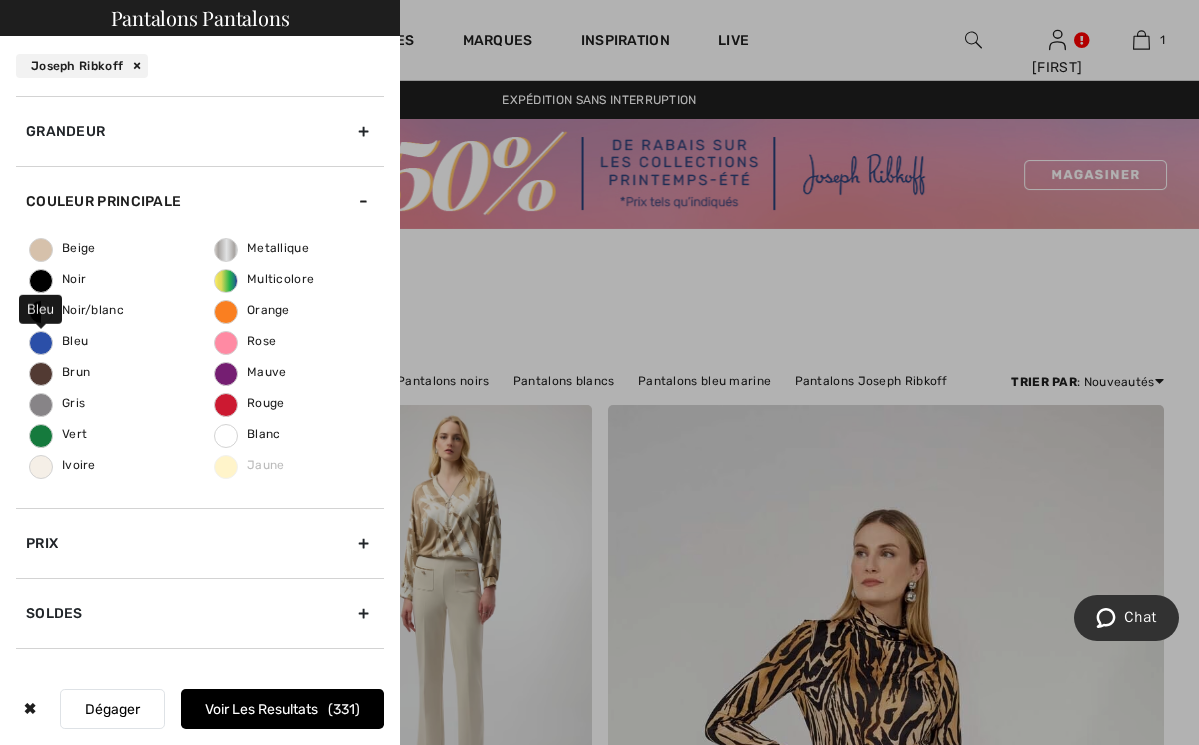 click on "Bleu" at bounding box center [59, 341] 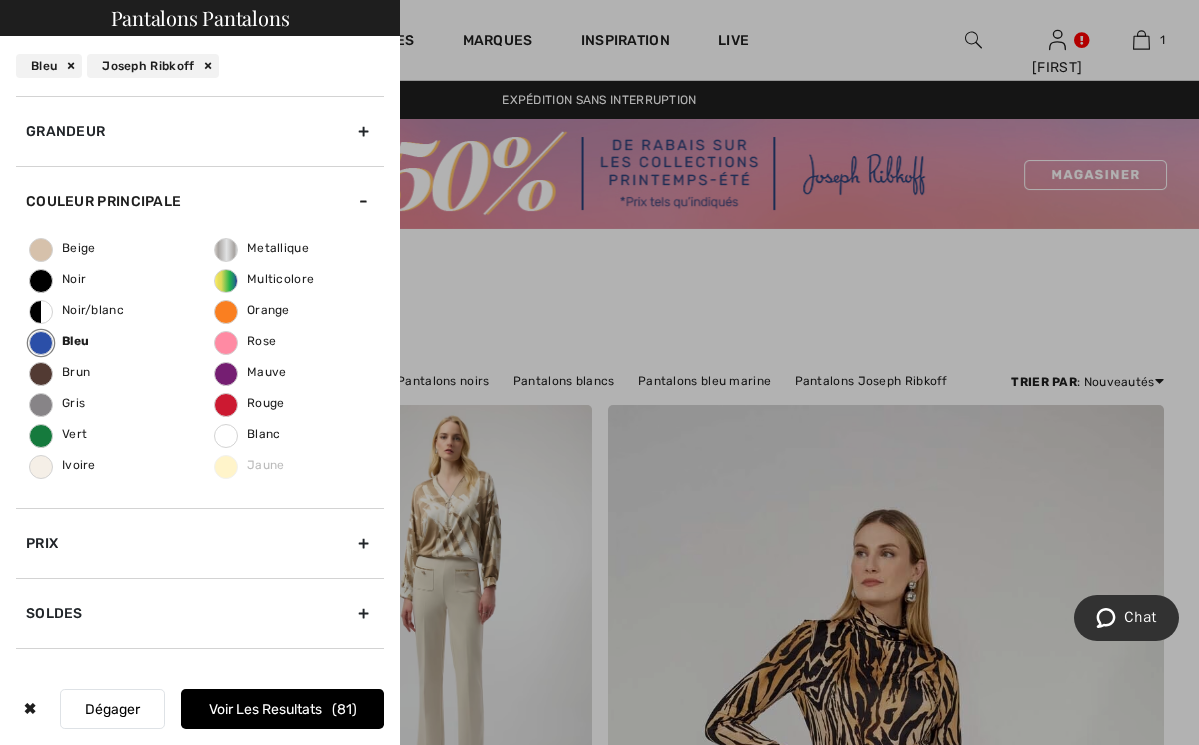 click on "Voir les resultats 81" at bounding box center (282, 709) 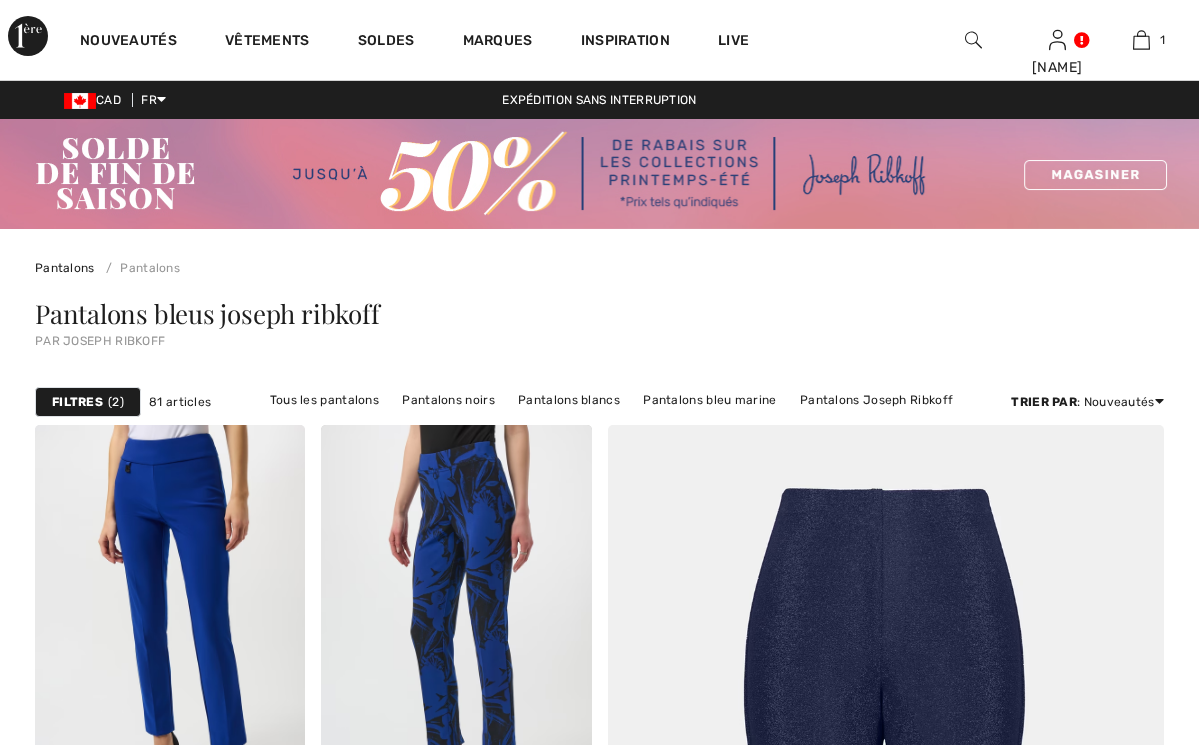 scroll, scrollTop: 215, scrollLeft: 0, axis: vertical 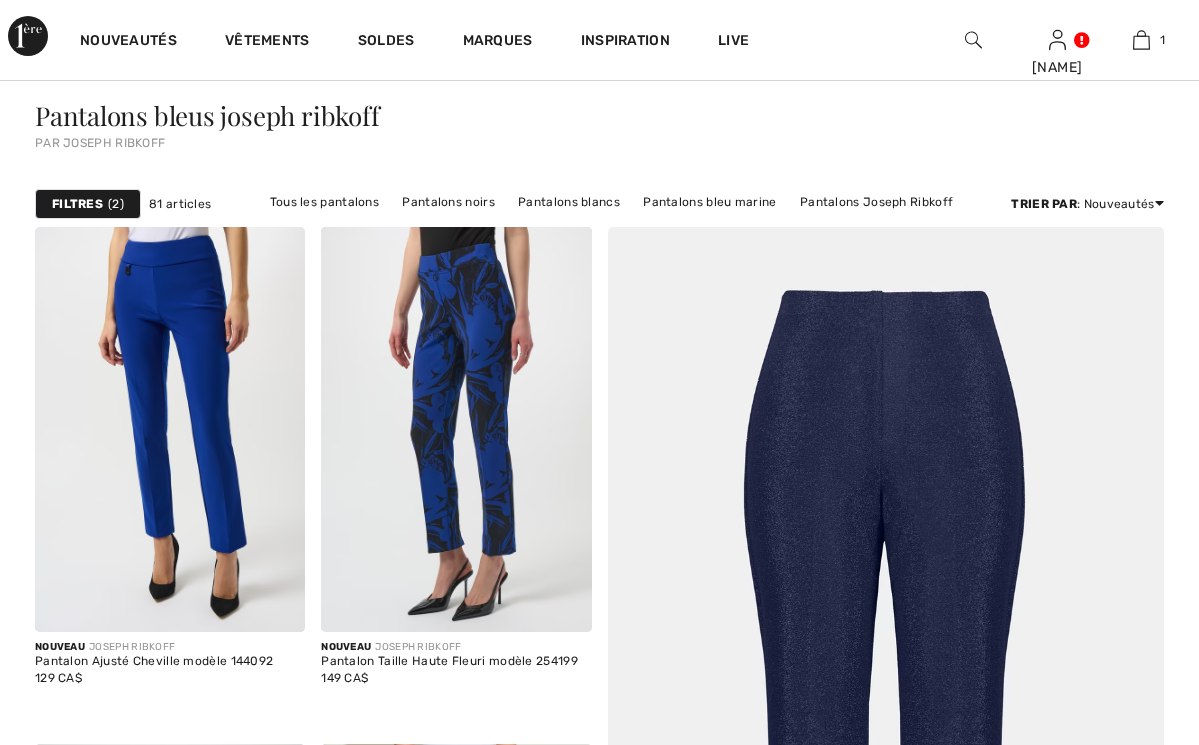 checkbox on "true" 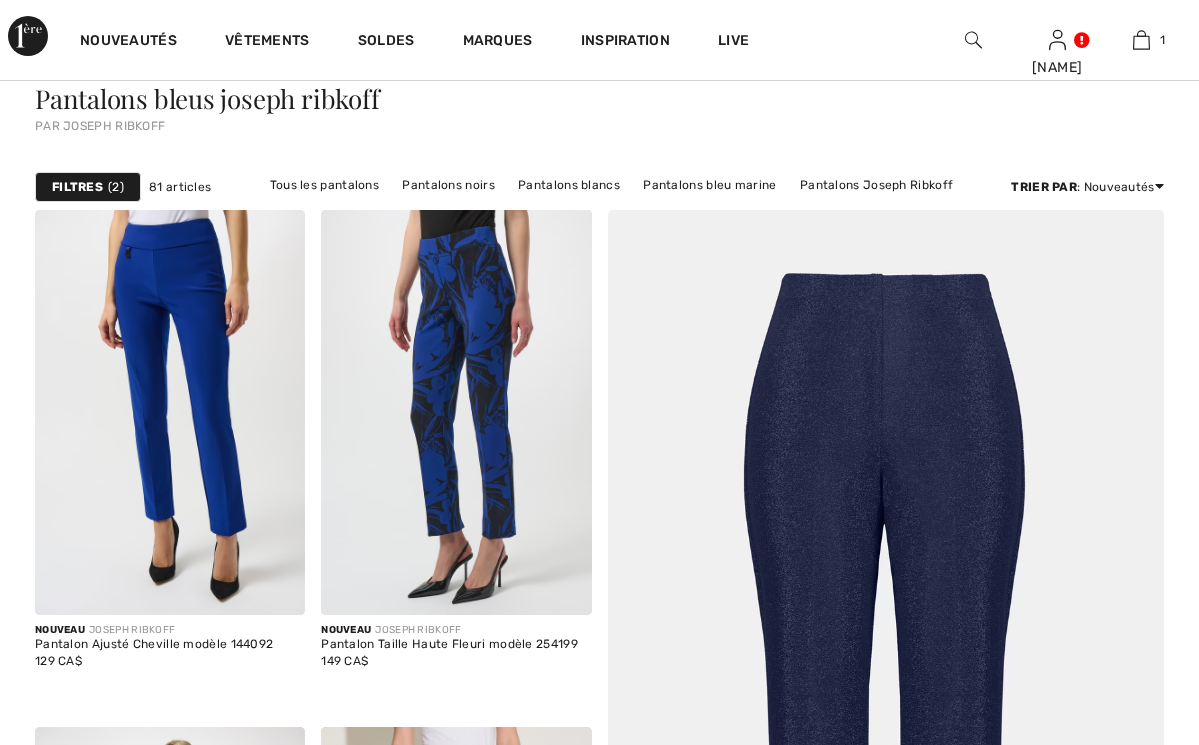 scroll, scrollTop: 0, scrollLeft: 0, axis: both 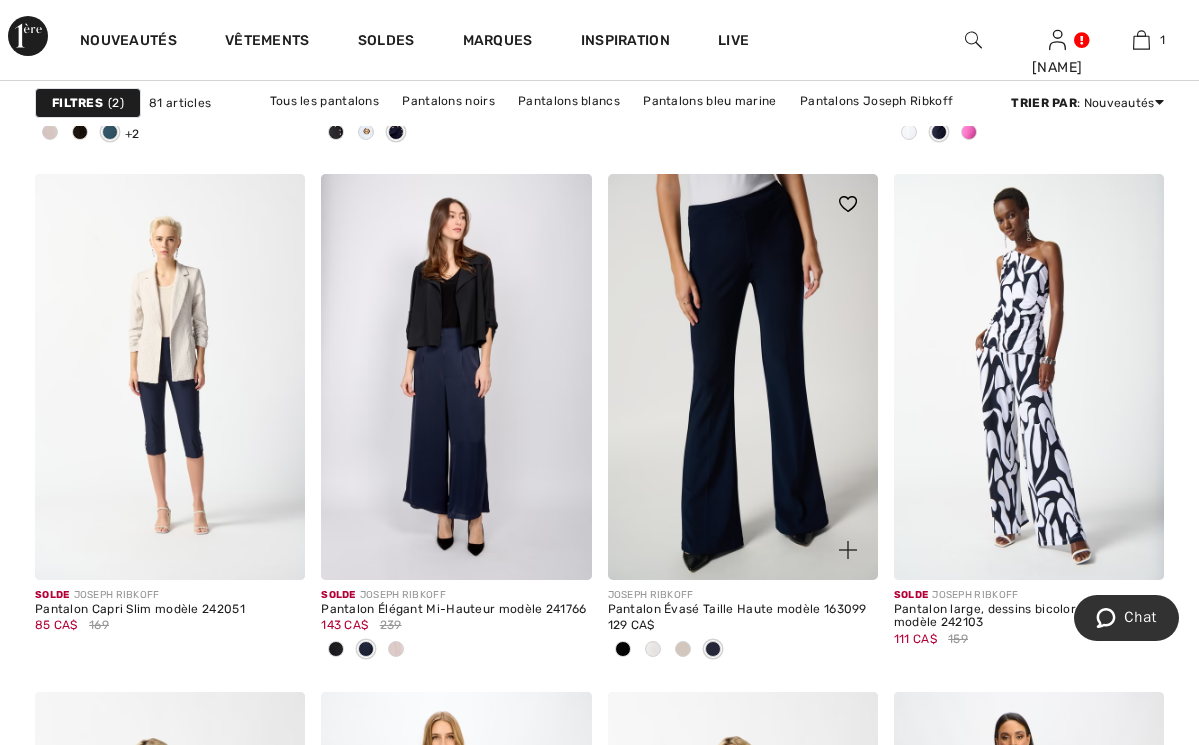 click at bounding box center (743, 376) 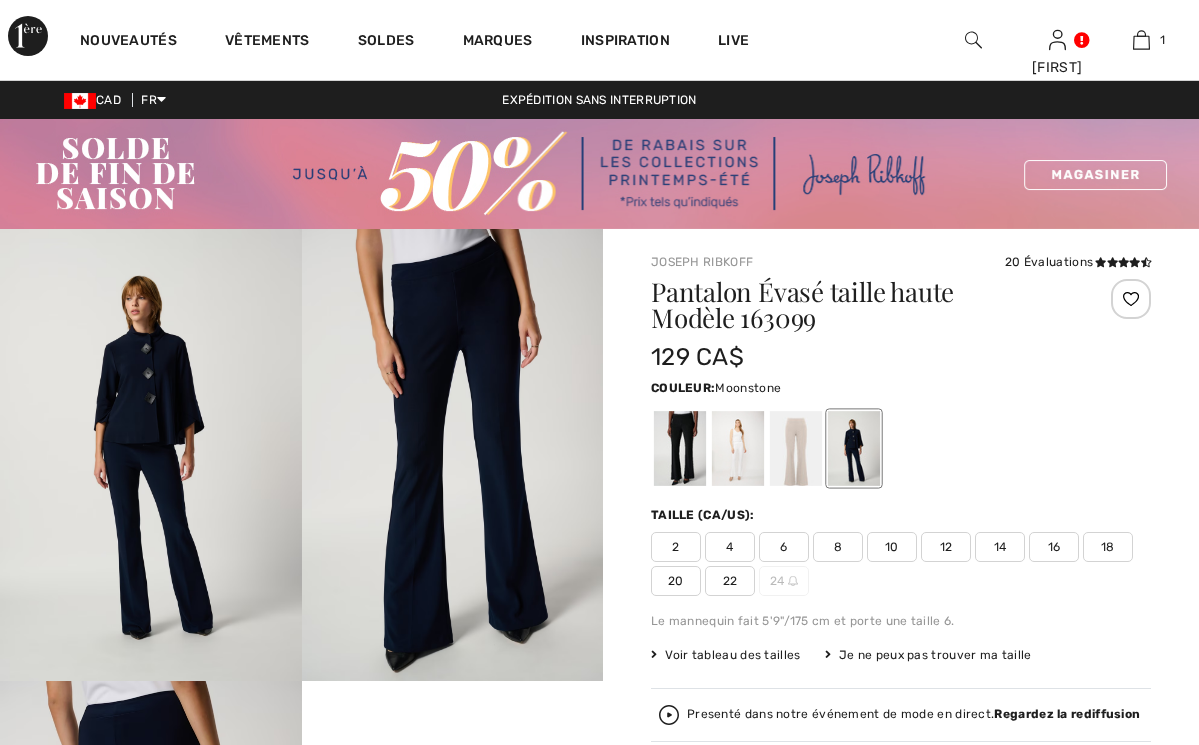 checkbox on "true" 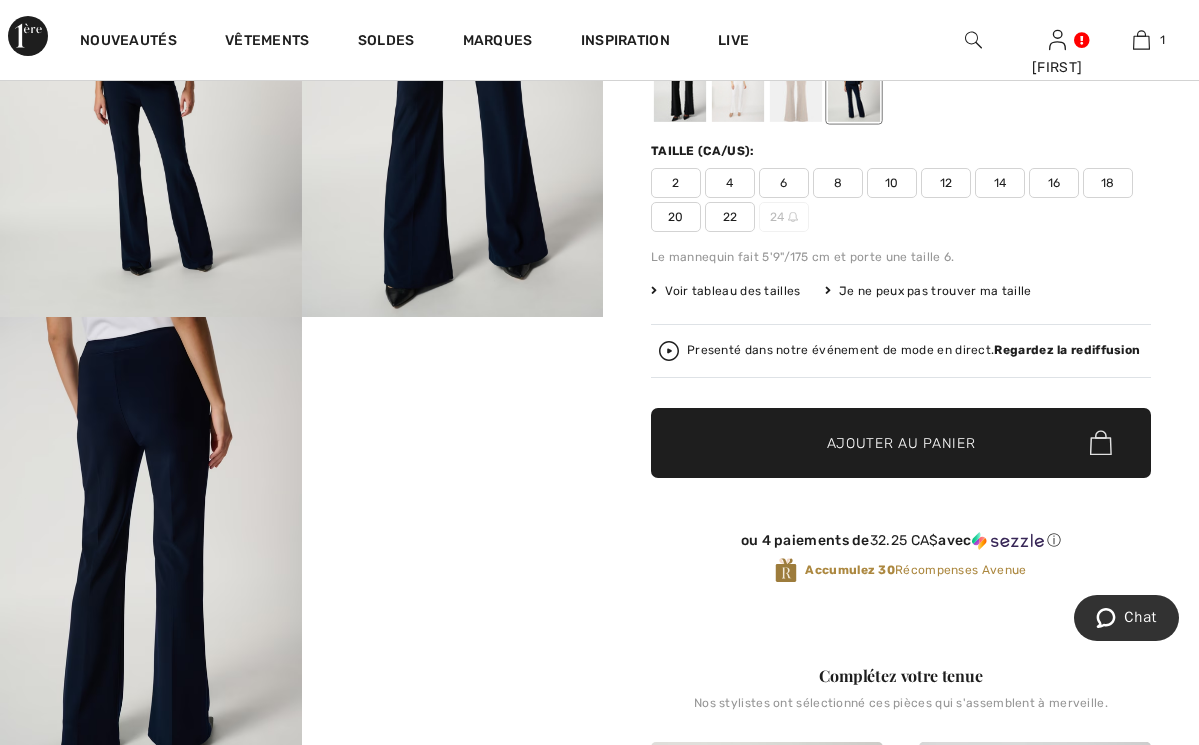 scroll, scrollTop: 390, scrollLeft: 0, axis: vertical 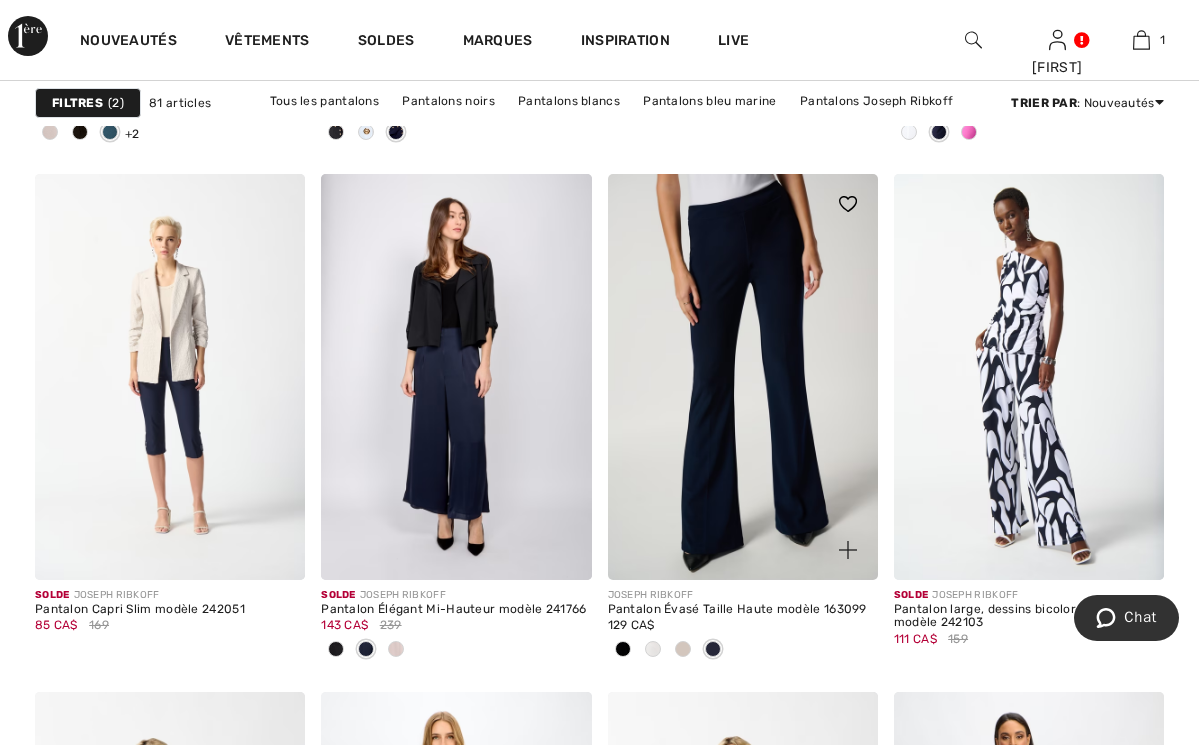click at bounding box center (743, 376) 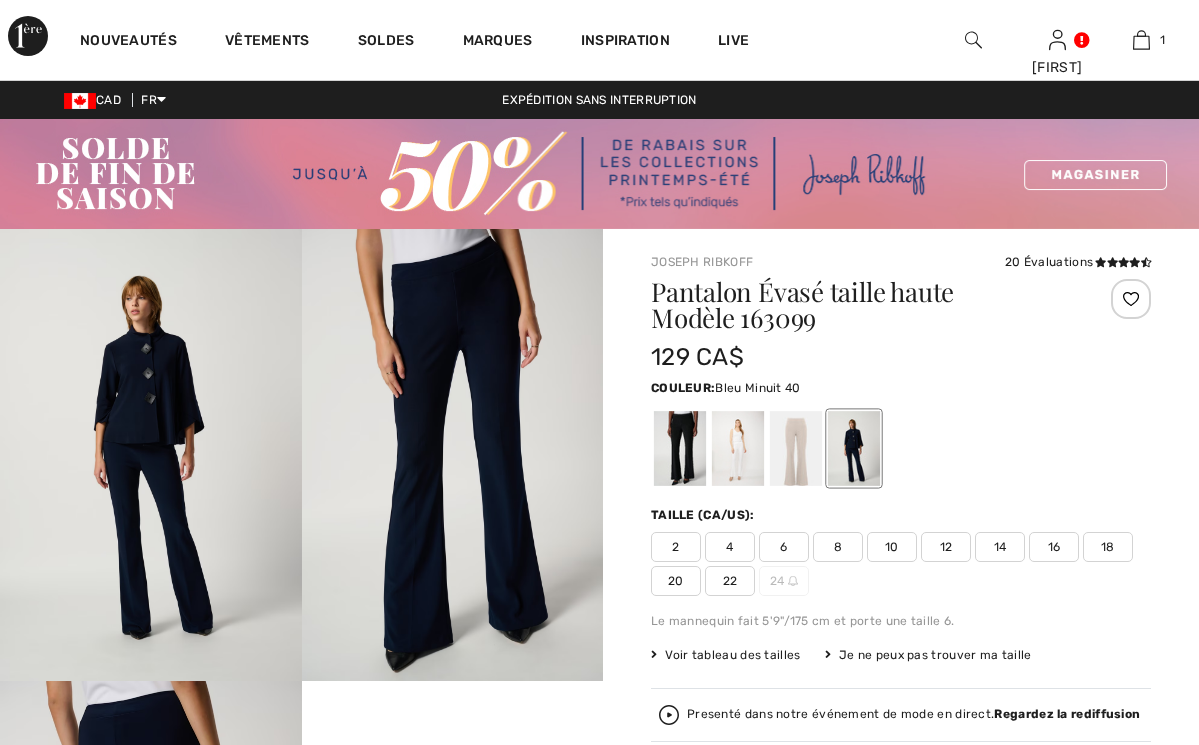 click on "14" at bounding box center [1000, 547] 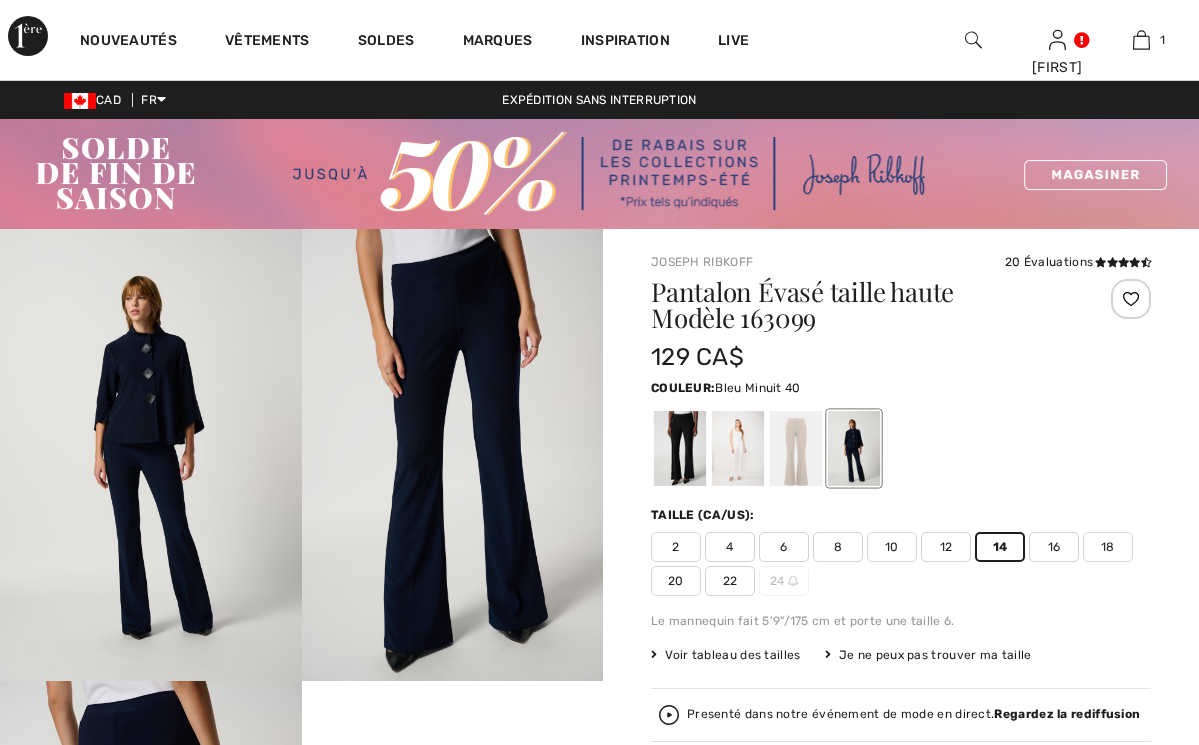 scroll, scrollTop: 0, scrollLeft: 0, axis: both 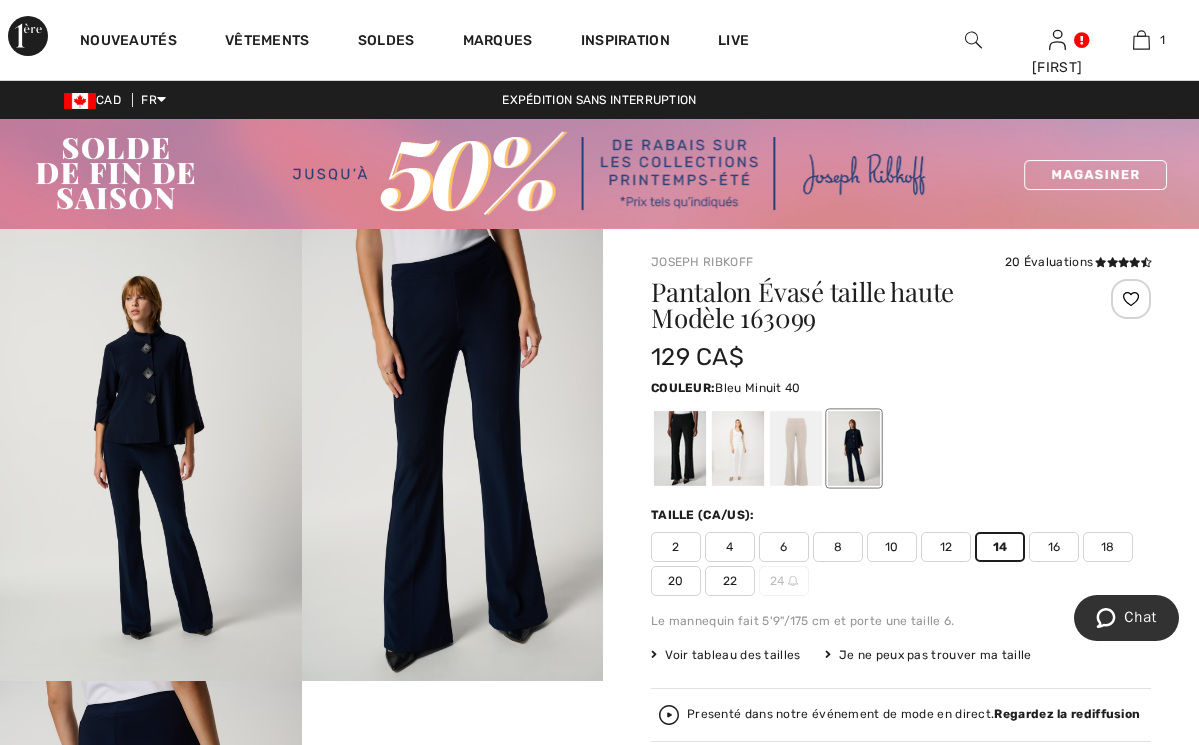click at bounding box center [1131, 299] 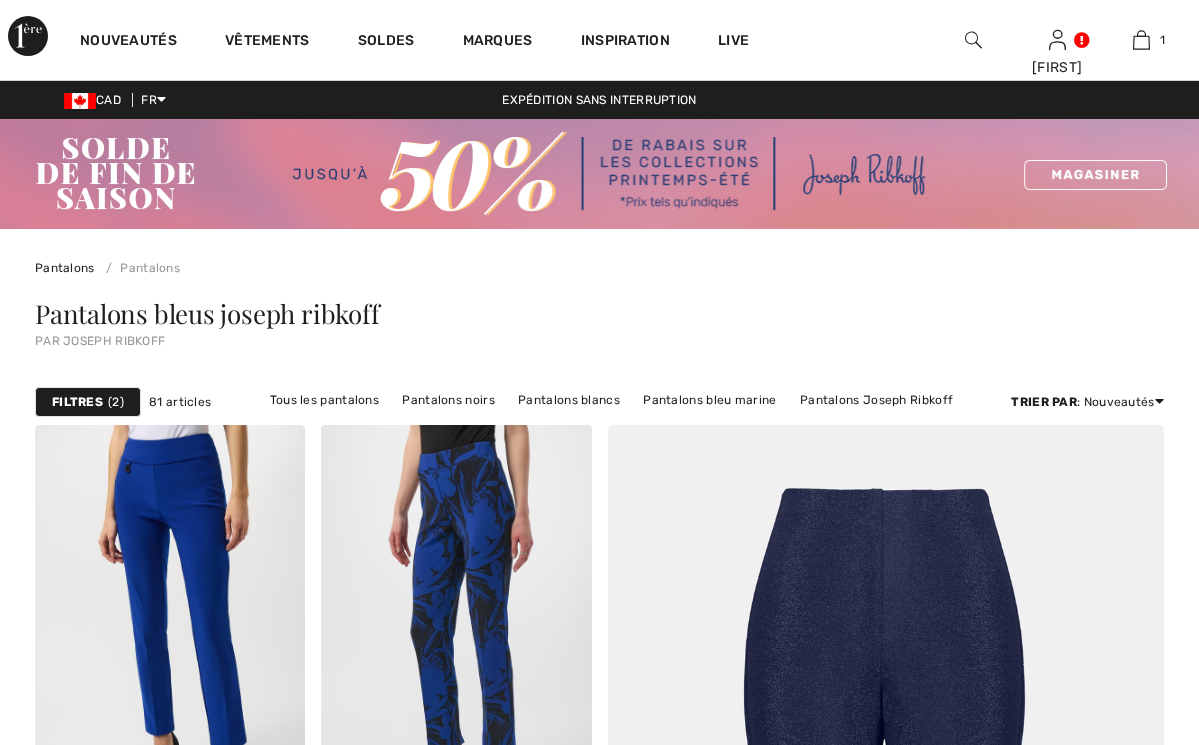 checkbox on "true" 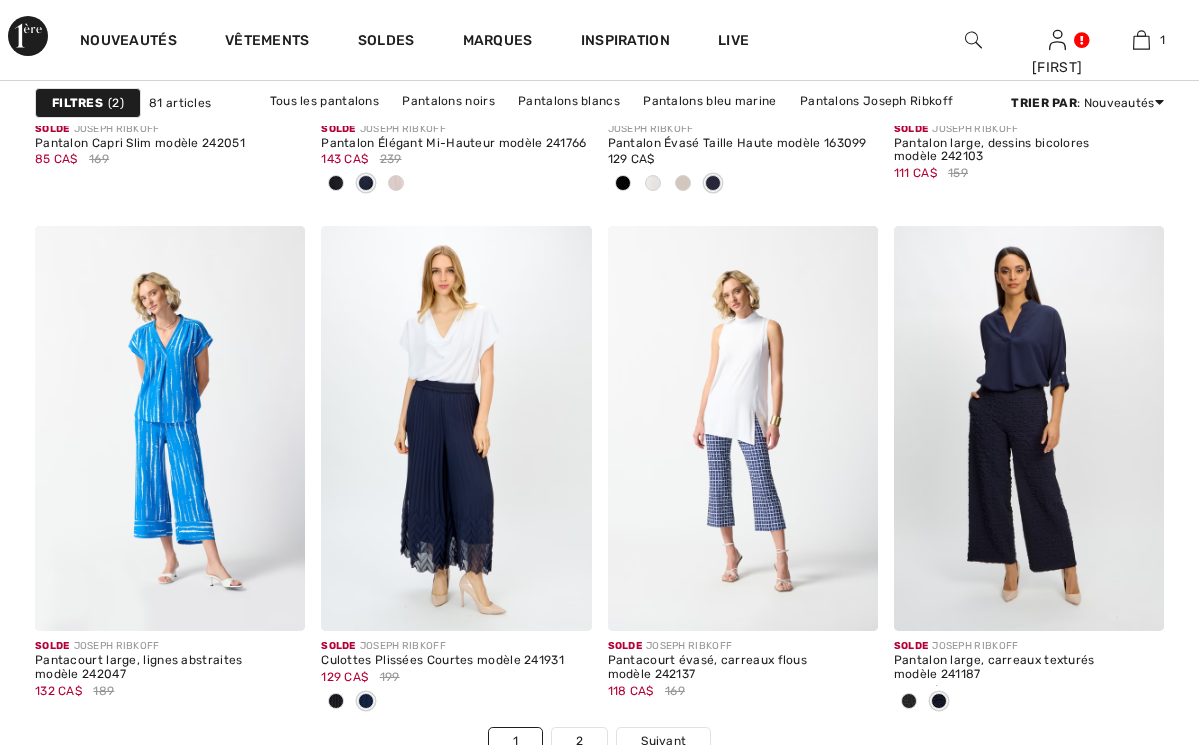 scroll, scrollTop: 0, scrollLeft: 0, axis: both 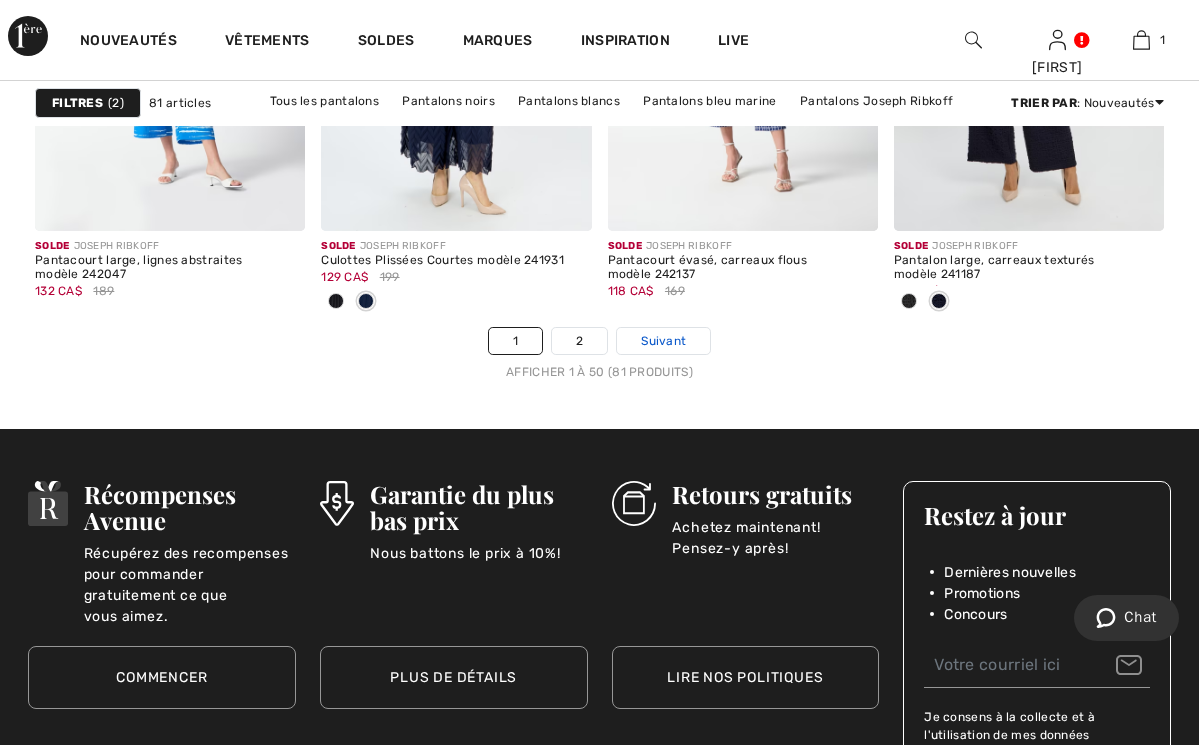 click on "Suivant" at bounding box center [663, 341] 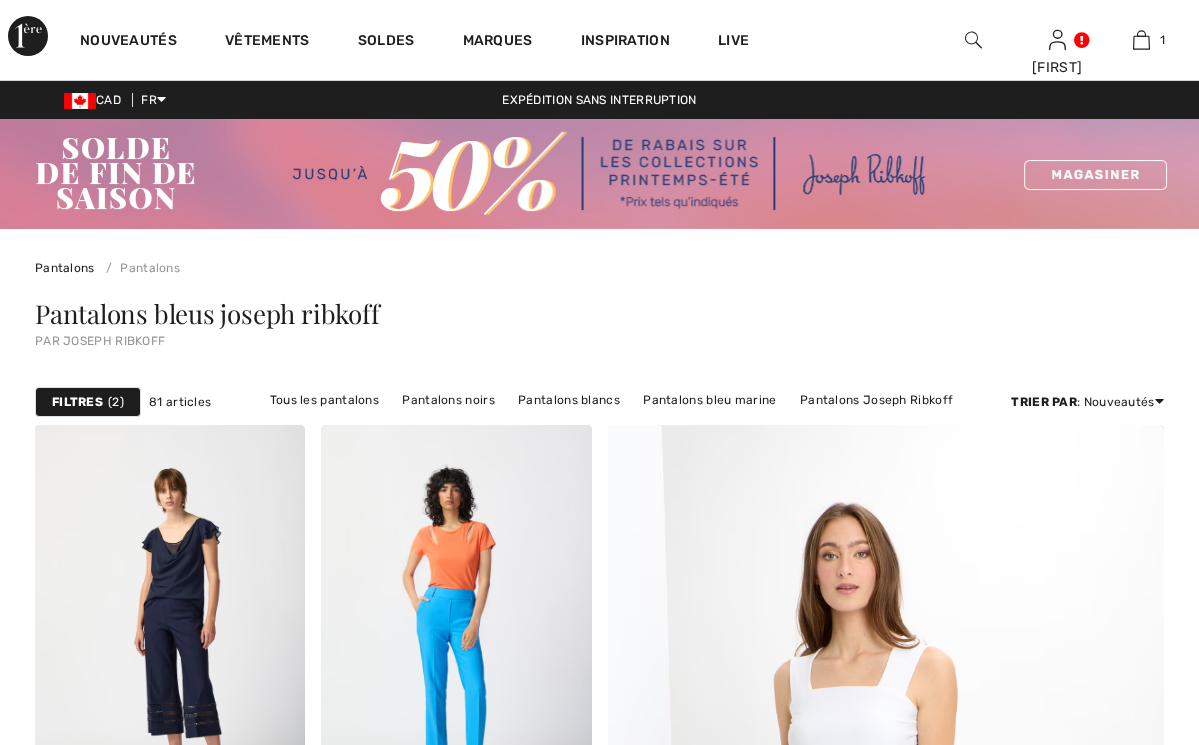 scroll, scrollTop: 304, scrollLeft: 0, axis: vertical 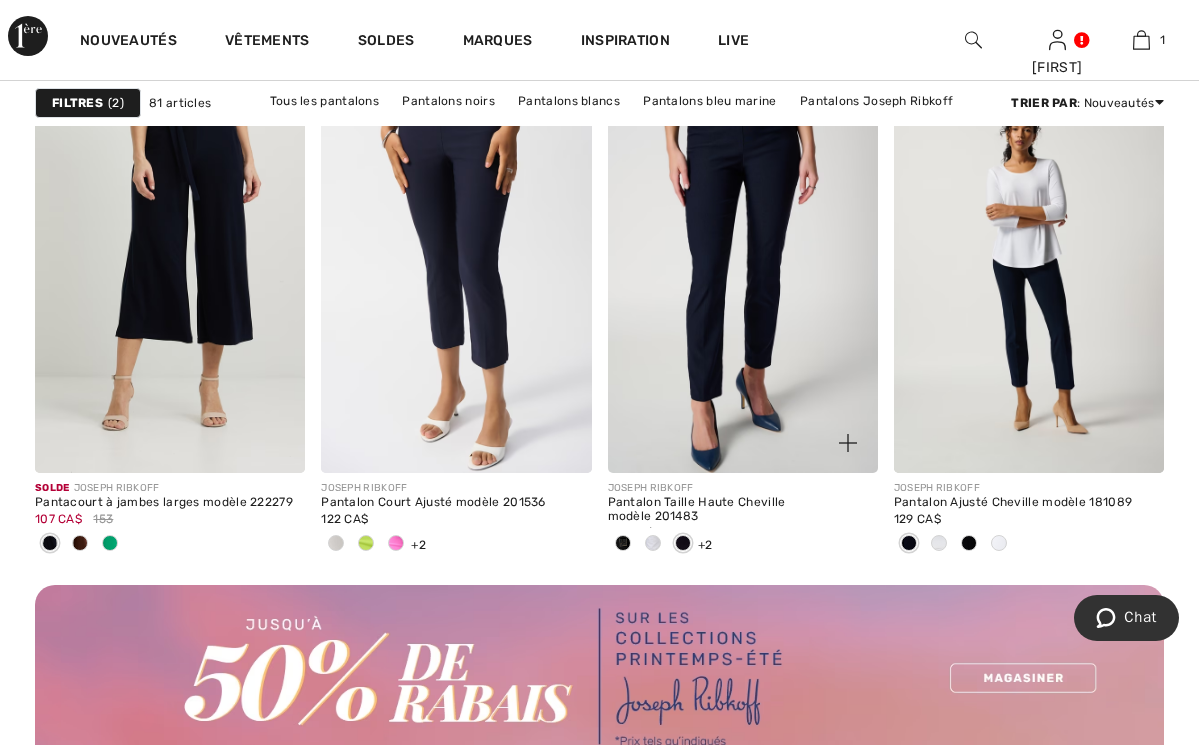 click at bounding box center (743, 270) 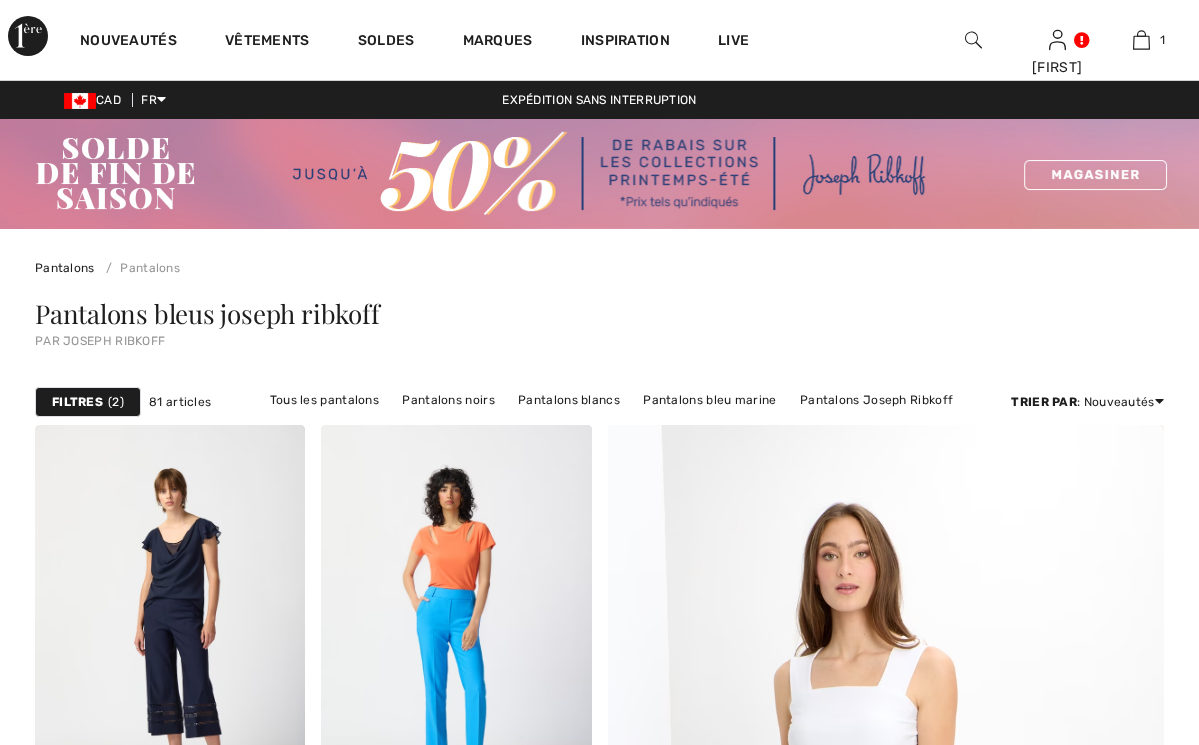 scroll, scrollTop: 3658, scrollLeft: 0, axis: vertical 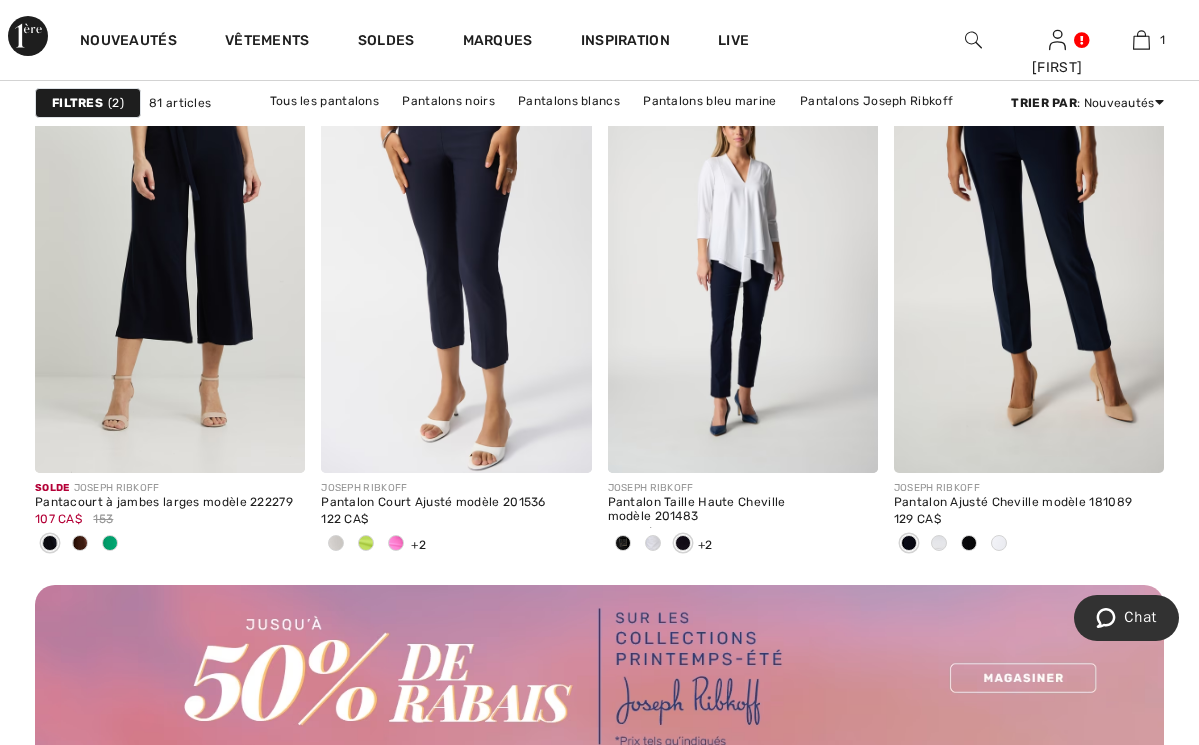 click at bounding box center [1029, 270] 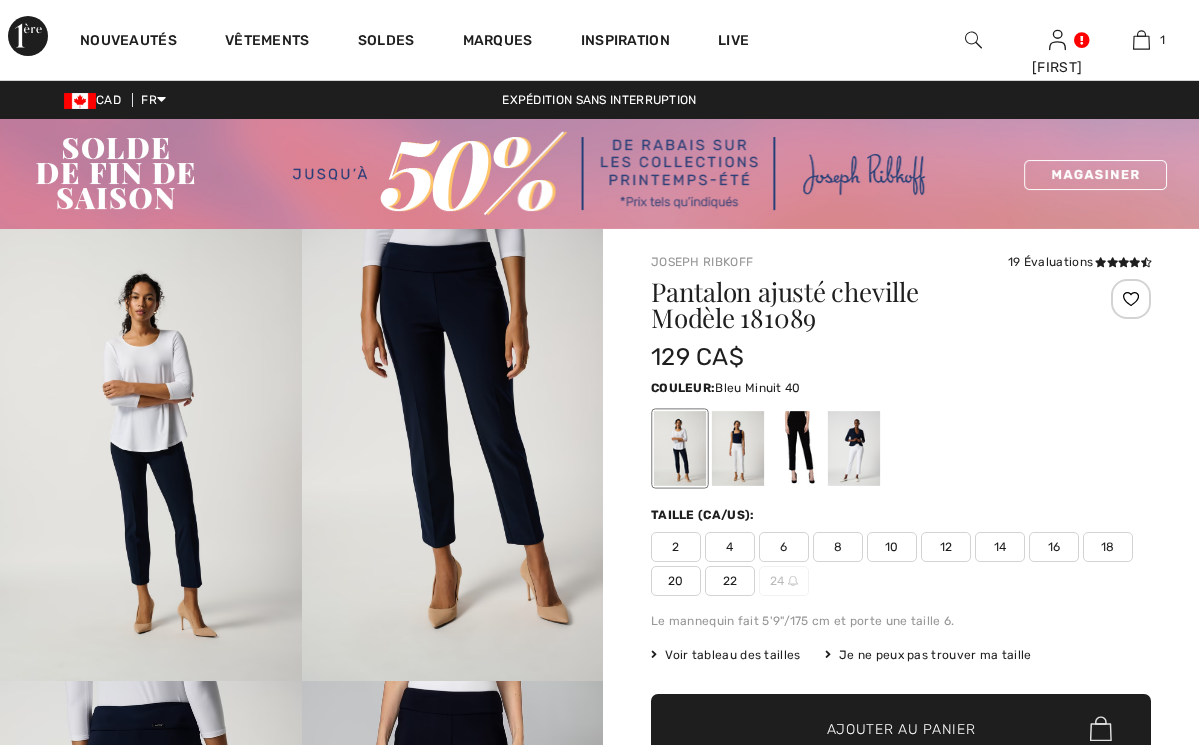 checkbox on "true" 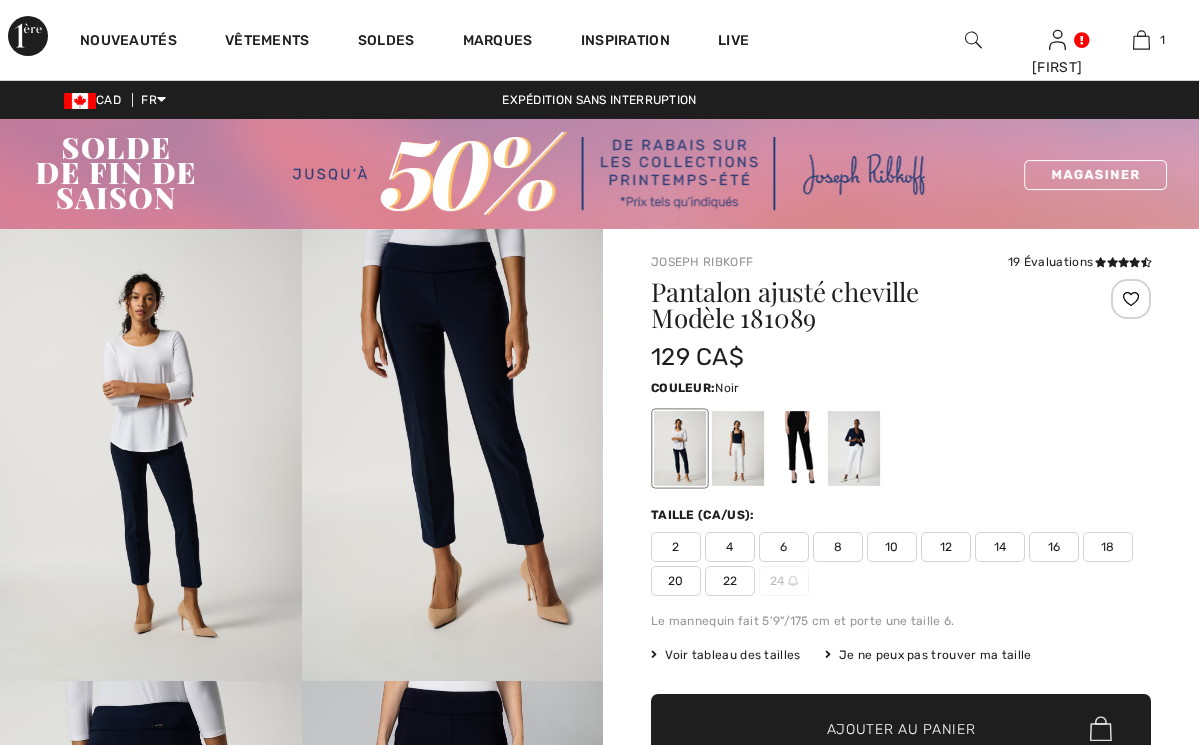 scroll, scrollTop: 0, scrollLeft: 0, axis: both 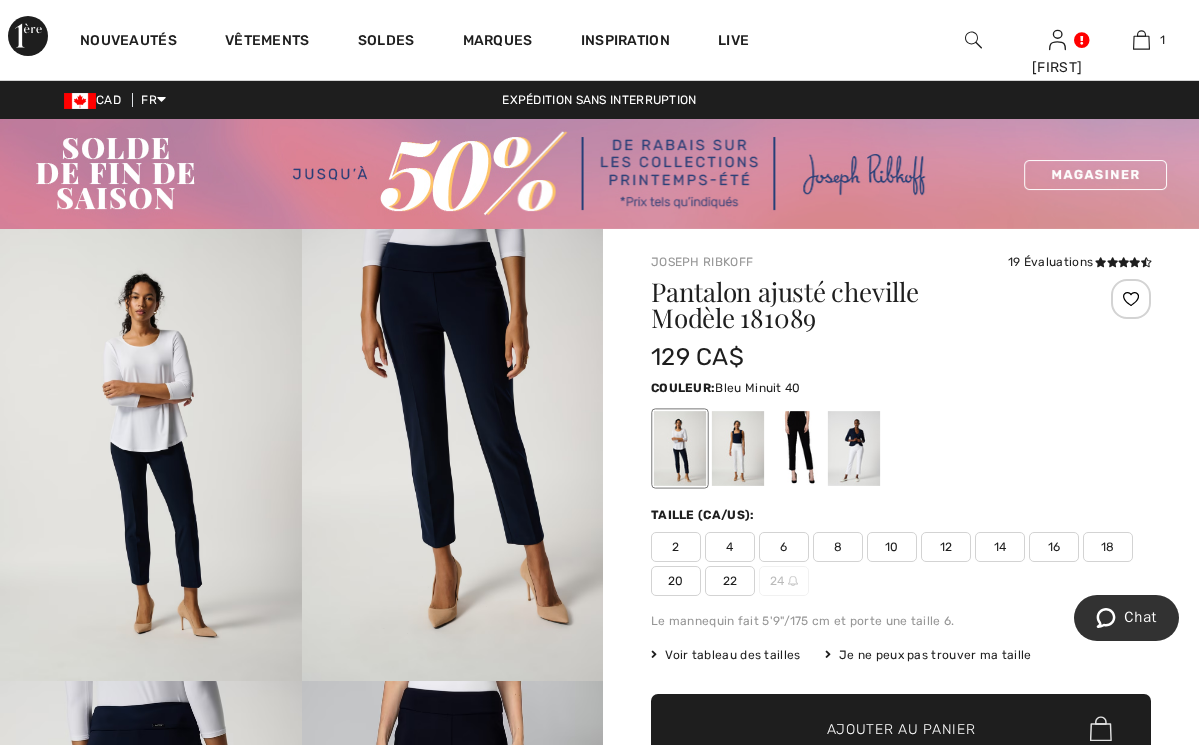 click on "14" at bounding box center [1000, 547] 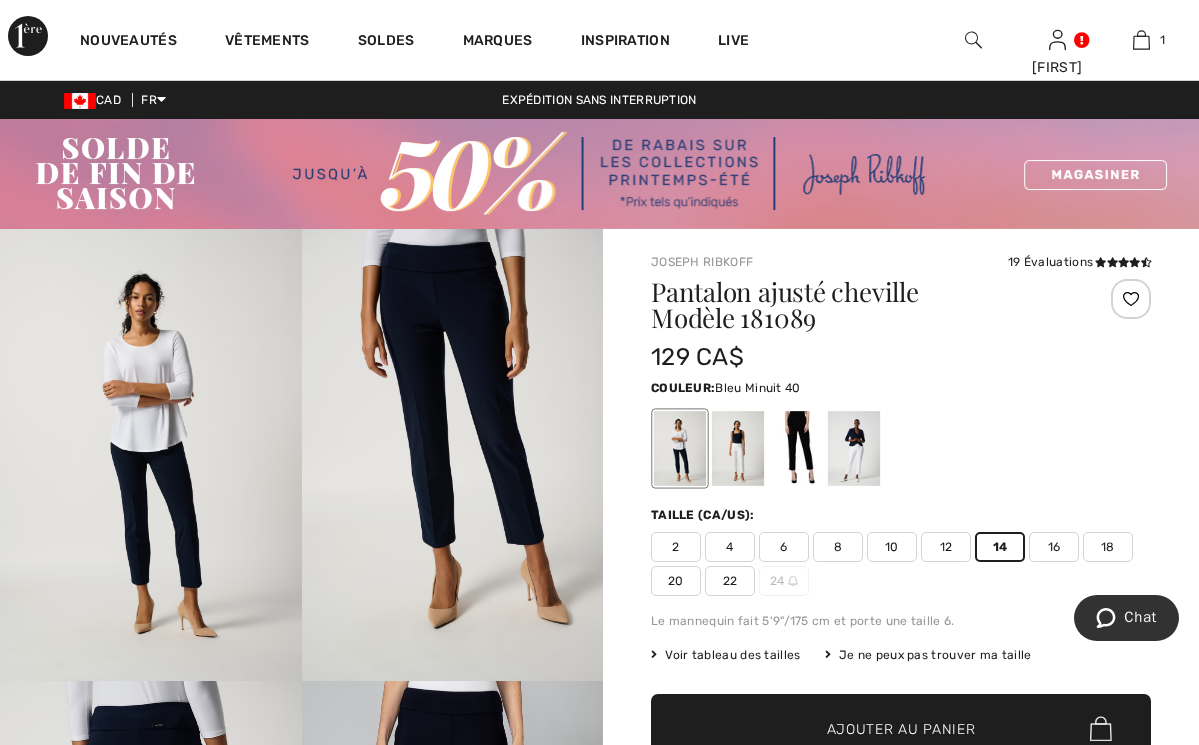 click at bounding box center (1131, 299) 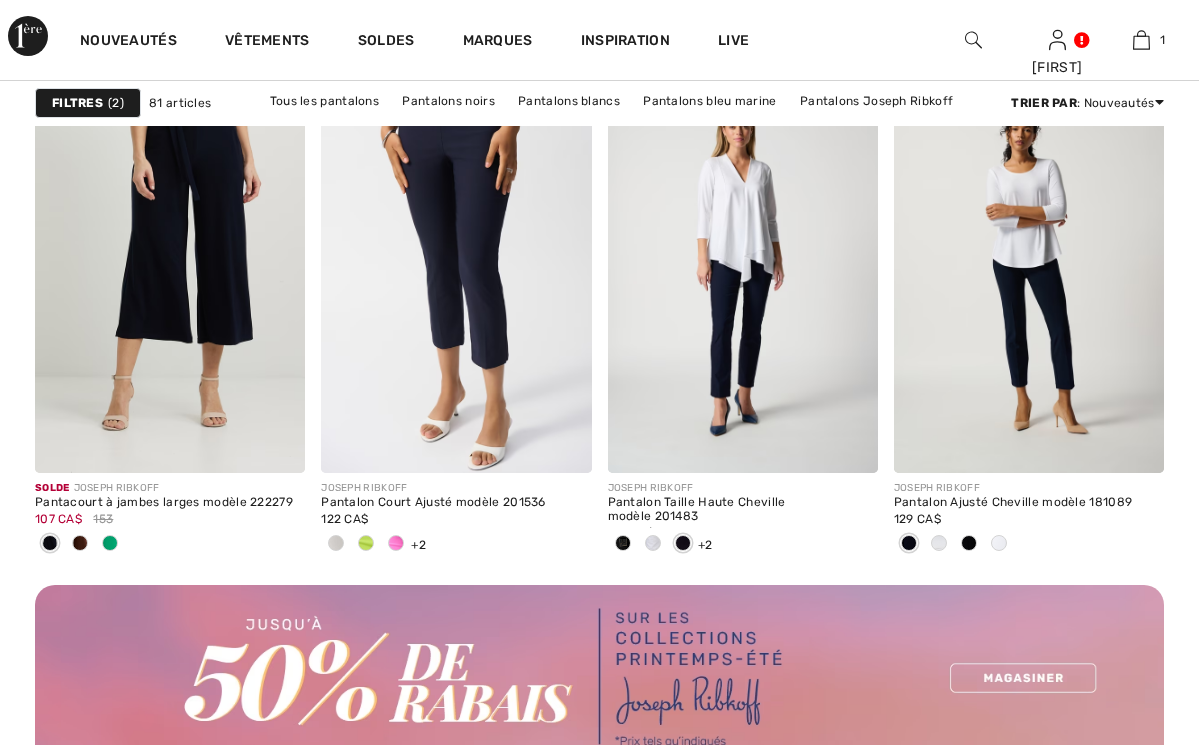 scroll, scrollTop: 3658, scrollLeft: 0, axis: vertical 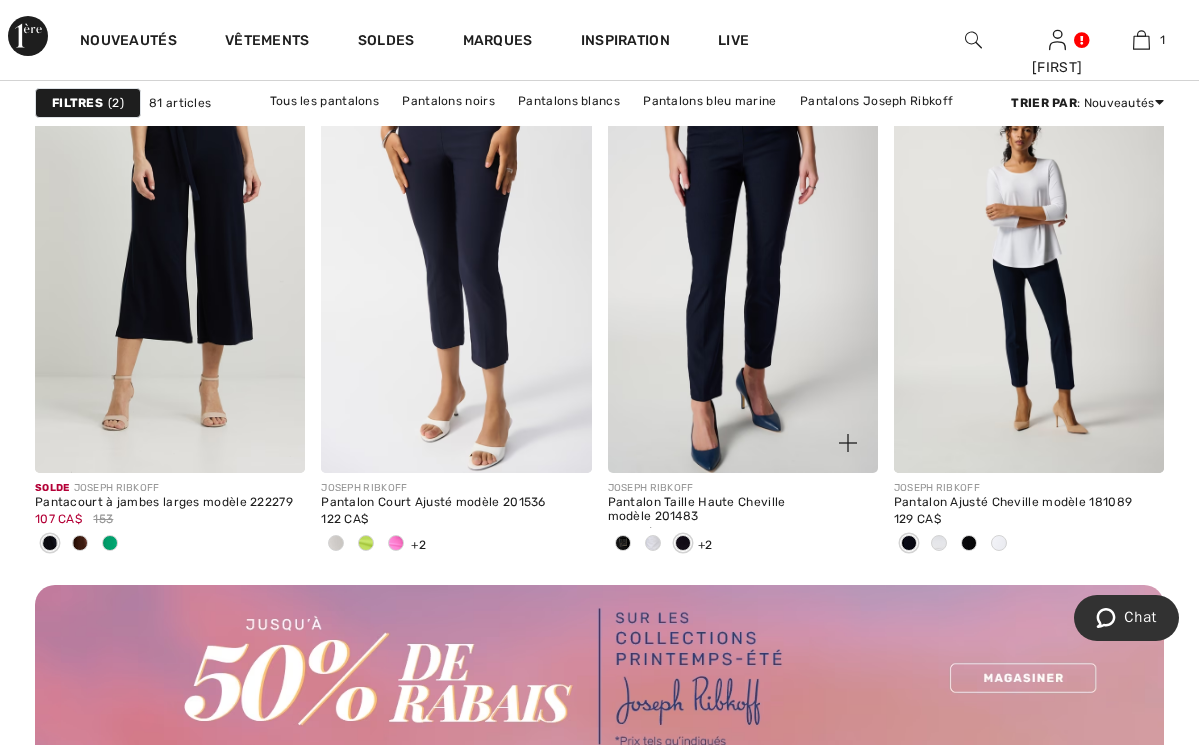 click at bounding box center (743, 270) 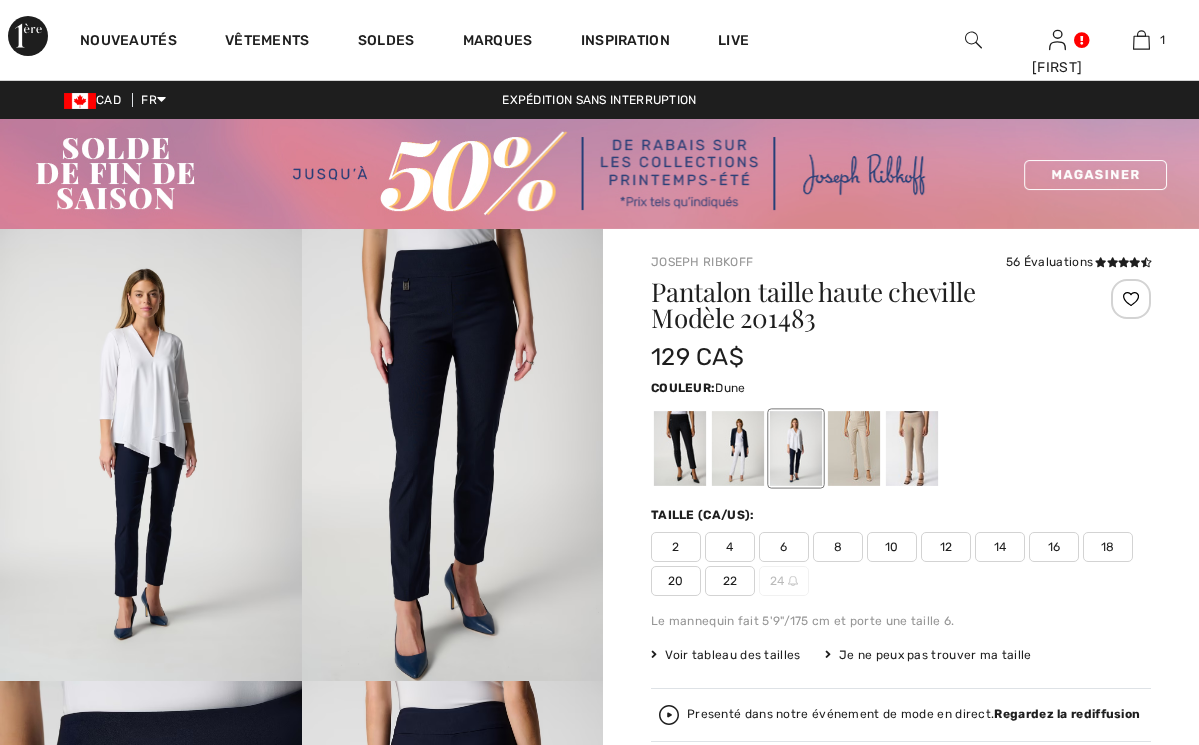 scroll, scrollTop: 0, scrollLeft: 0, axis: both 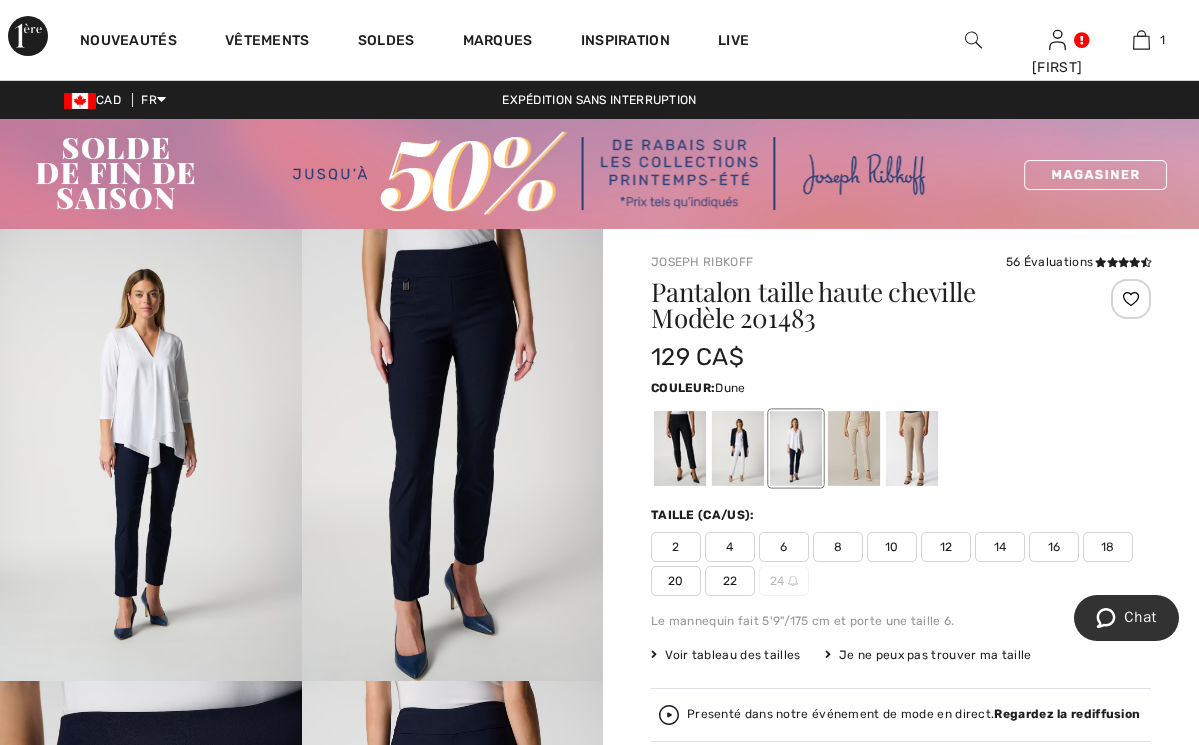 click at bounding box center [912, 448] 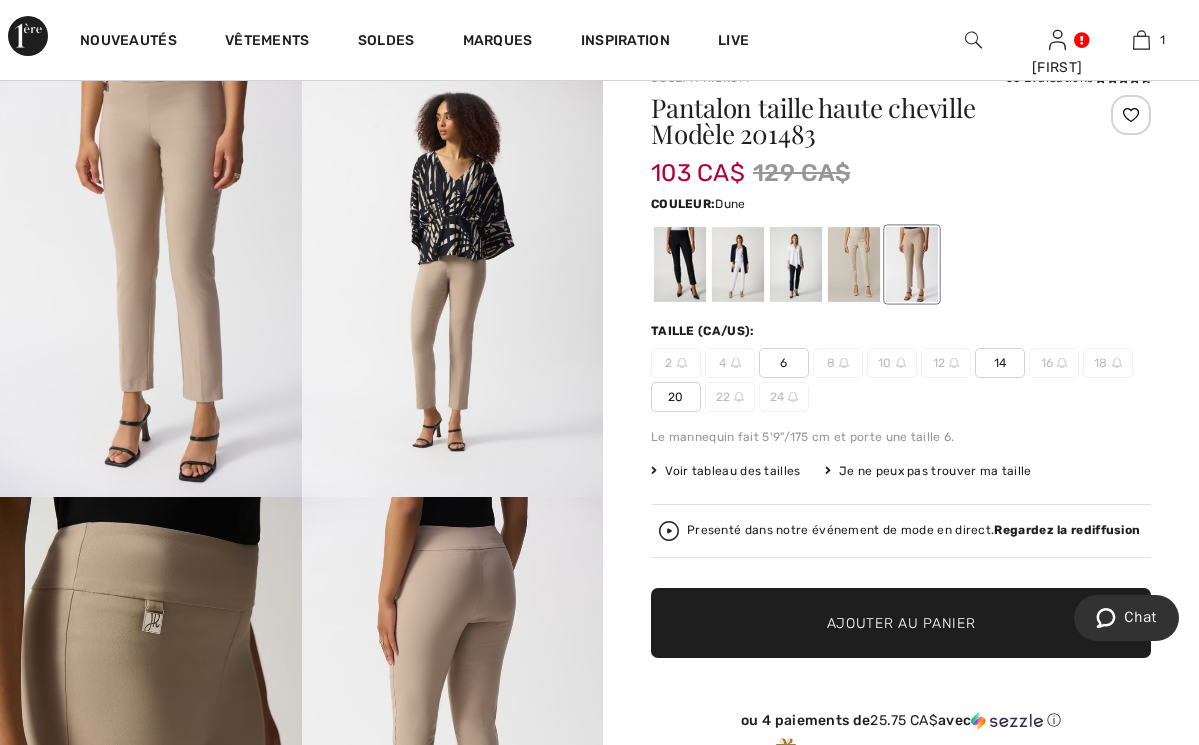 scroll, scrollTop: 173, scrollLeft: 0, axis: vertical 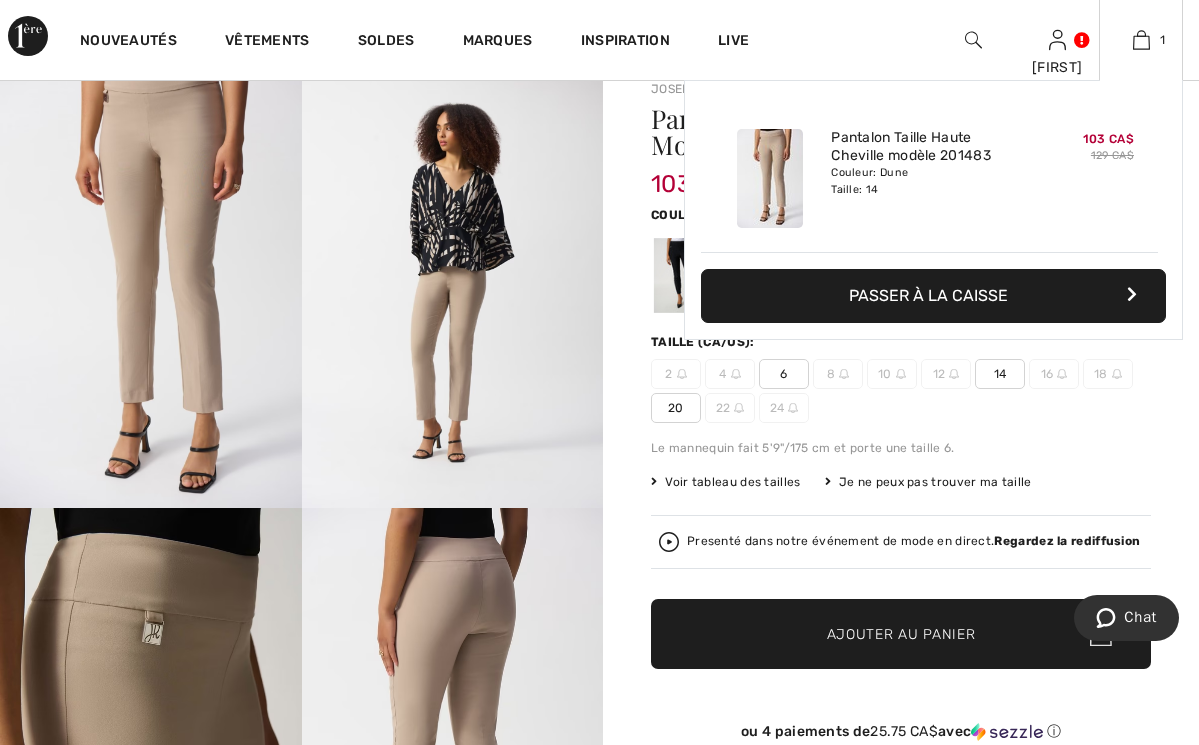 click on "Passer à la caisse" at bounding box center (933, 296) 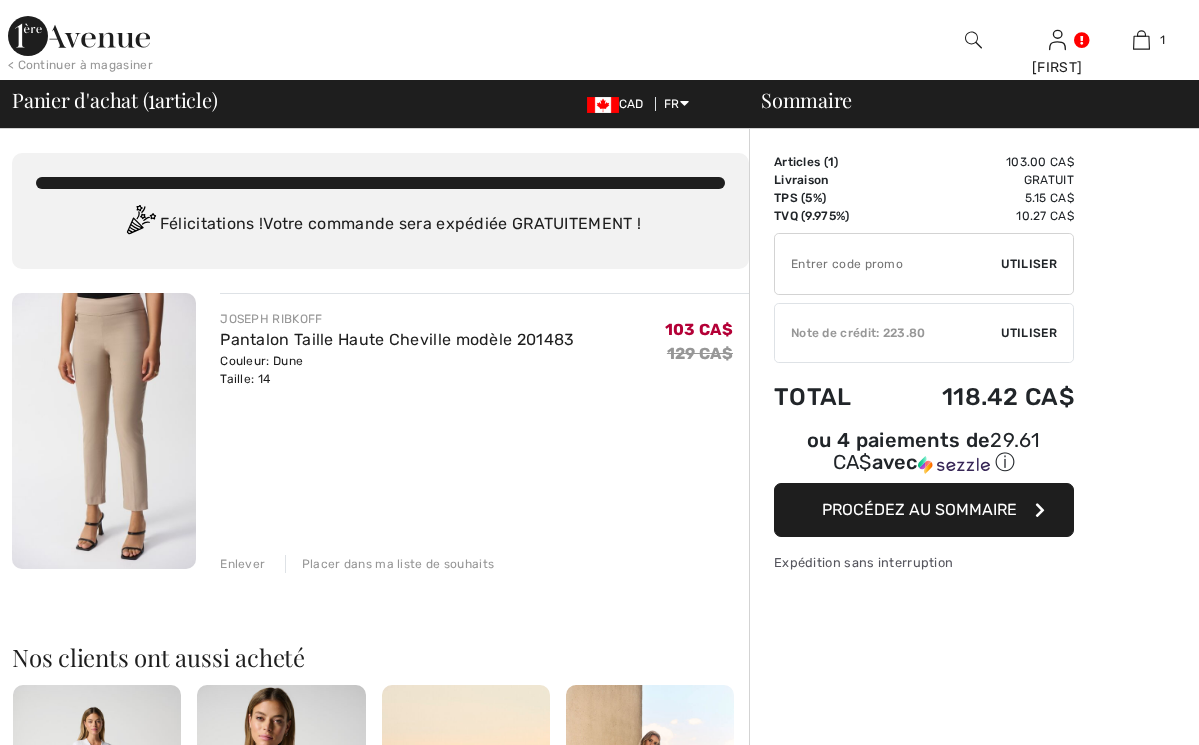 checkbox on "true" 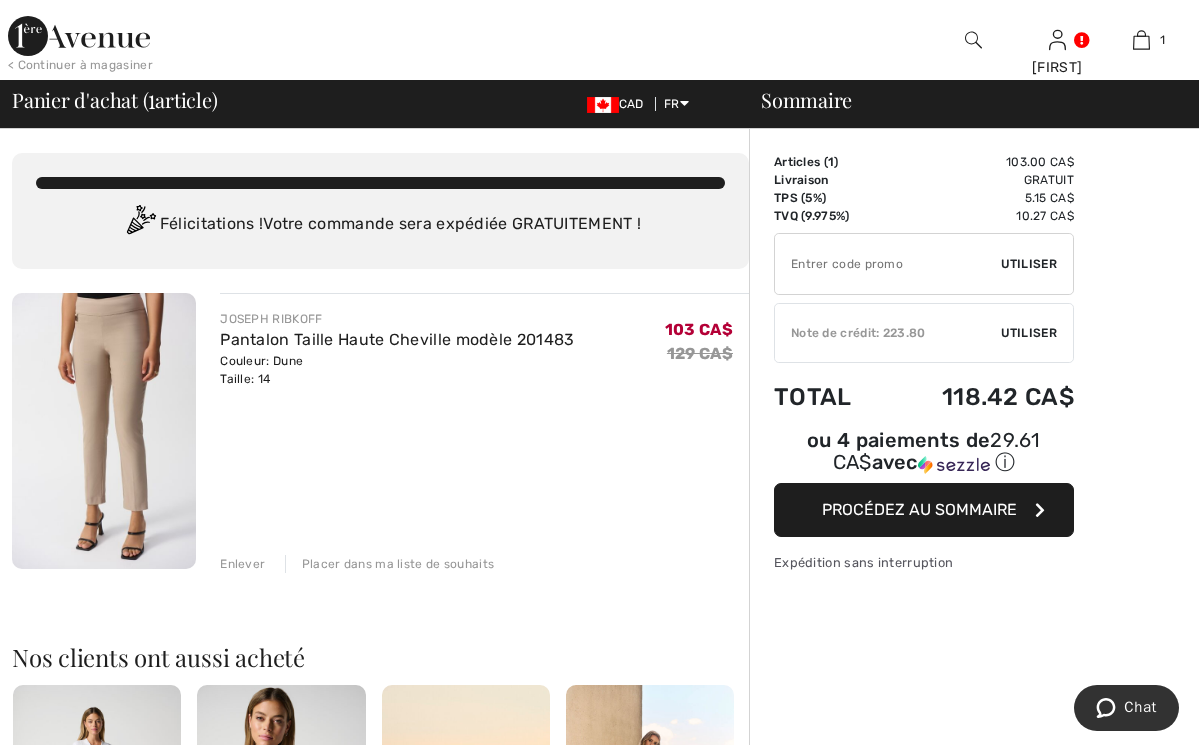 click on "Utiliser" at bounding box center (1029, 333) 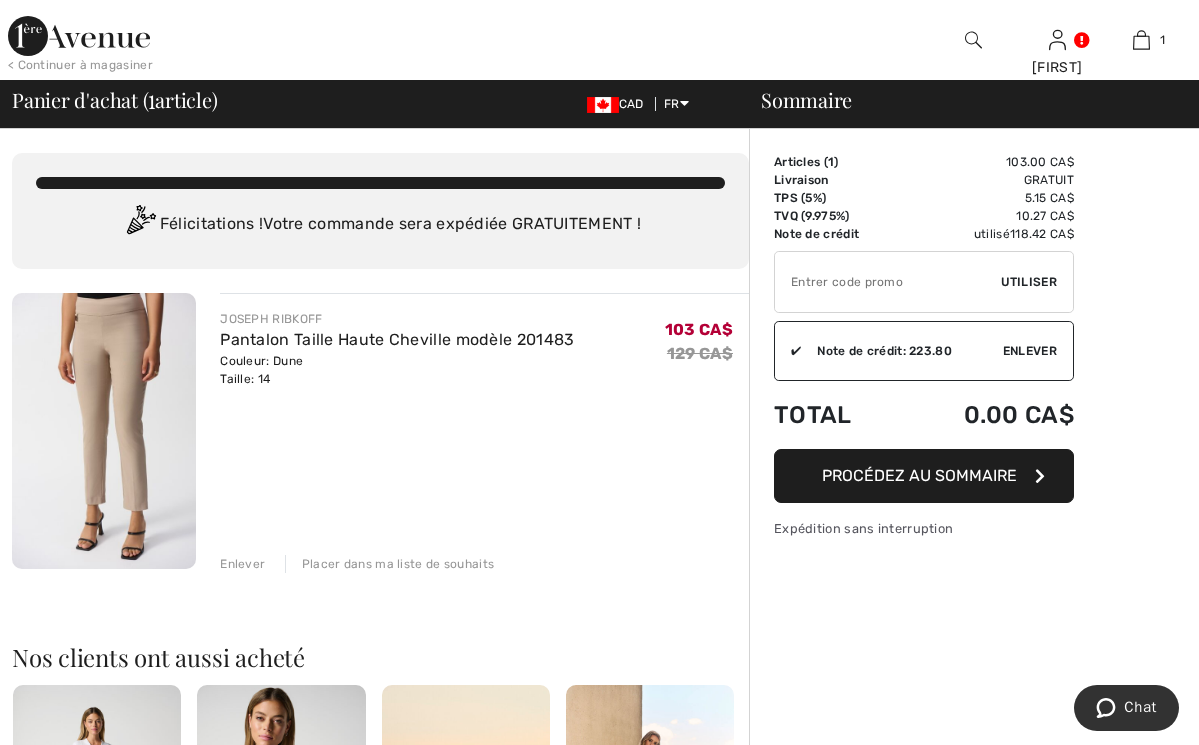 click on "Procédez au sommaire" at bounding box center (919, 475) 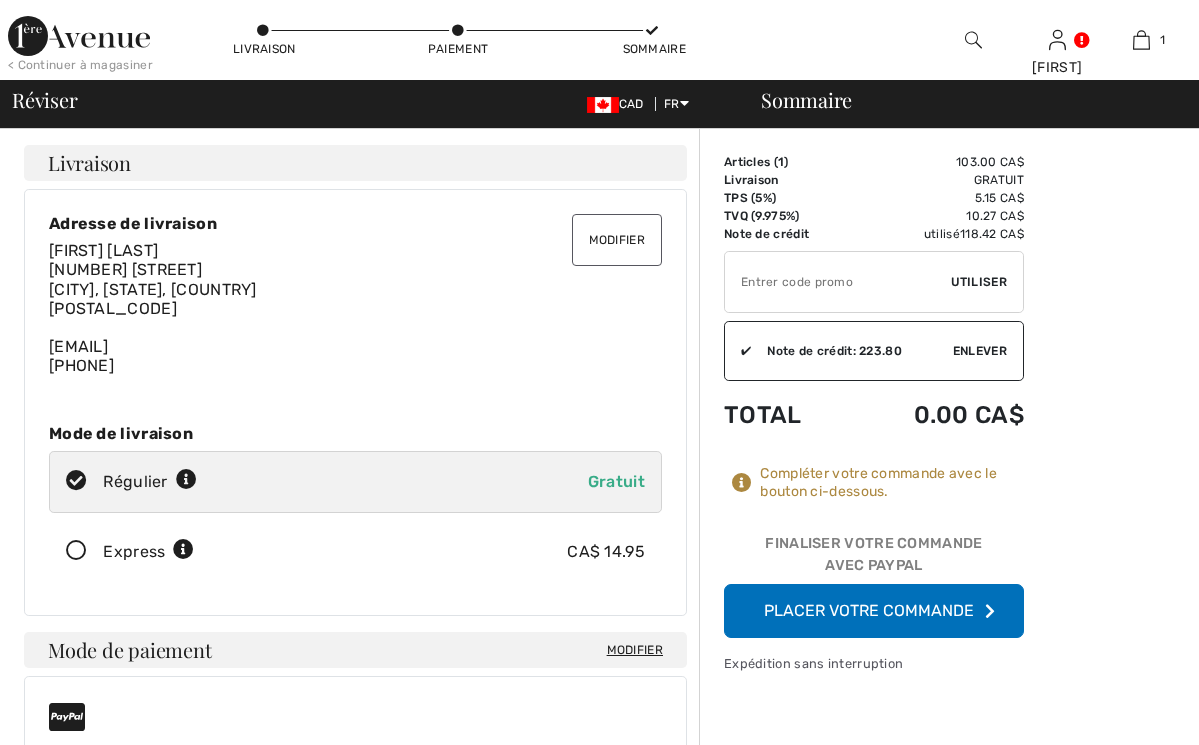 scroll, scrollTop: 0, scrollLeft: 0, axis: both 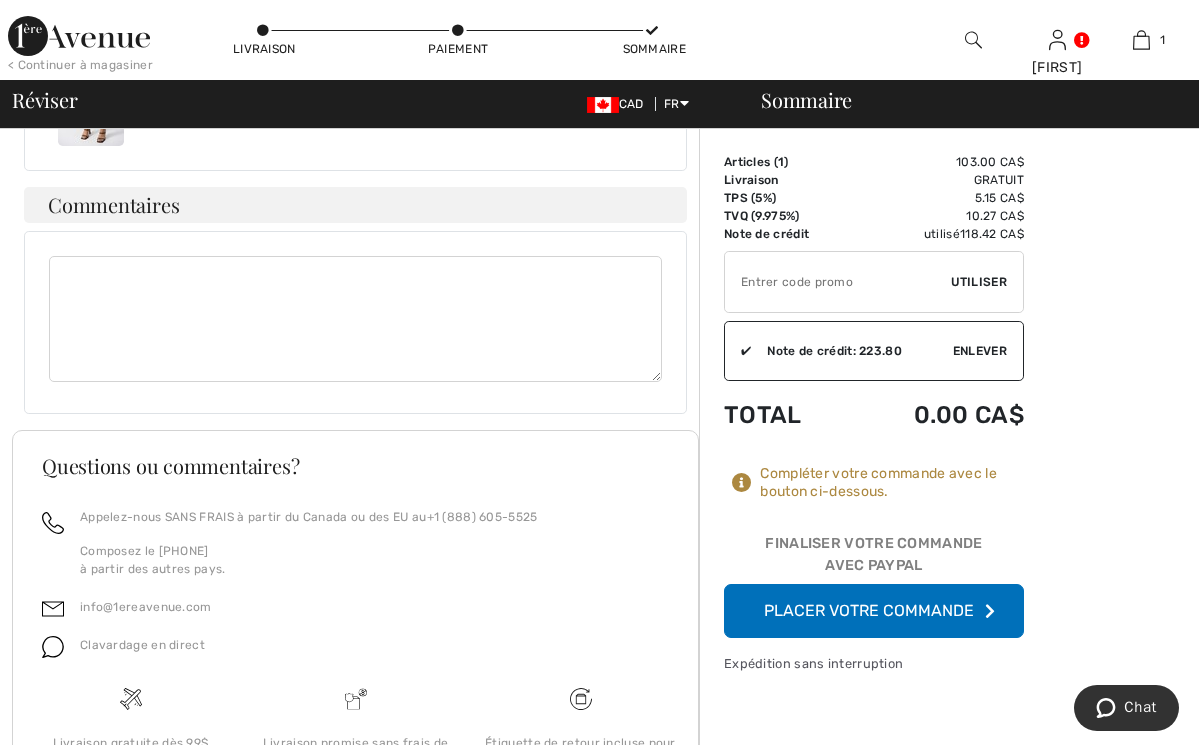 click on "Placer votre commande" at bounding box center (874, 611) 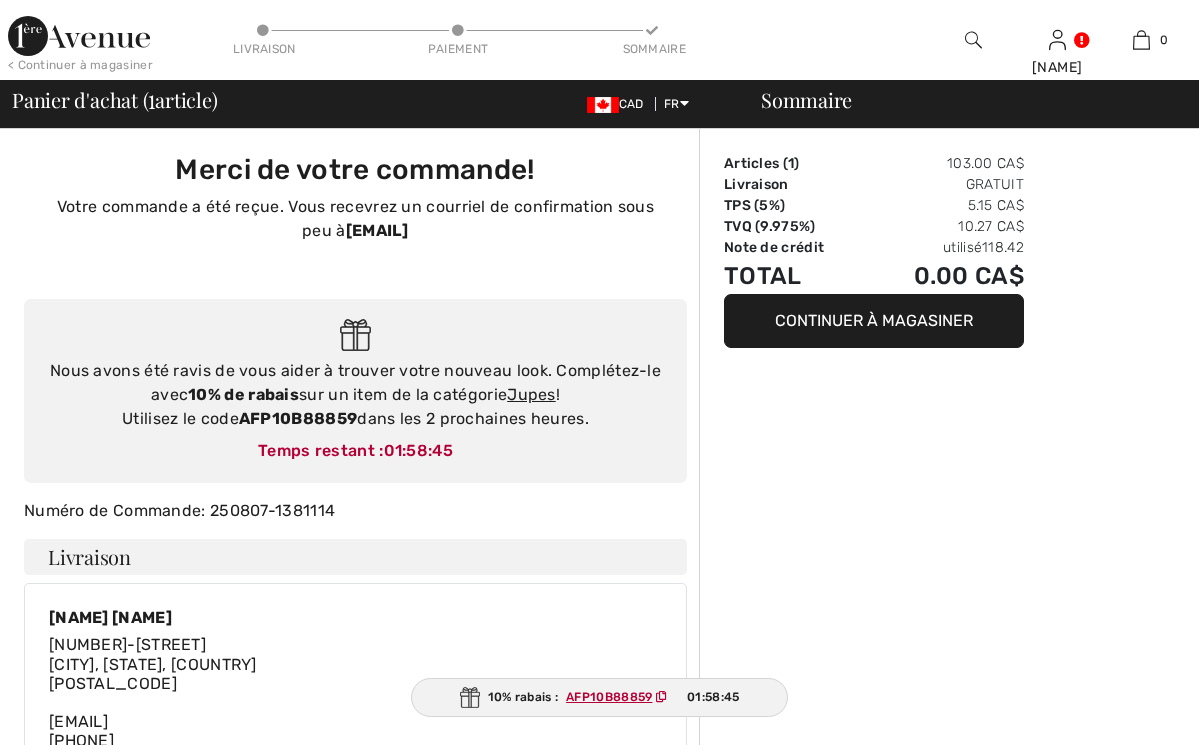 scroll, scrollTop: 0, scrollLeft: 0, axis: both 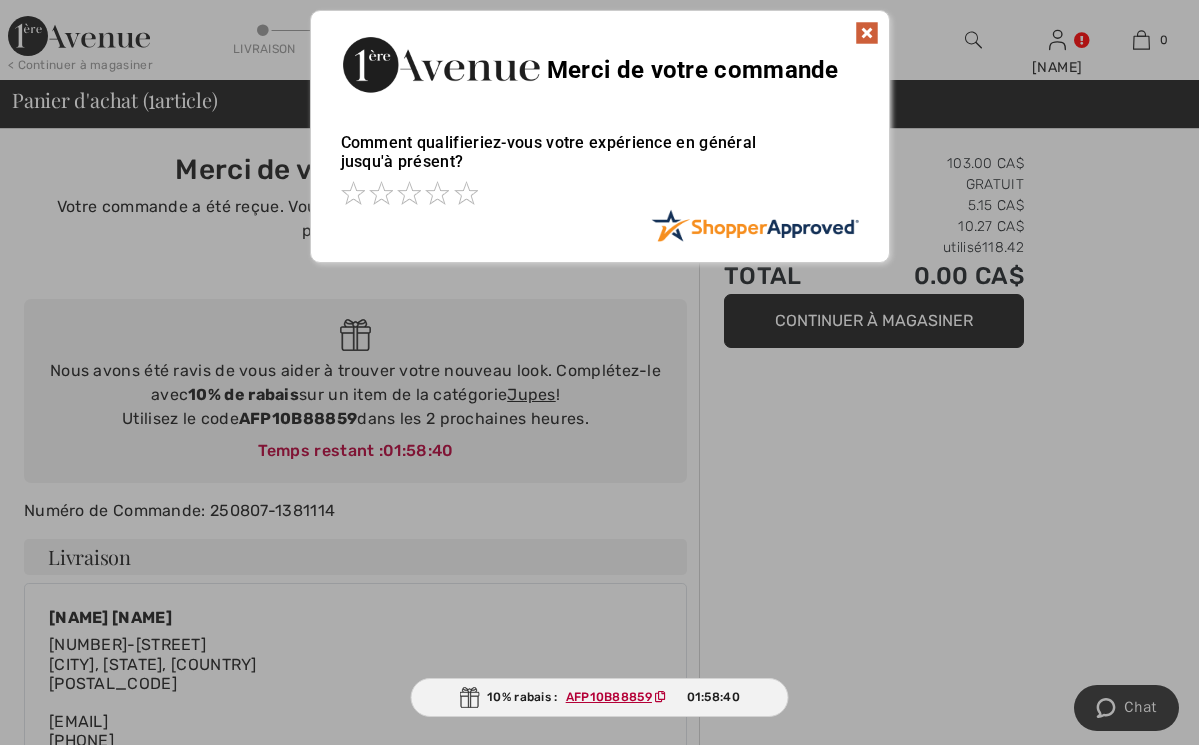 click on "AFP10B88859" at bounding box center (609, 697) 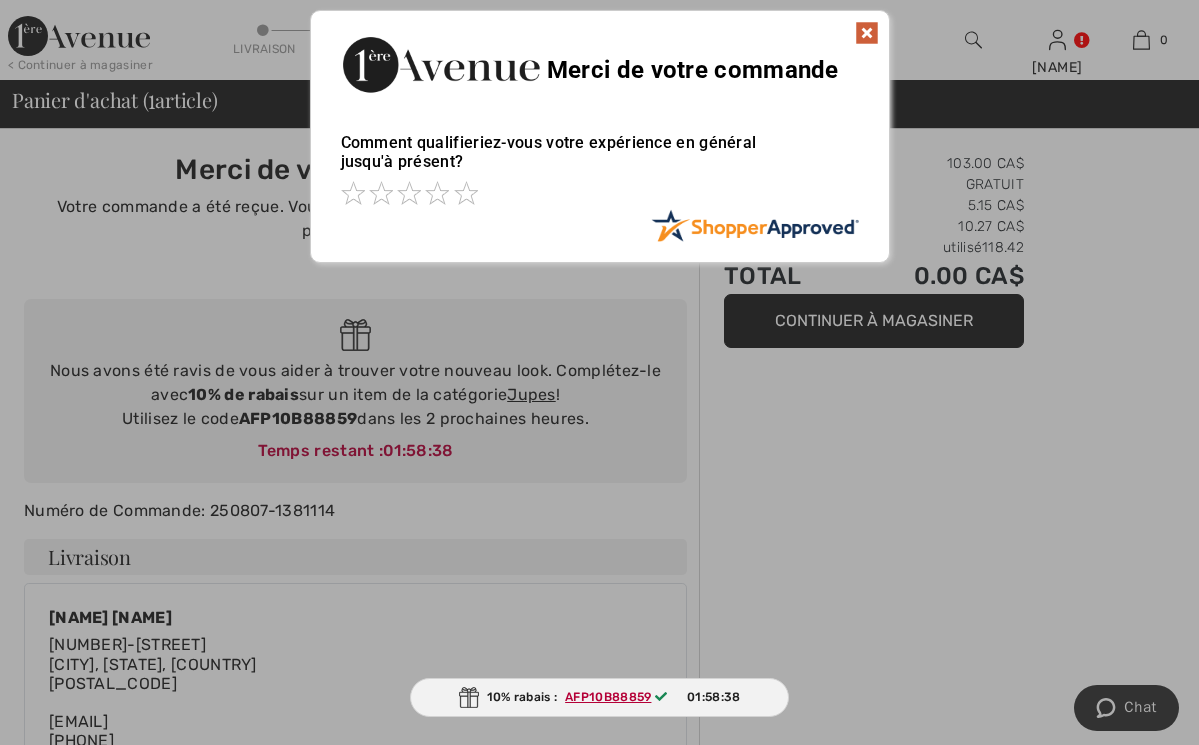 click at bounding box center [867, 33] 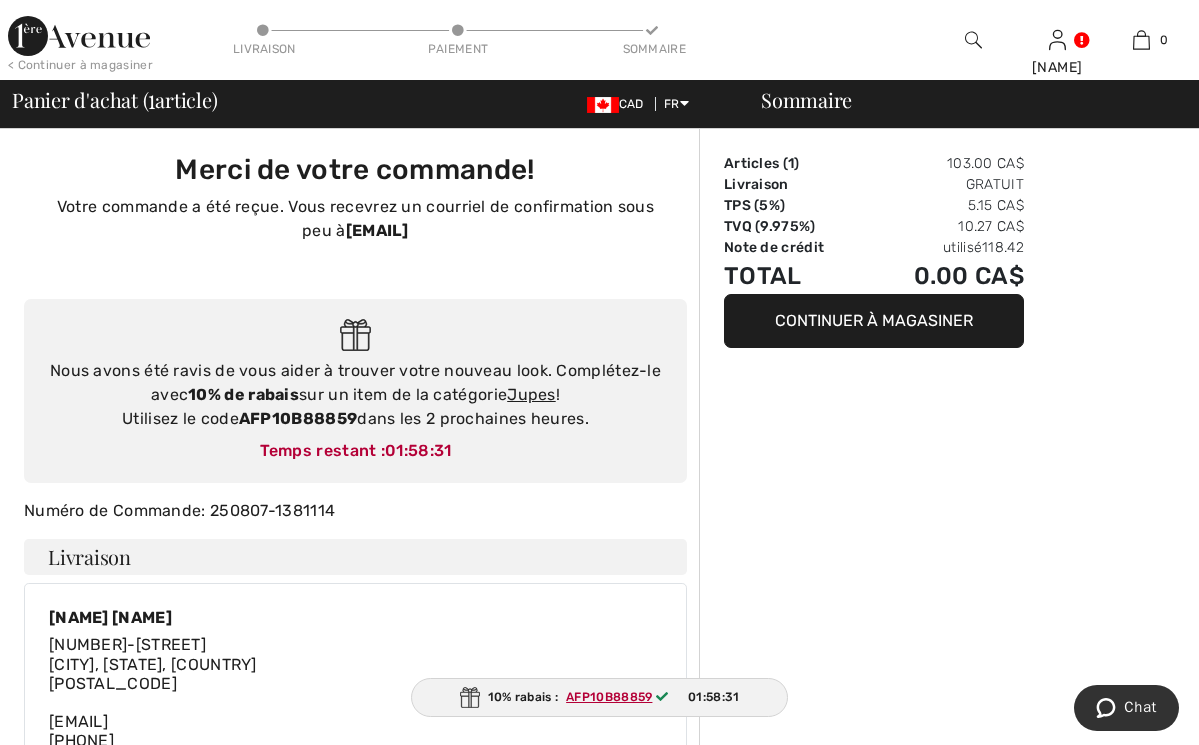 scroll, scrollTop: 0, scrollLeft: 0, axis: both 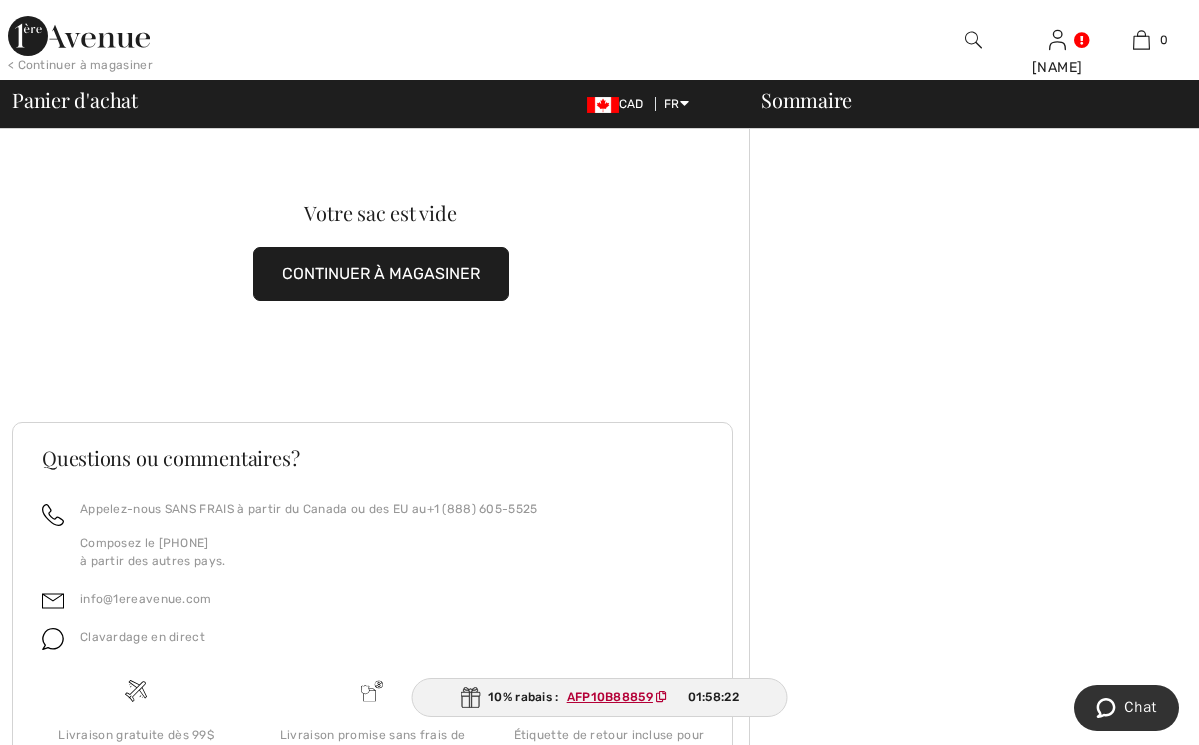 click on "< Continuer à magasiner" at bounding box center [80, 65] 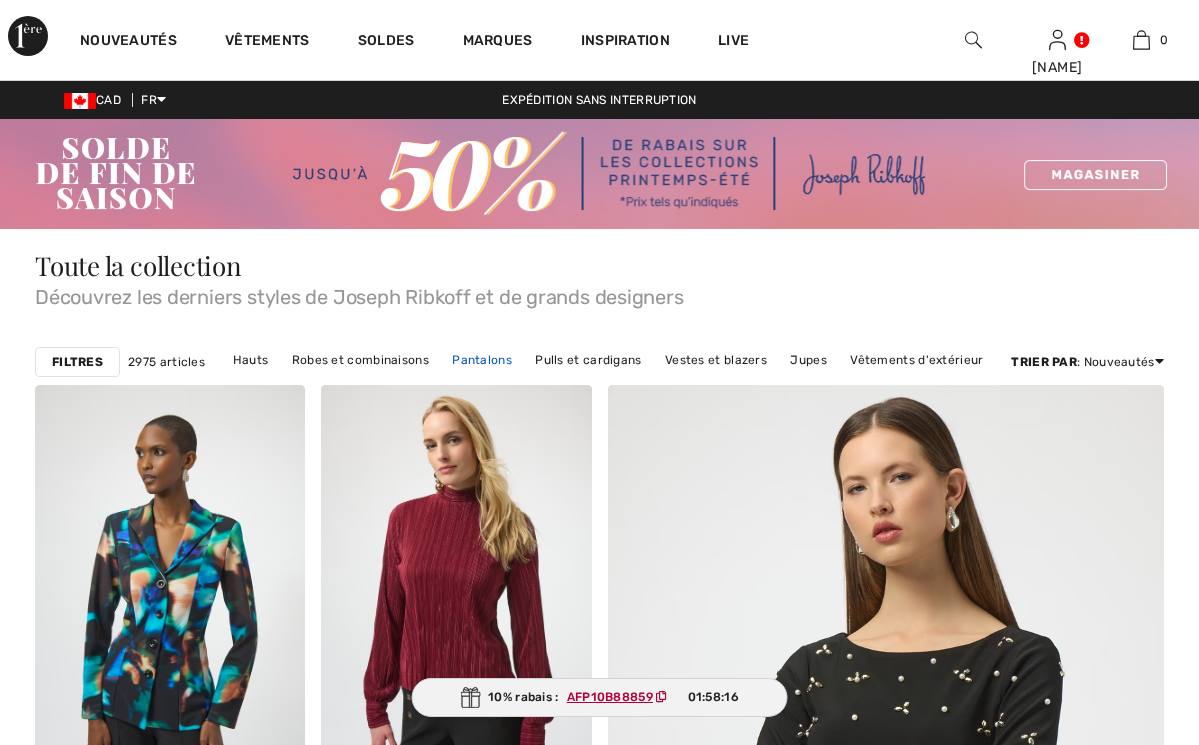 checkbox on "true" 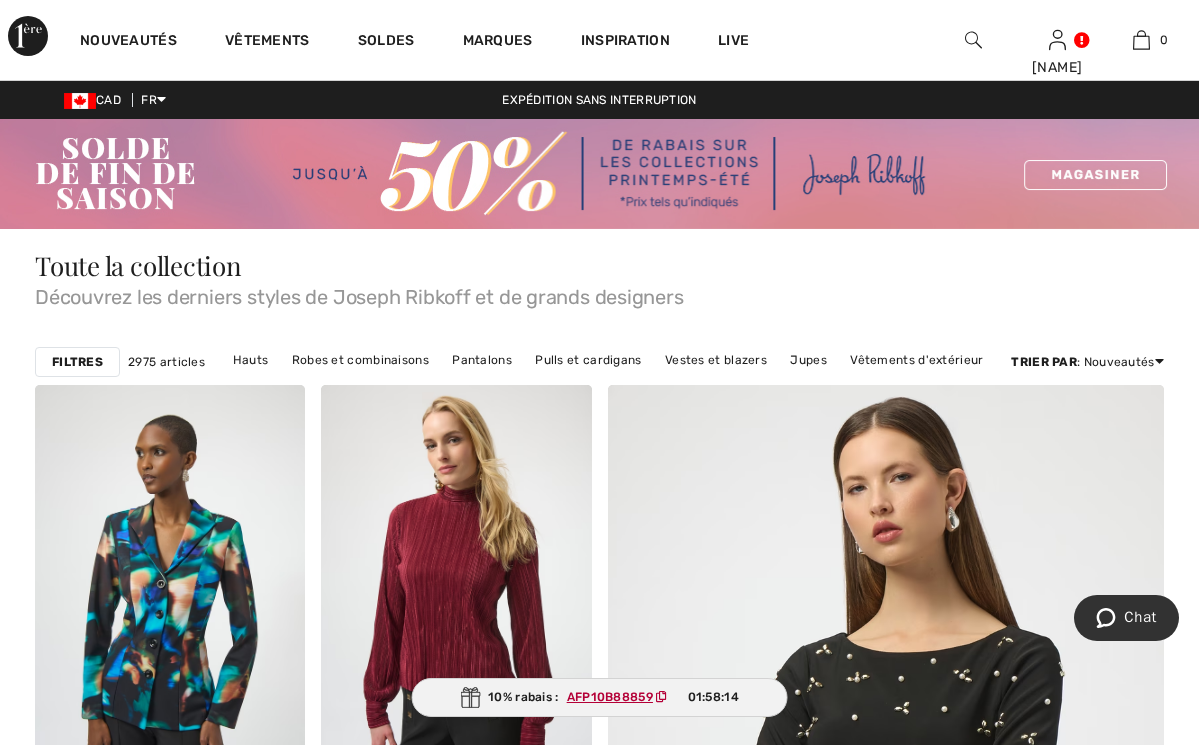 click at bounding box center [599, 174] 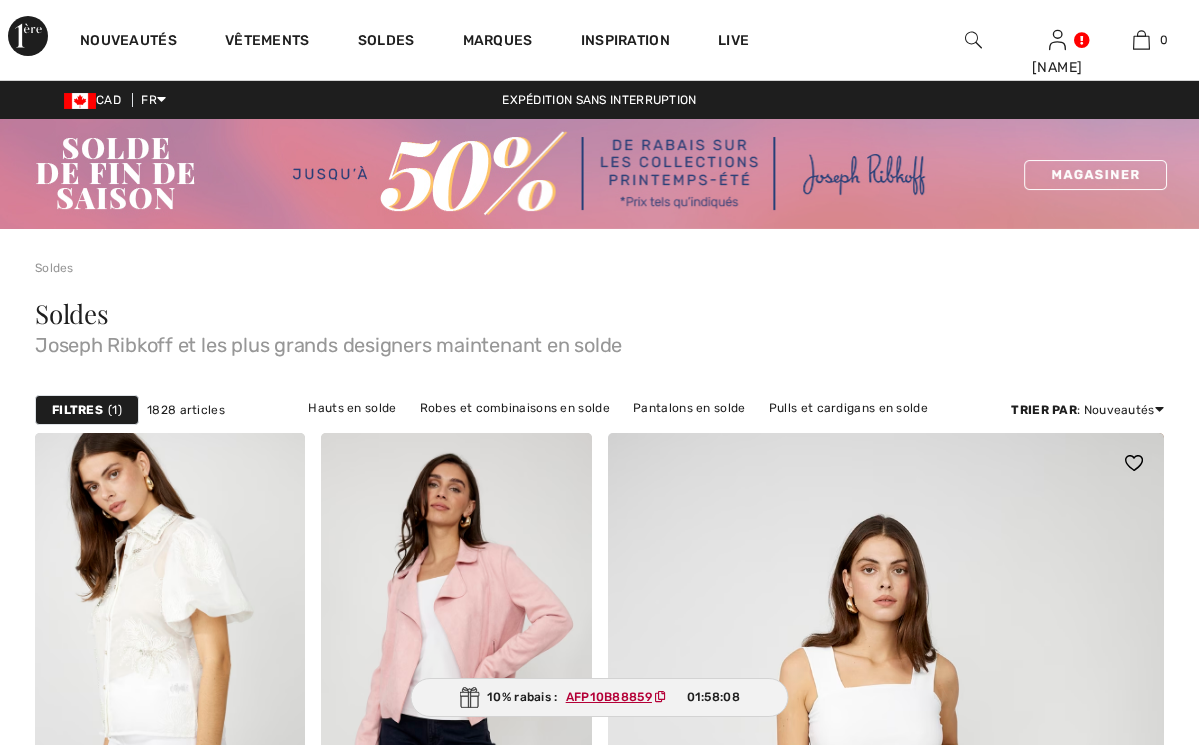 scroll, scrollTop: 0, scrollLeft: 0, axis: both 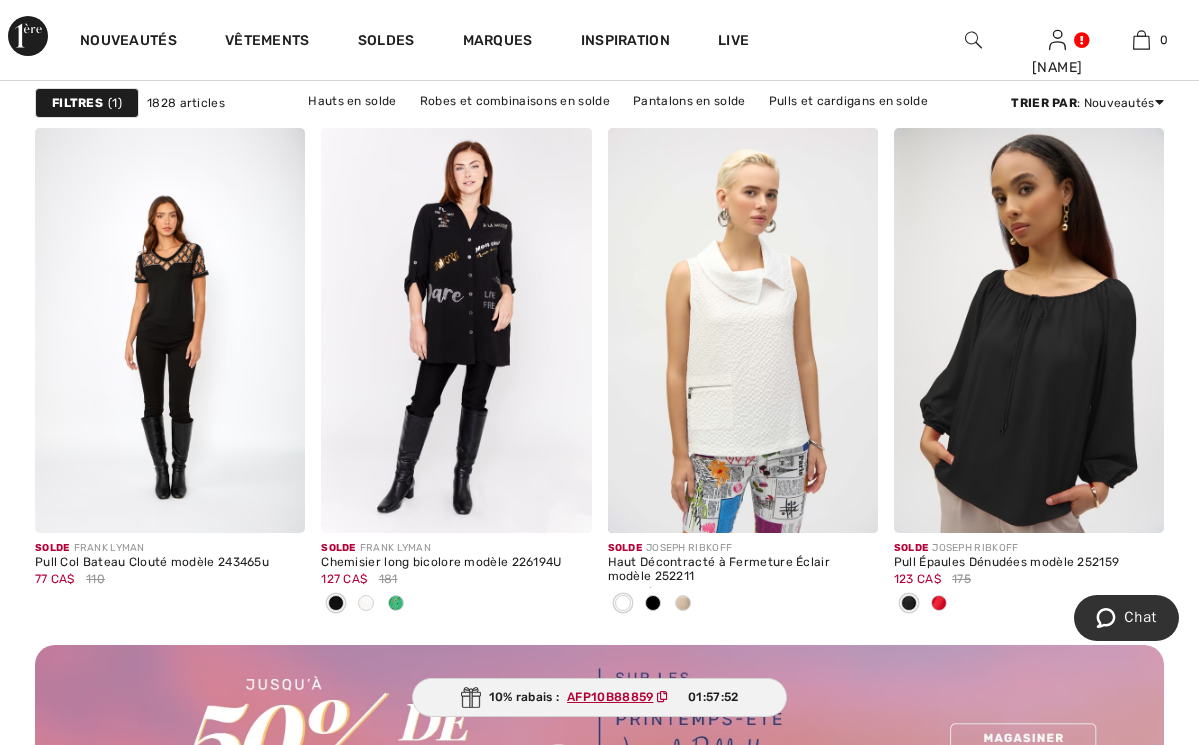 click on "Filtres" at bounding box center (77, 103) 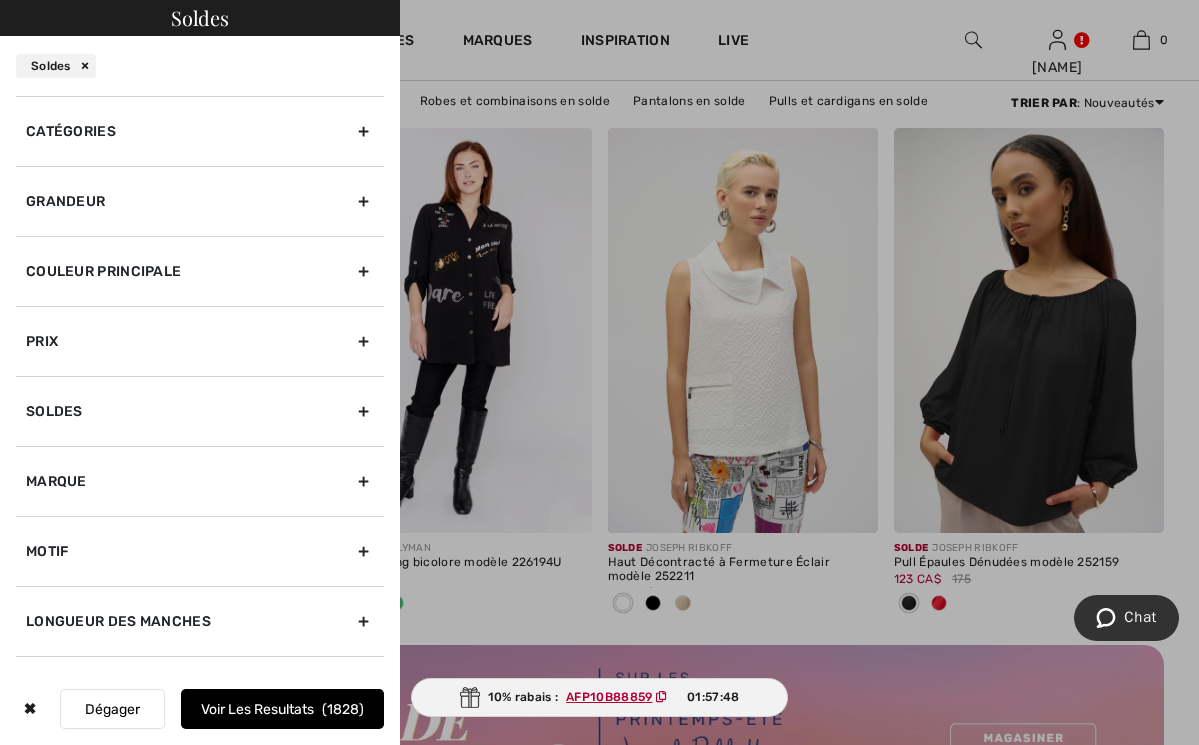 click on "Catégories" at bounding box center (200, 131) 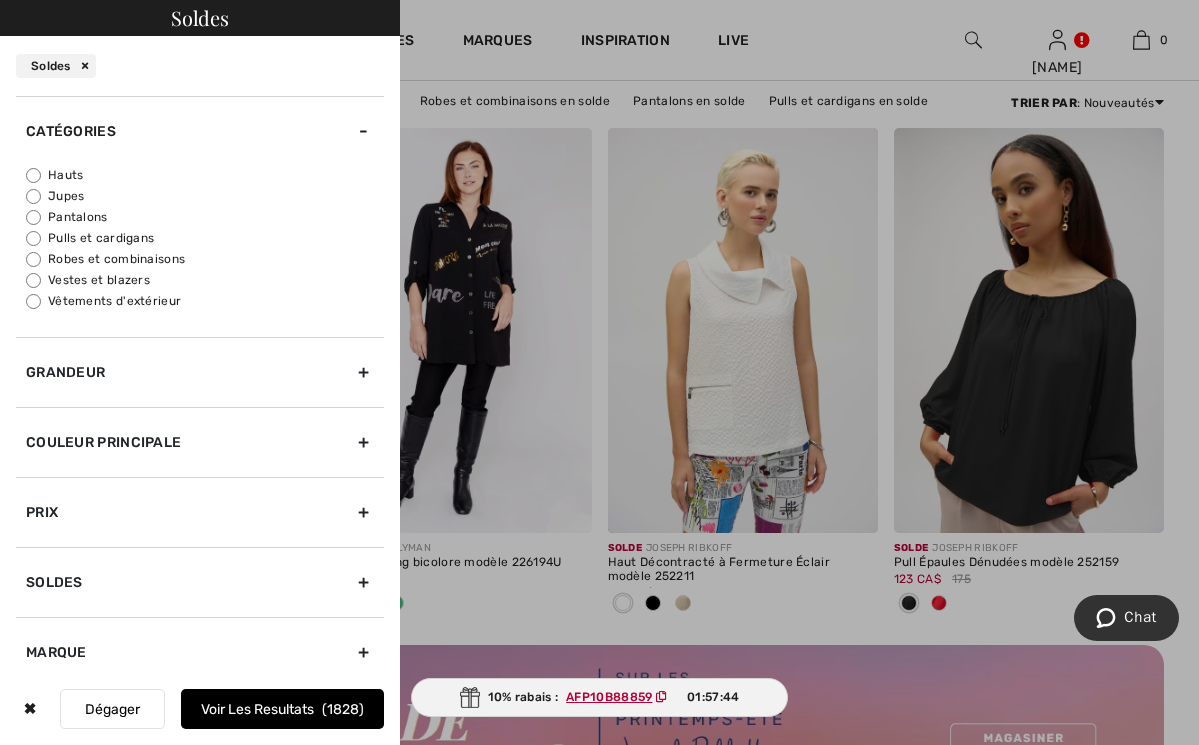 click on "Hauts" at bounding box center (205, 175) 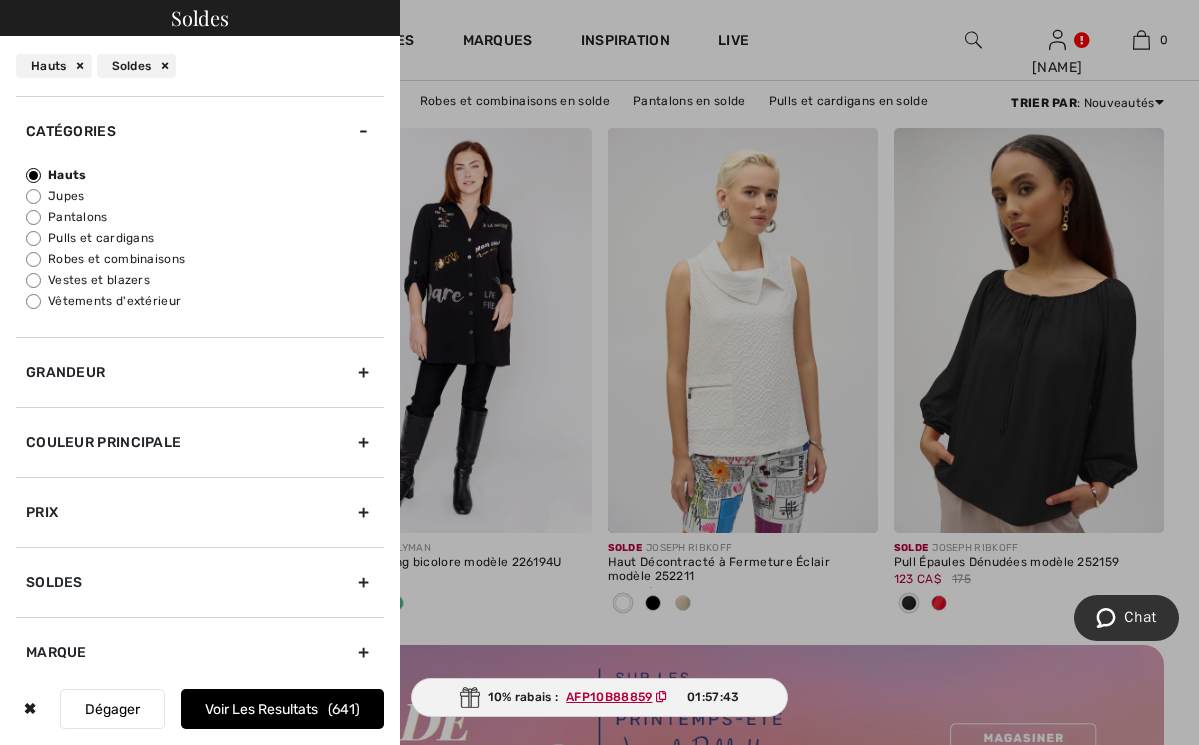 click on "Voir les resultats 641" at bounding box center (282, 709) 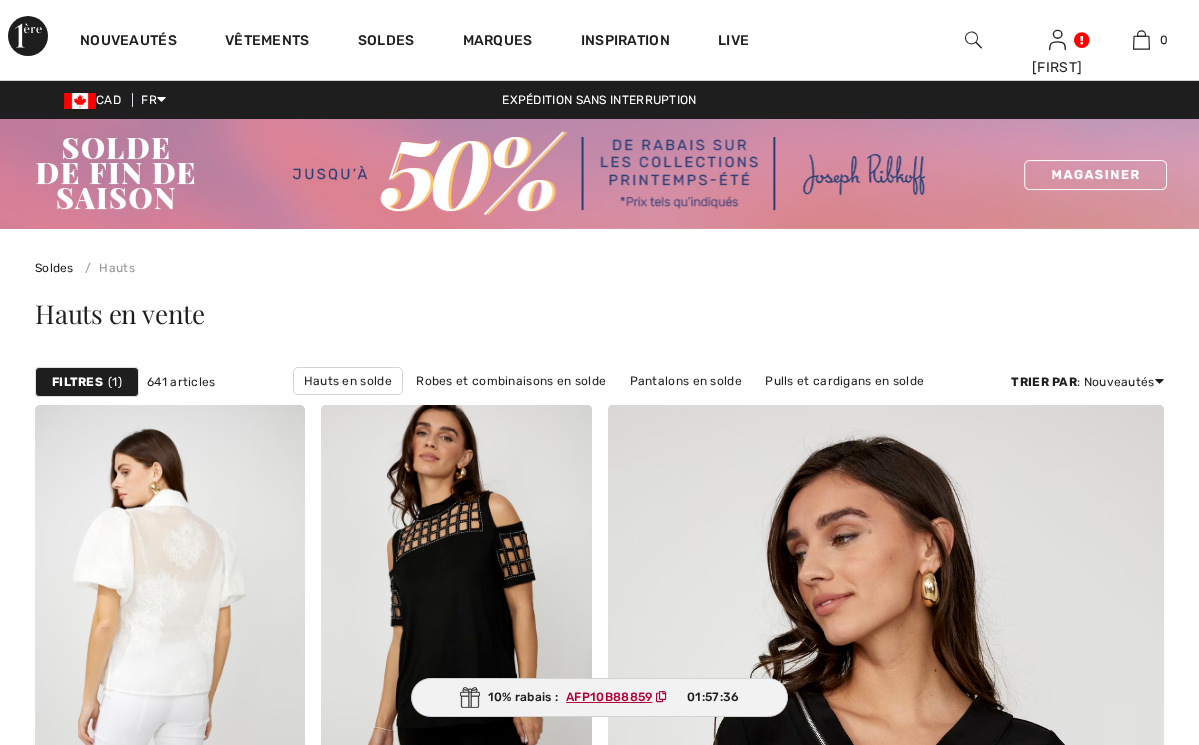 checkbox on "true" 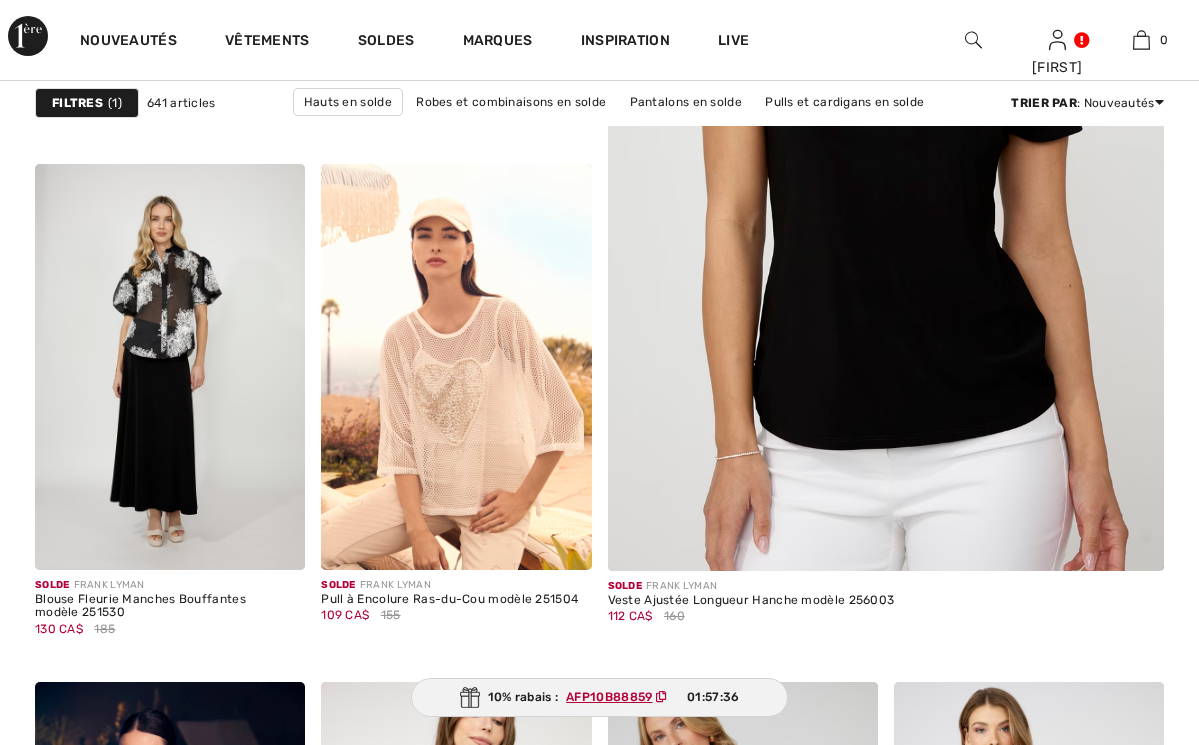 scroll, scrollTop: 0, scrollLeft: 0, axis: both 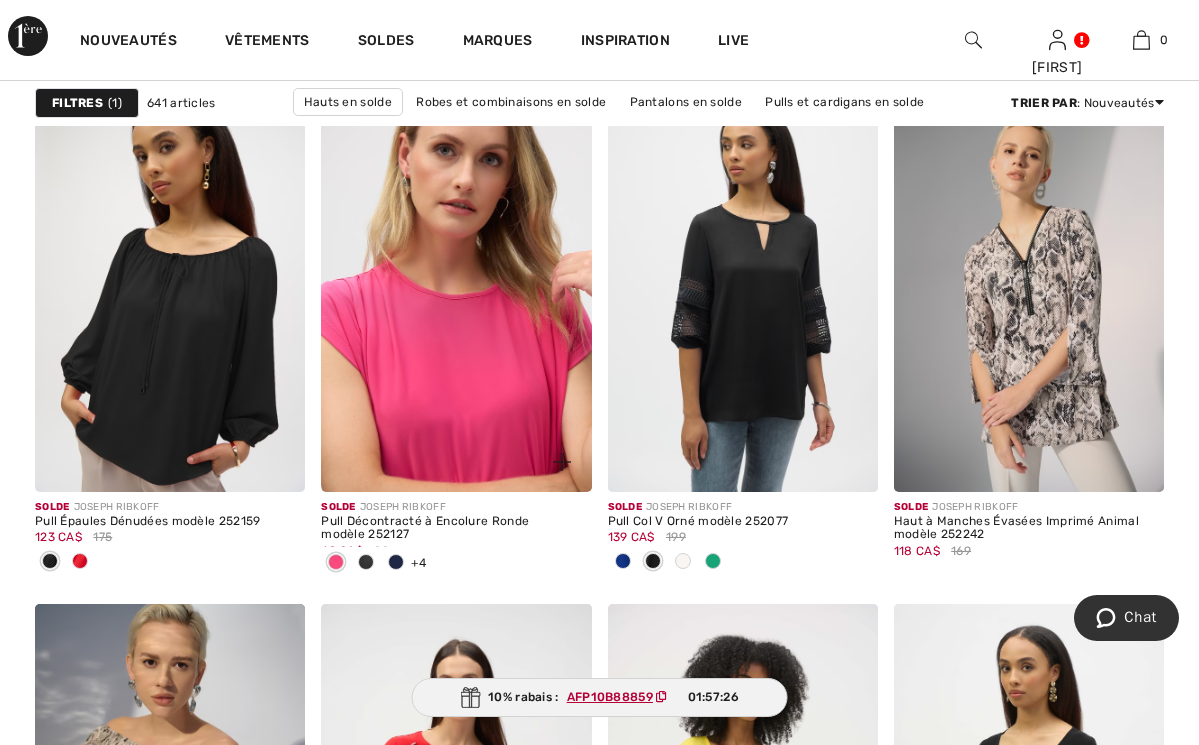 click at bounding box center [456, 288] 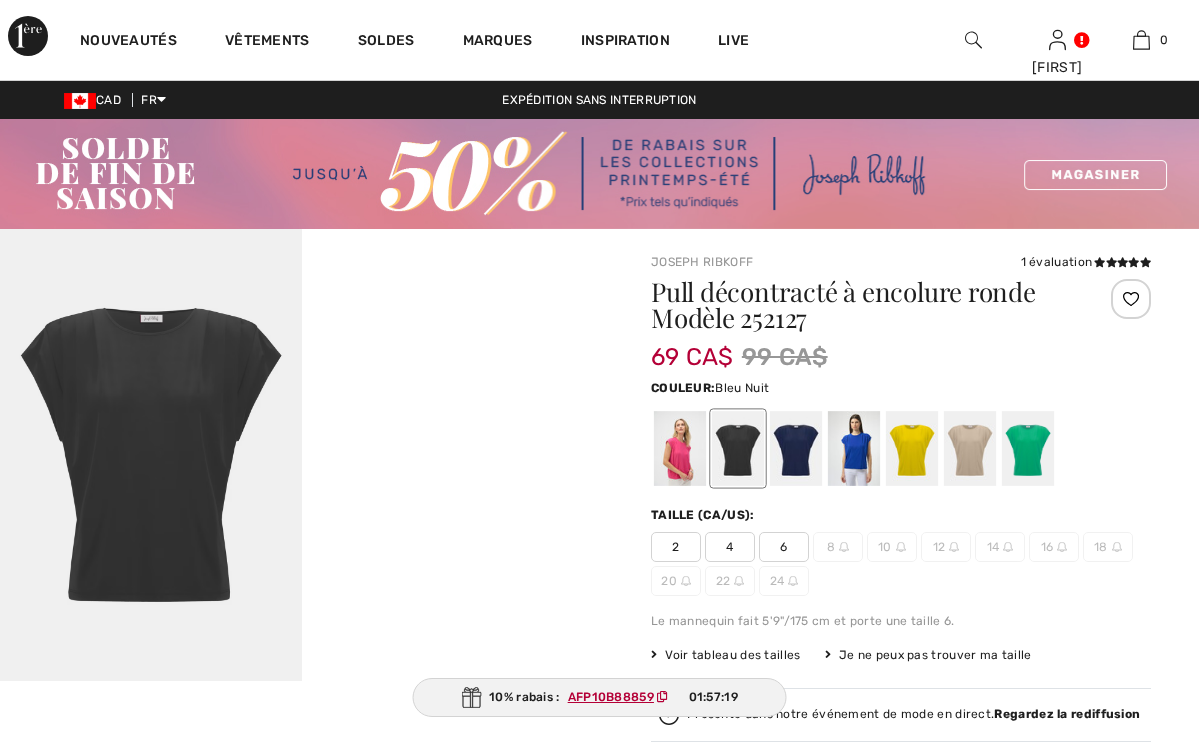 scroll, scrollTop: 0, scrollLeft: 0, axis: both 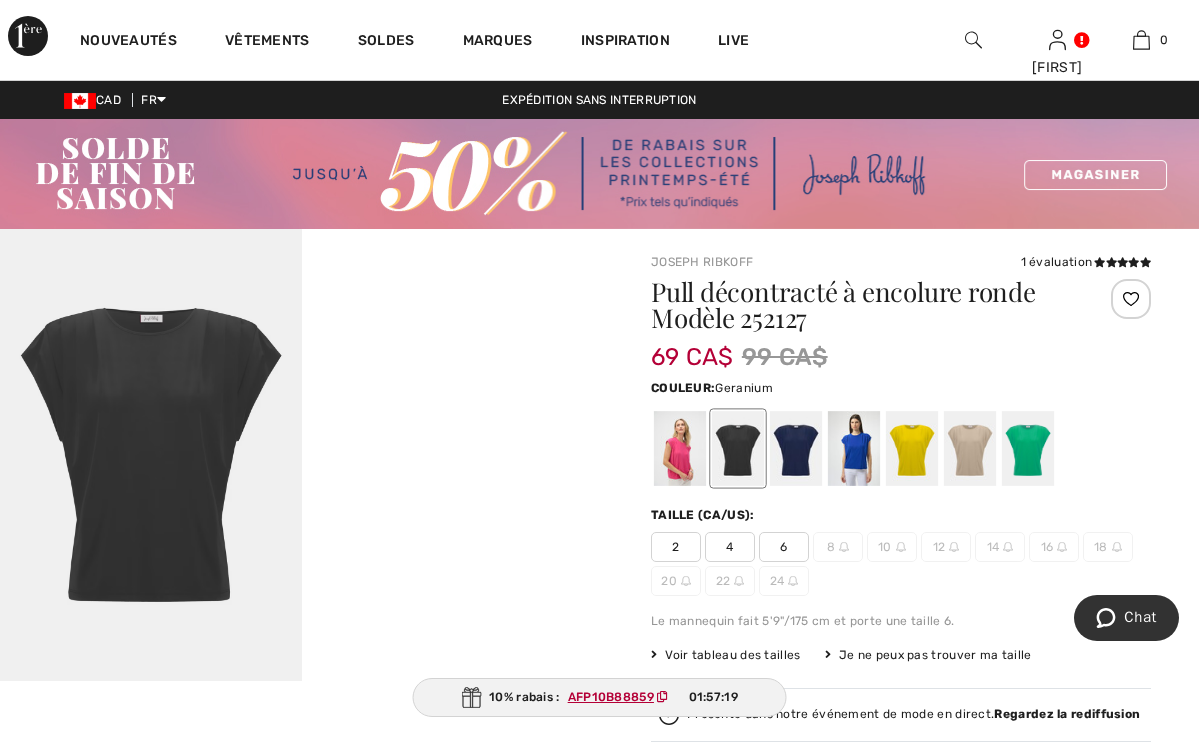 click at bounding box center (680, 448) 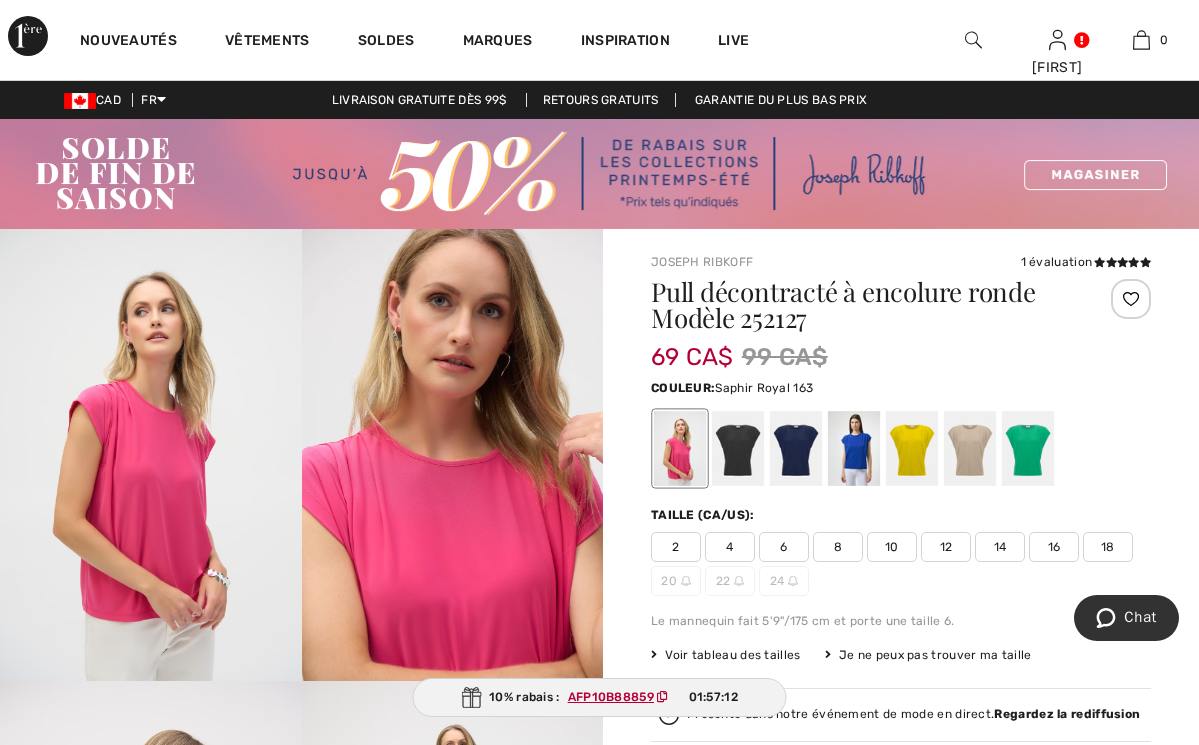 click at bounding box center (854, 448) 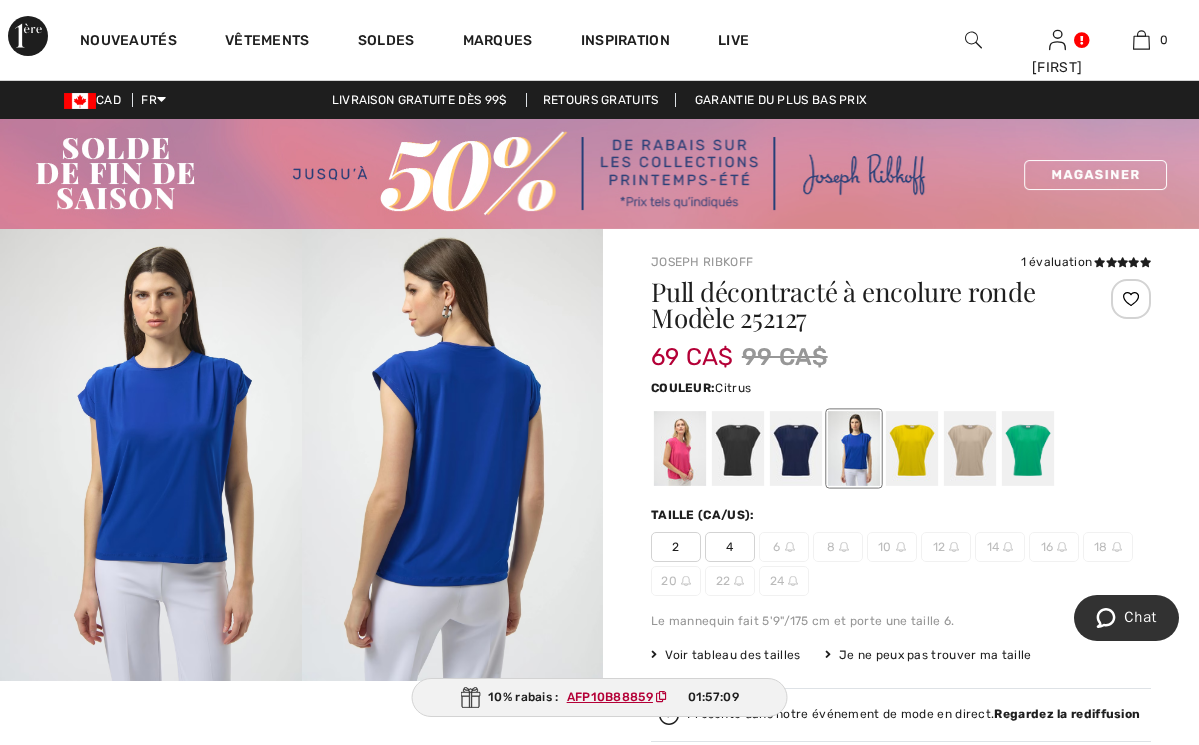 click at bounding box center [912, 448] 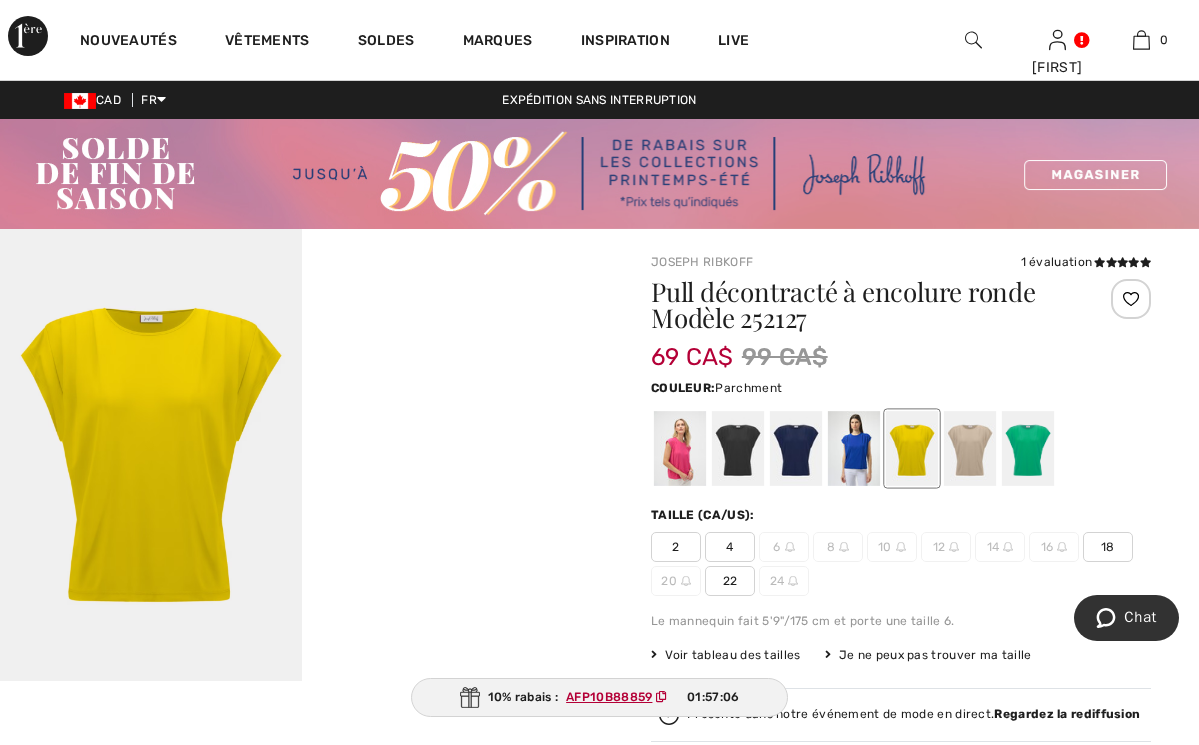 click at bounding box center [970, 448] 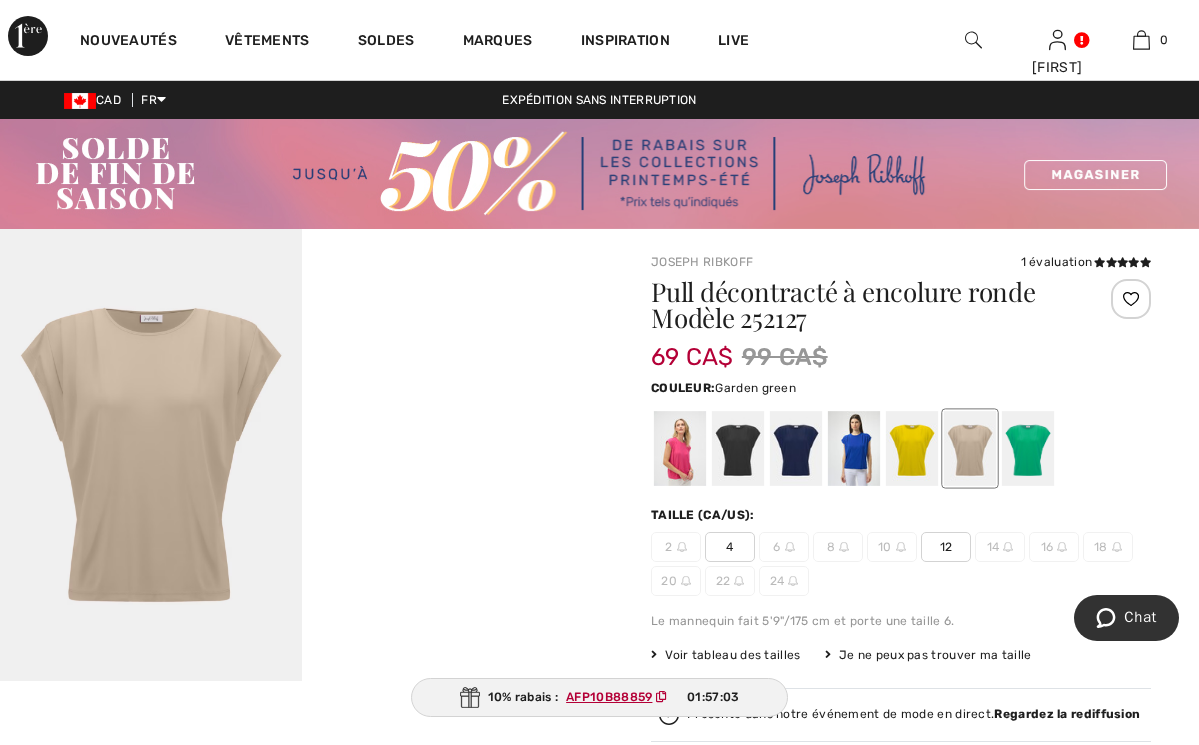 click at bounding box center (1028, 448) 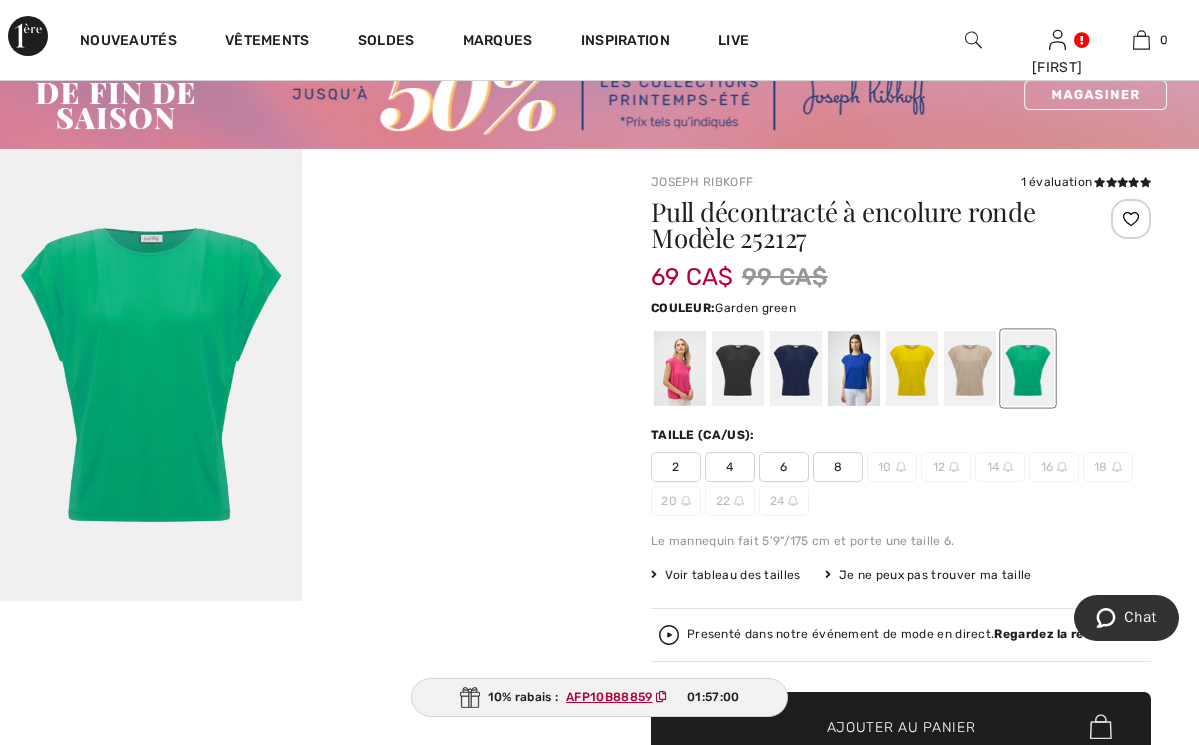 scroll, scrollTop: 2, scrollLeft: 0, axis: vertical 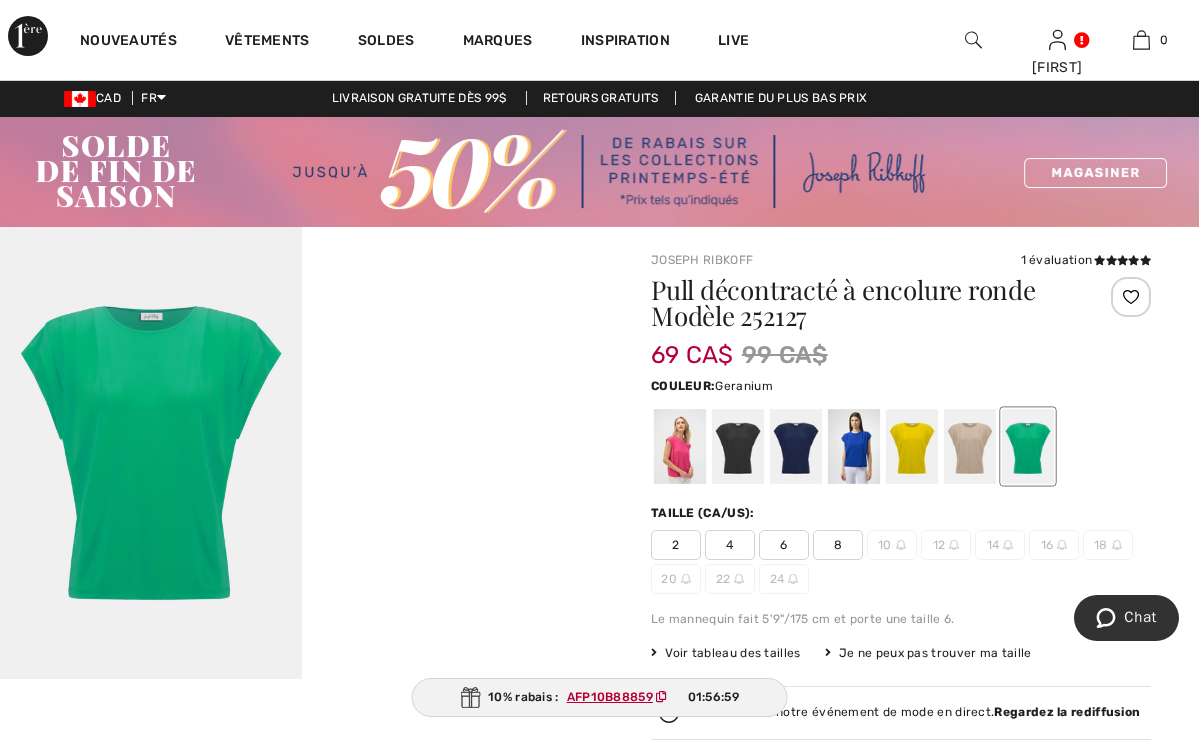 click at bounding box center [680, 446] 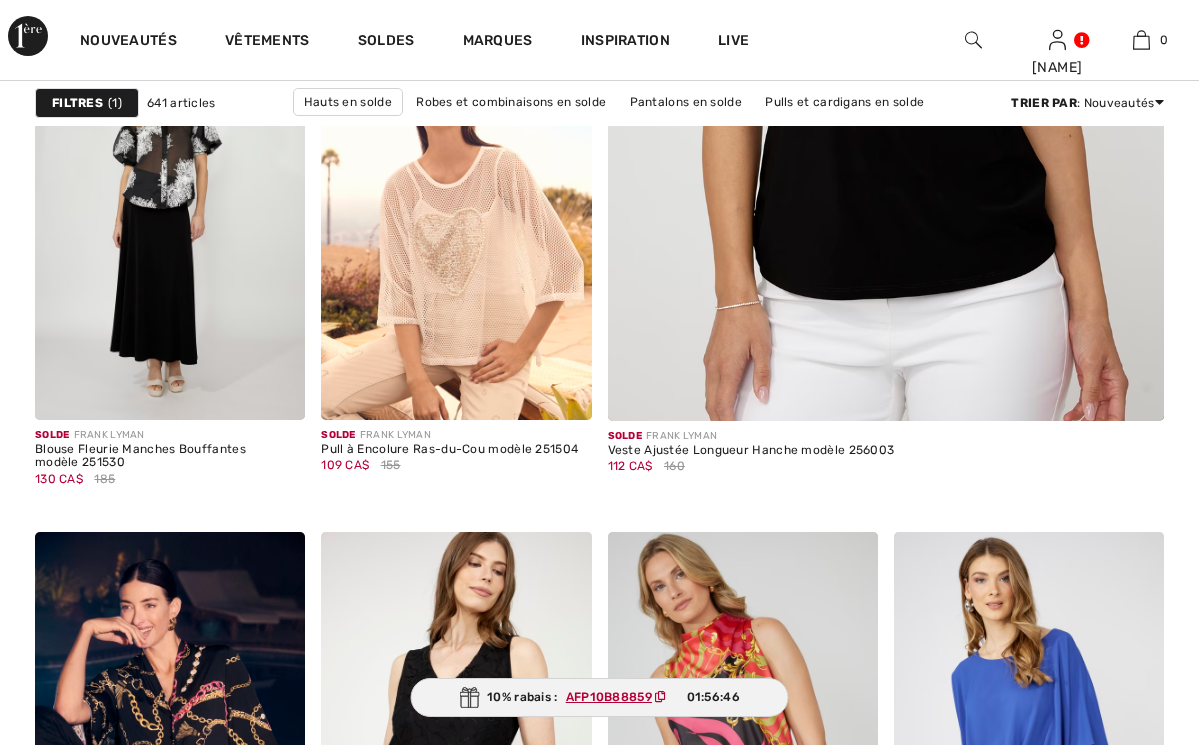 scroll, scrollTop: 0, scrollLeft: 0, axis: both 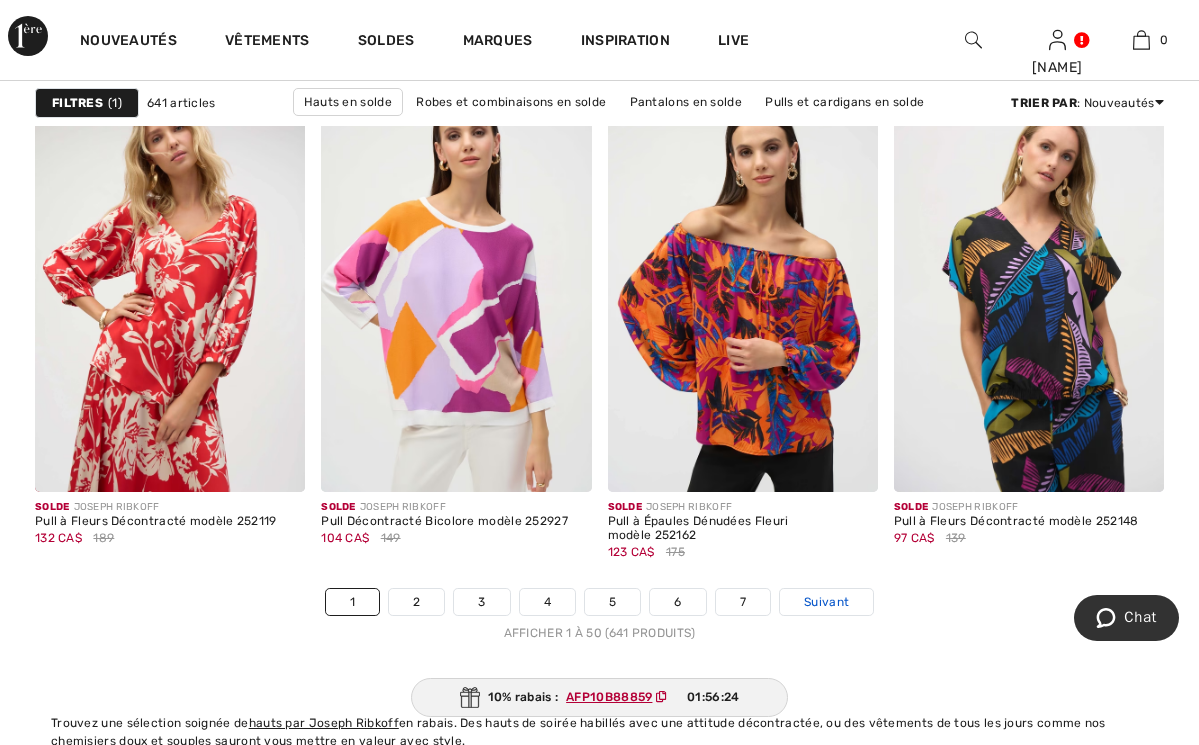 click on "Suivant" at bounding box center [826, 602] 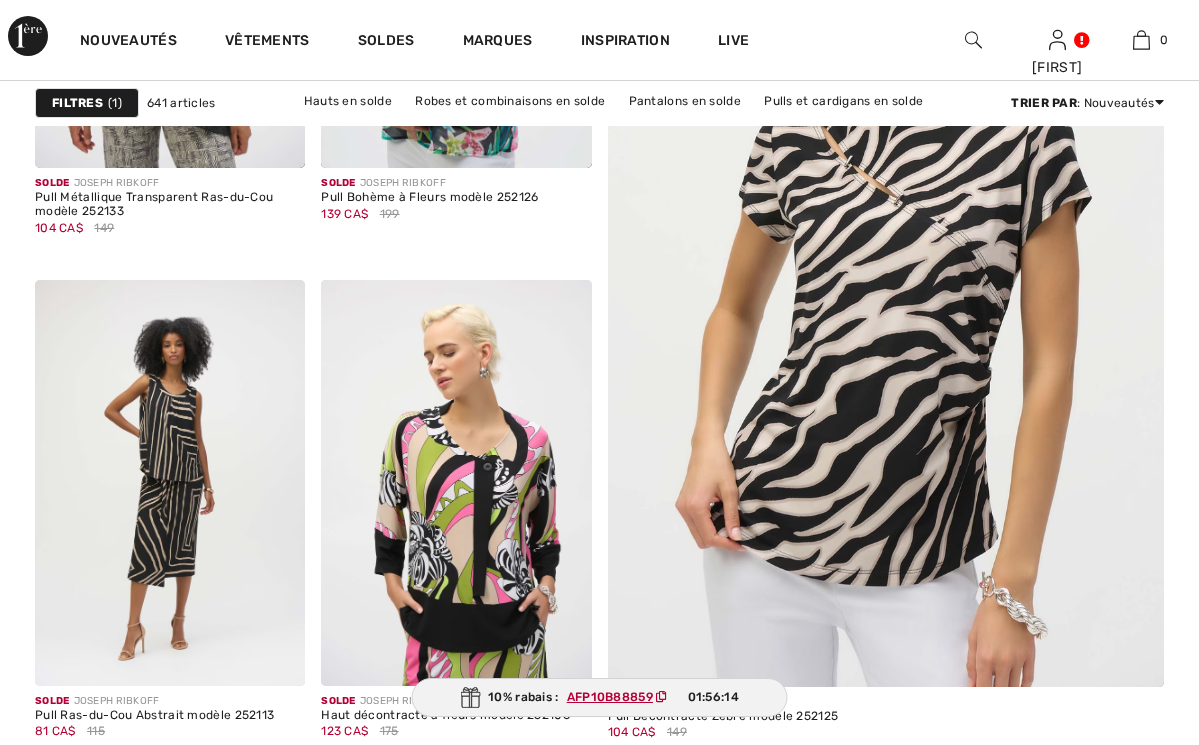 scroll, scrollTop: 0, scrollLeft: 0, axis: both 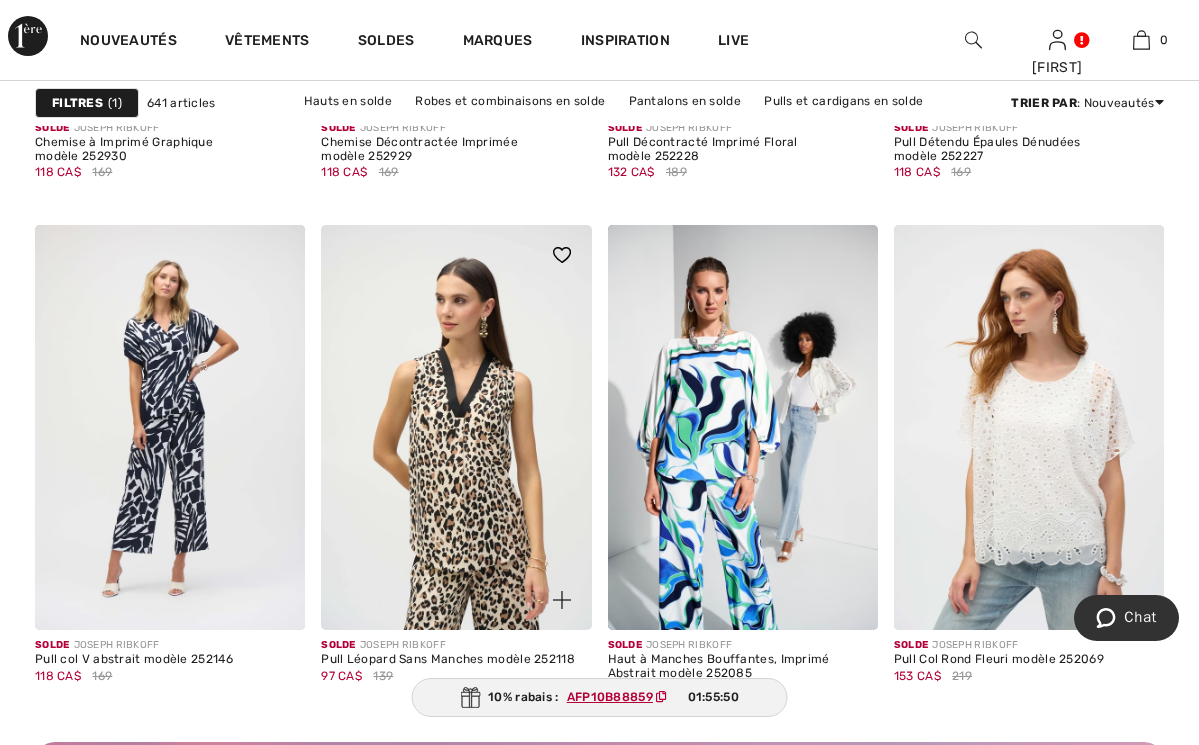 click at bounding box center [456, 427] 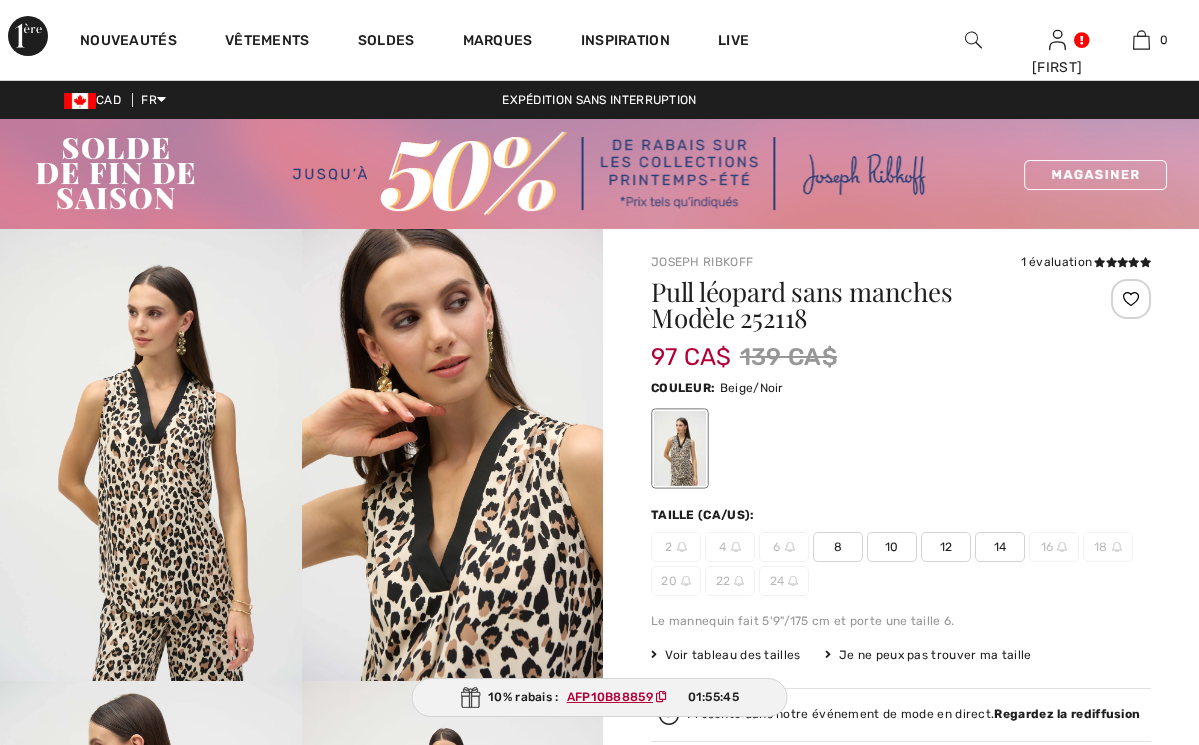 scroll, scrollTop: 0, scrollLeft: 0, axis: both 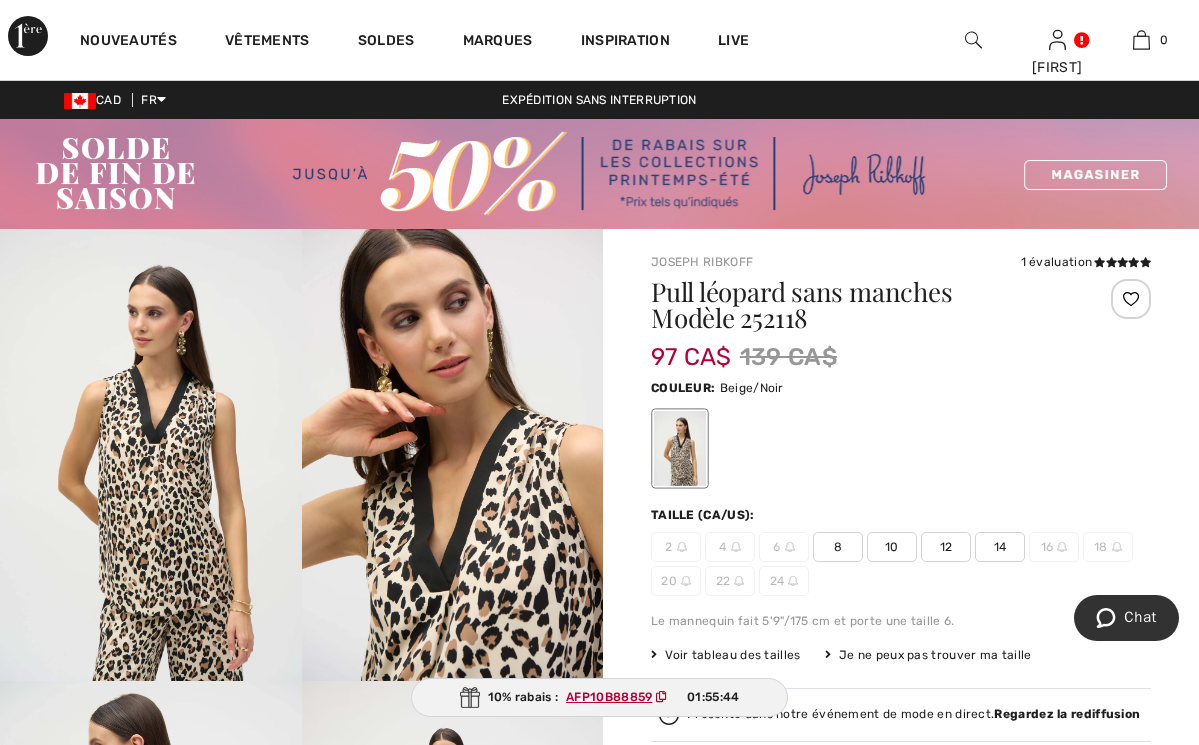 click on "14" at bounding box center (1000, 547) 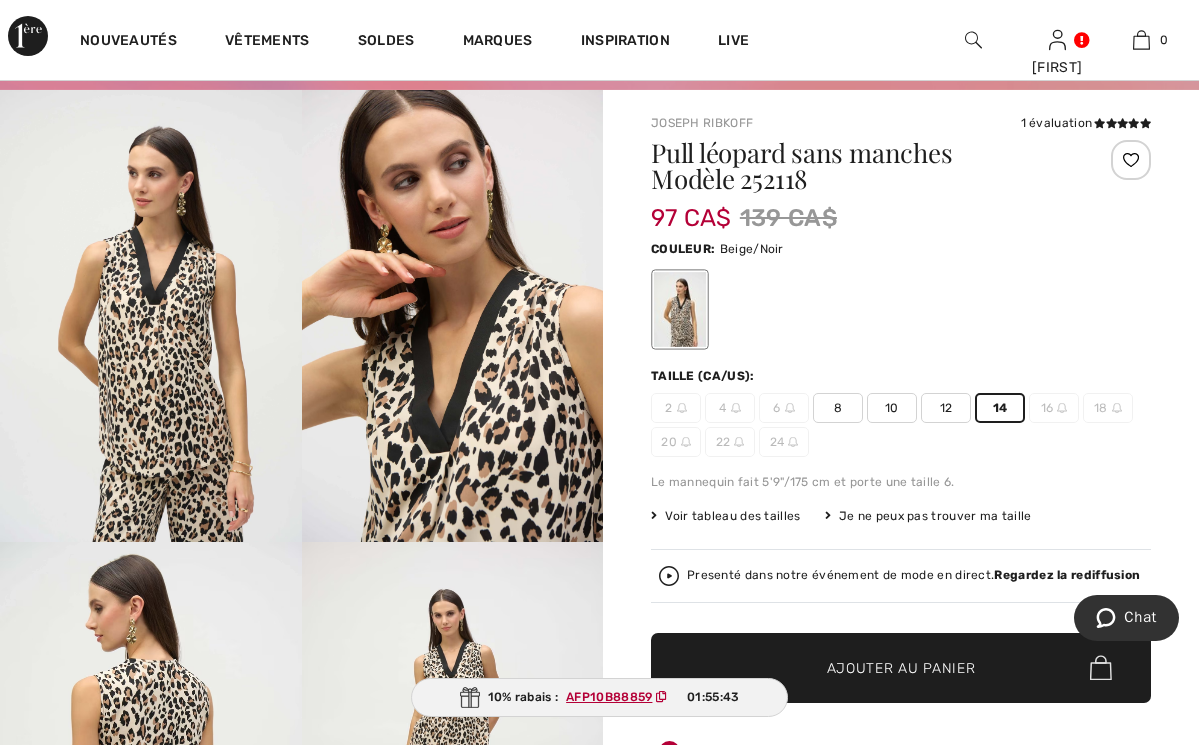 scroll, scrollTop: 202, scrollLeft: 0, axis: vertical 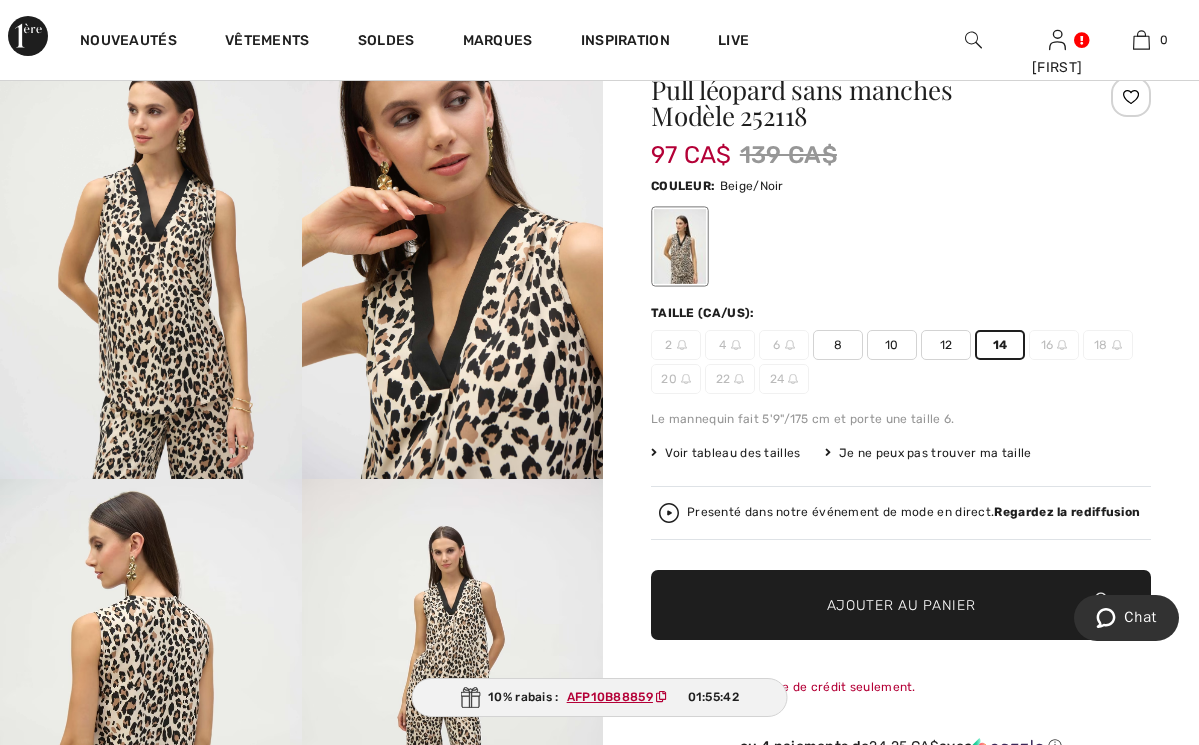 click on "Ajouter au panier" at bounding box center [901, 604] 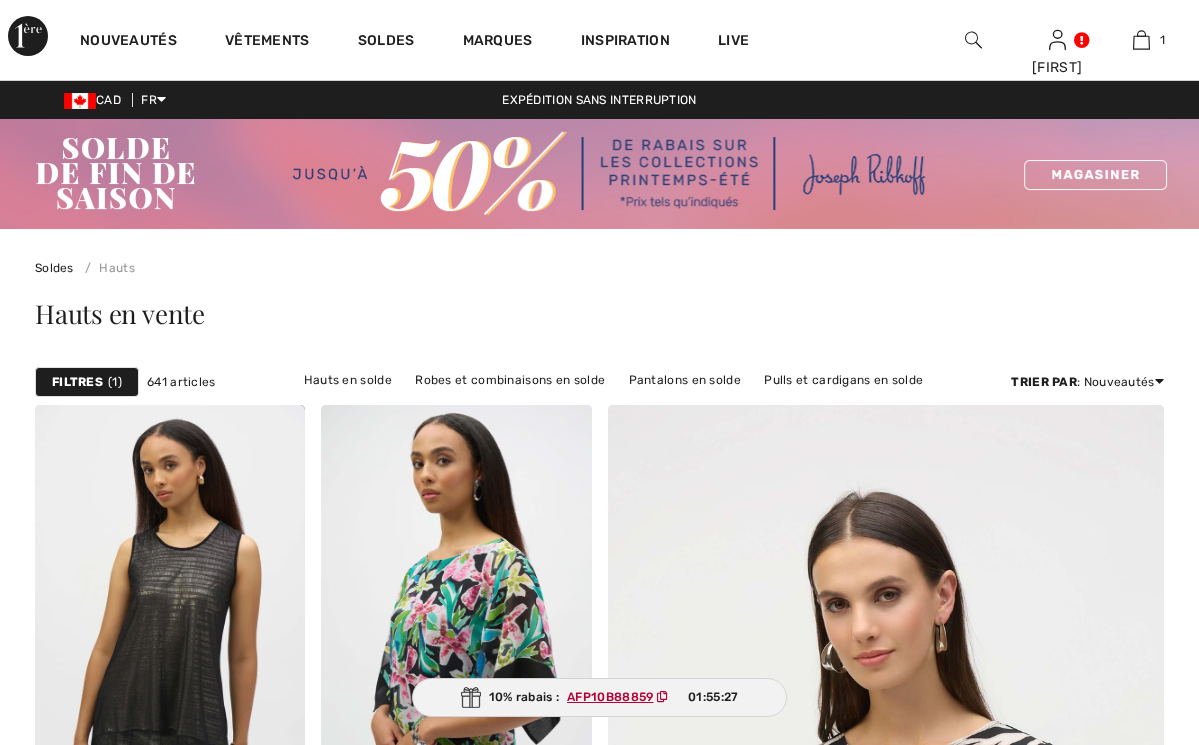 scroll, scrollTop: 3774, scrollLeft: 0, axis: vertical 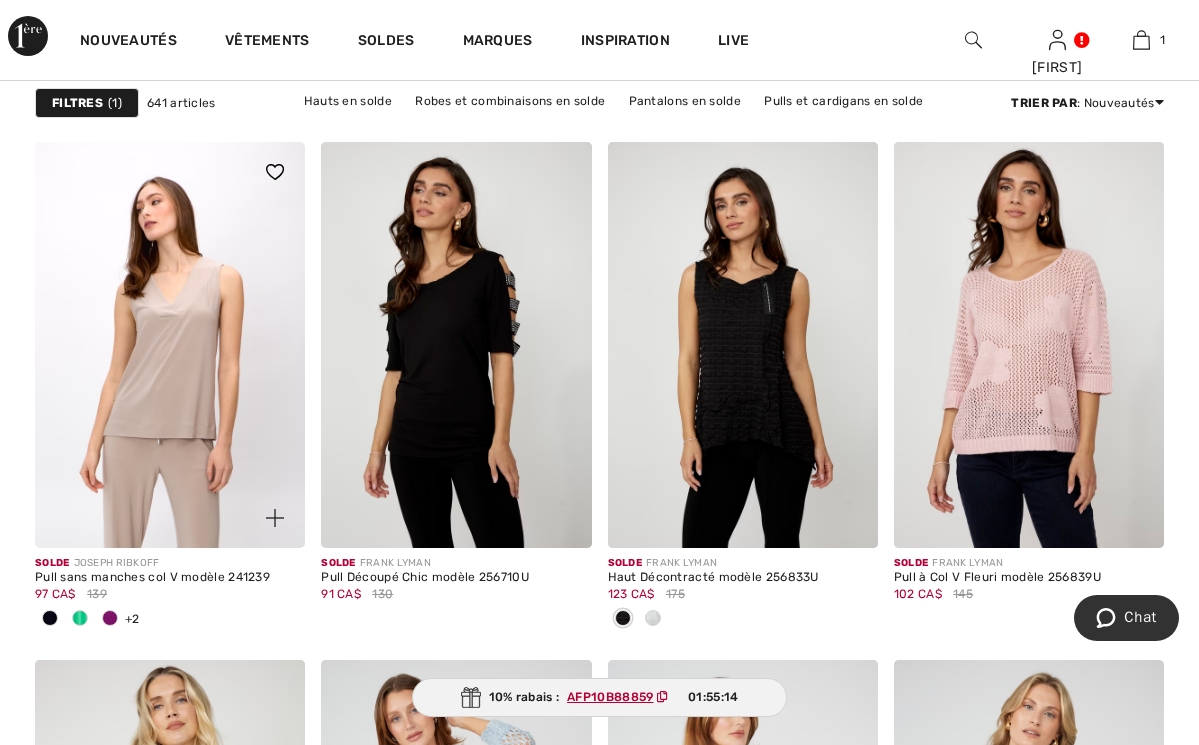 click at bounding box center [170, 344] 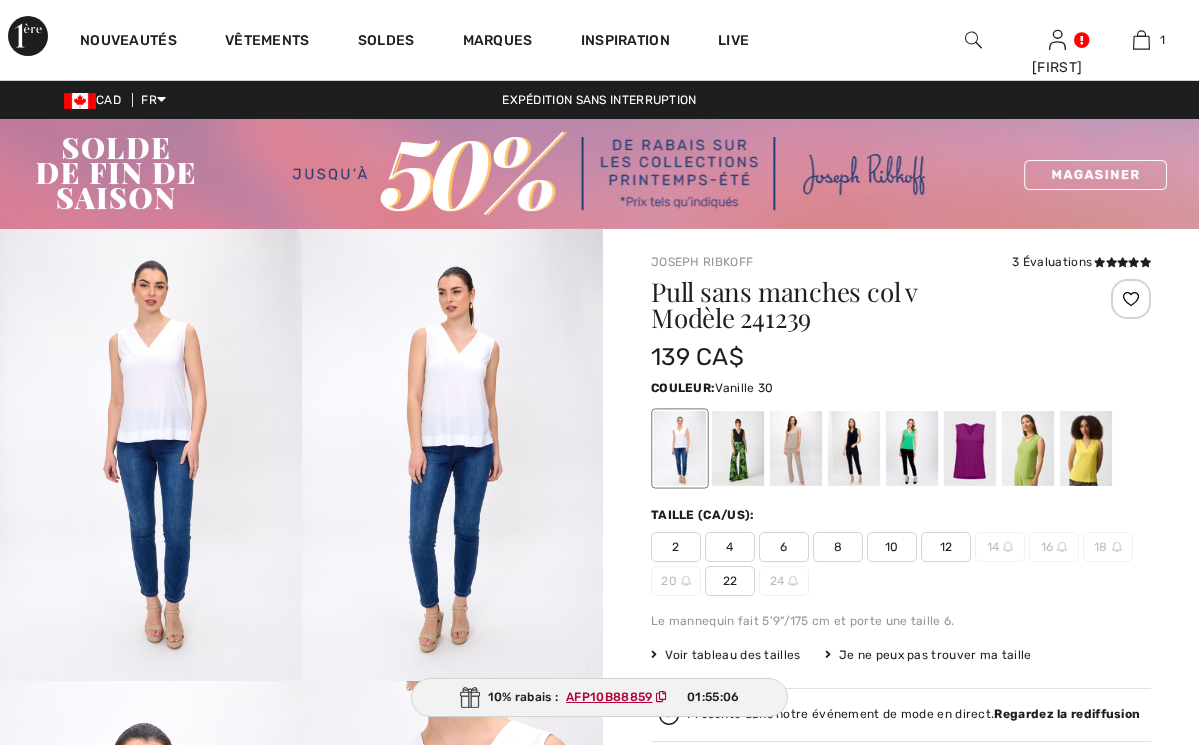 scroll, scrollTop: 0, scrollLeft: 0, axis: both 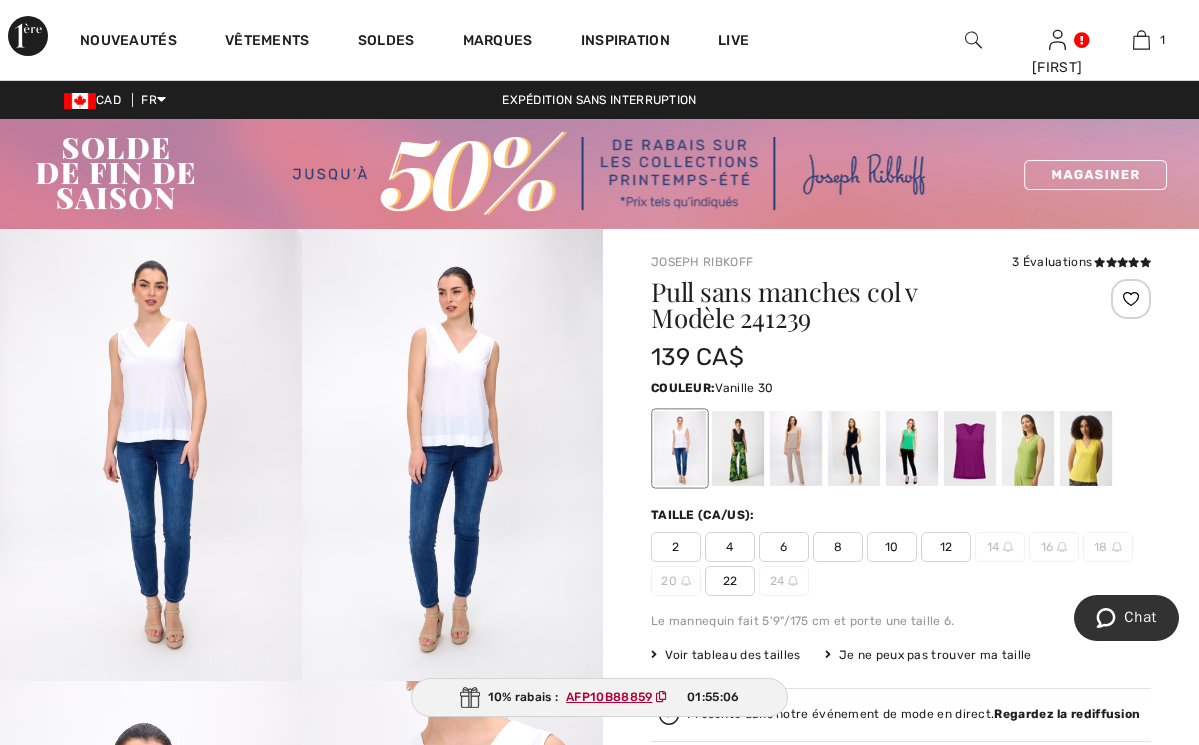 click at bounding box center (796, 448) 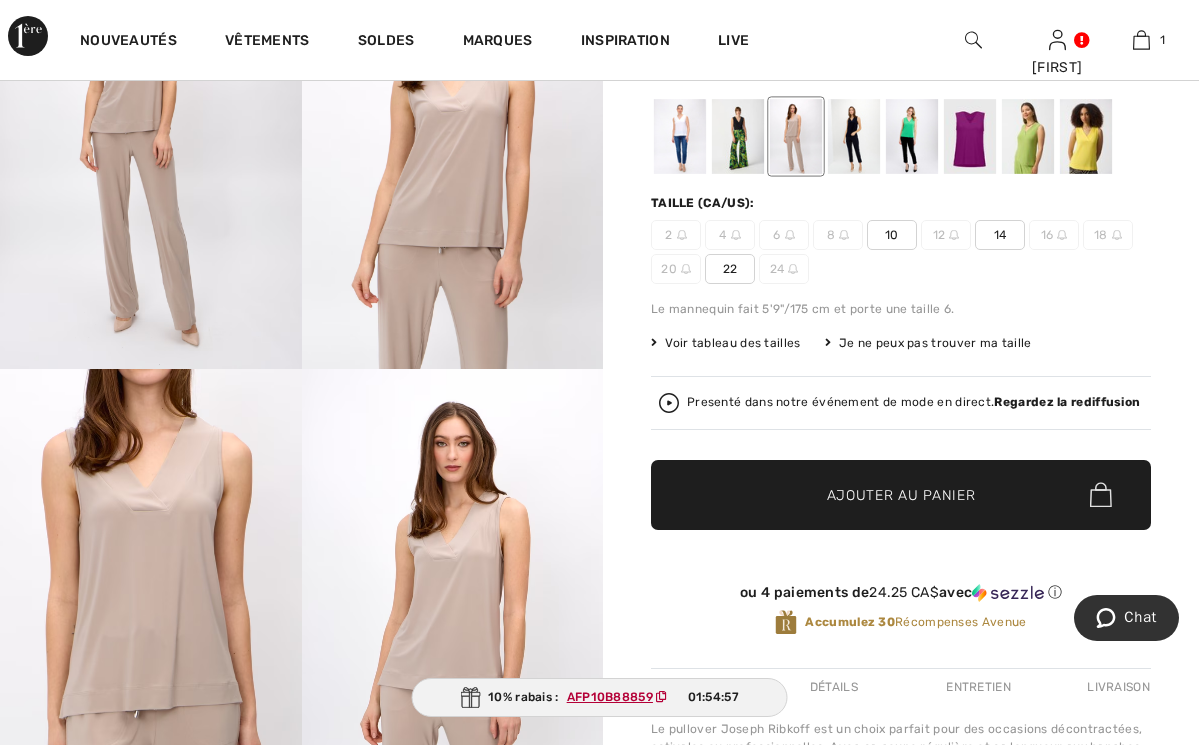 scroll, scrollTop: 303, scrollLeft: 0, axis: vertical 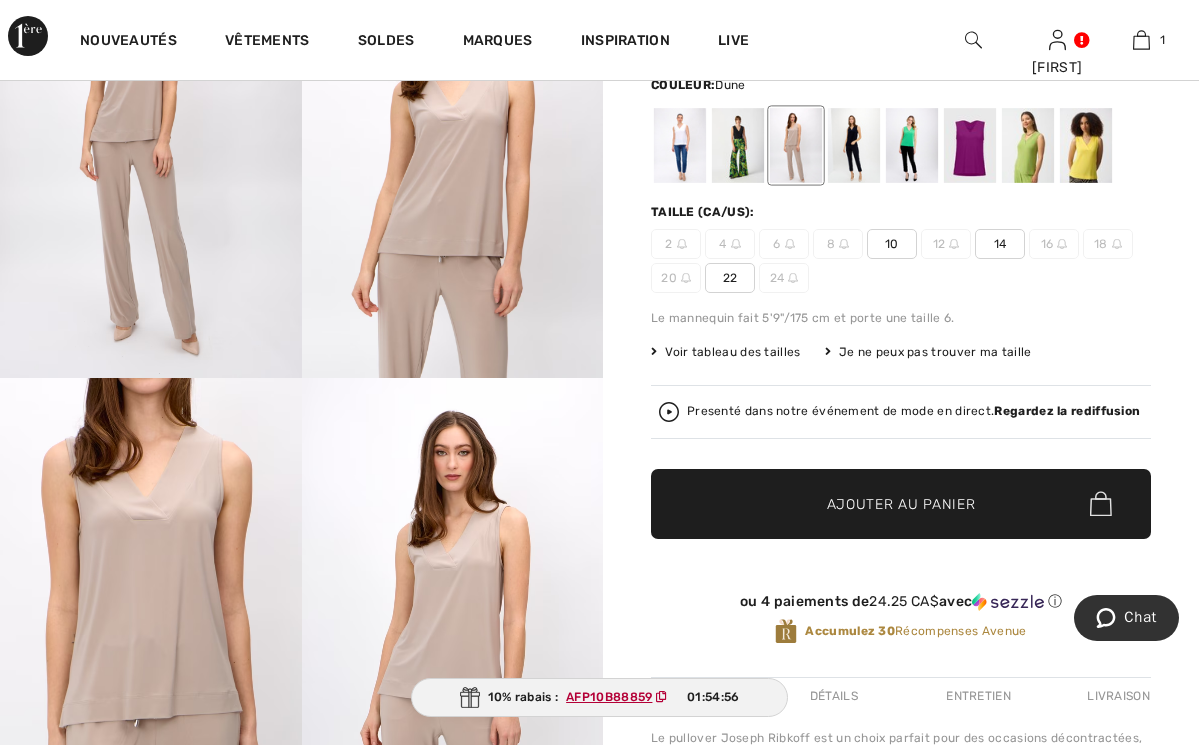 click on "14" at bounding box center (1000, 244) 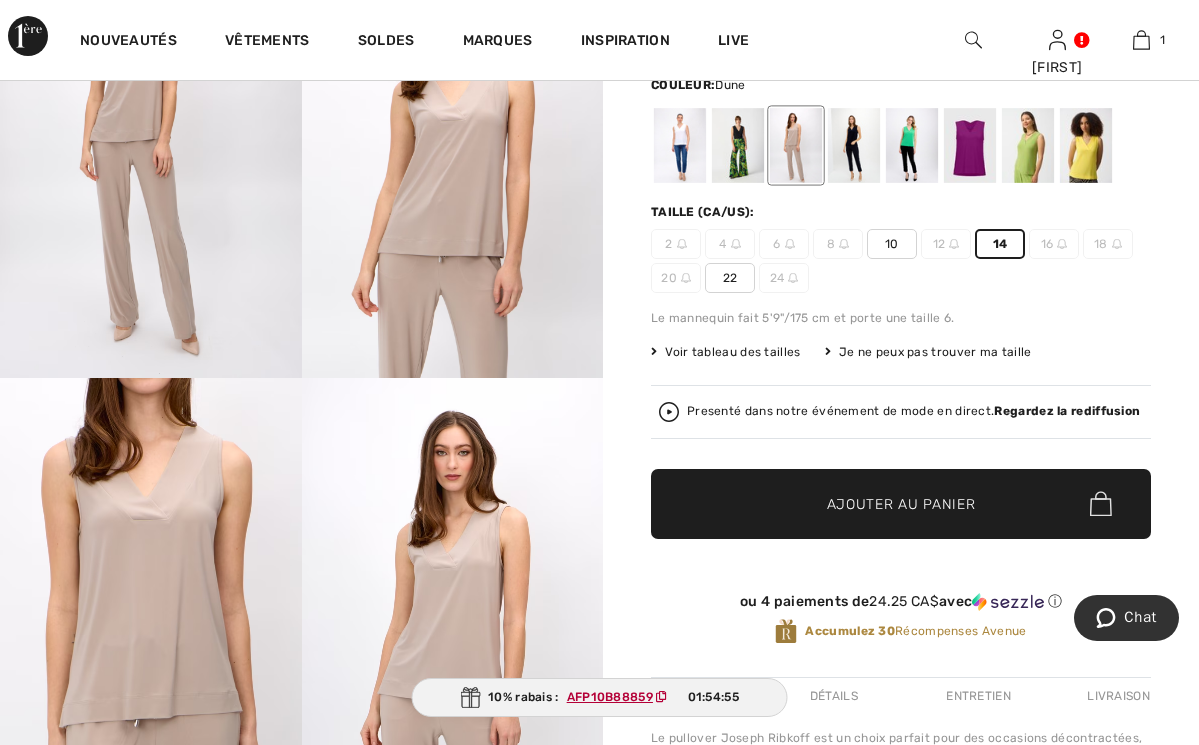 click on "Ajouter au panier" at bounding box center (901, 503) 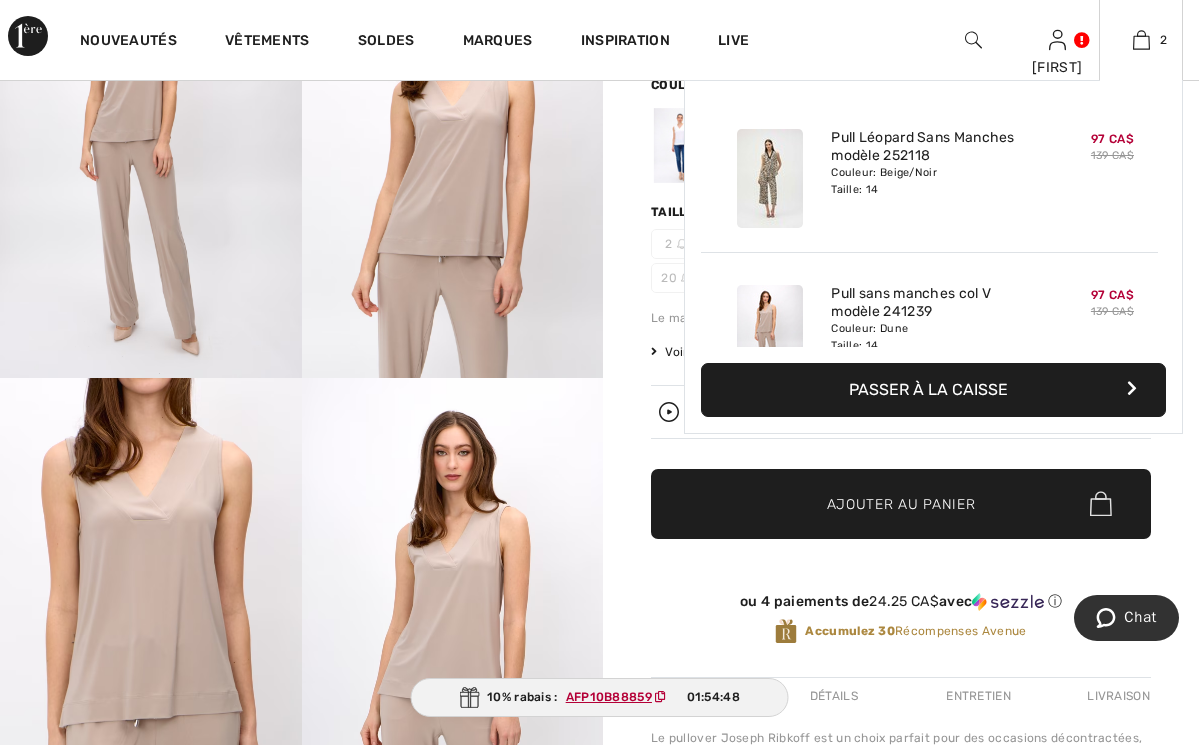 scroll, scrollTop: 0, scrollLeft: 0, axis: both 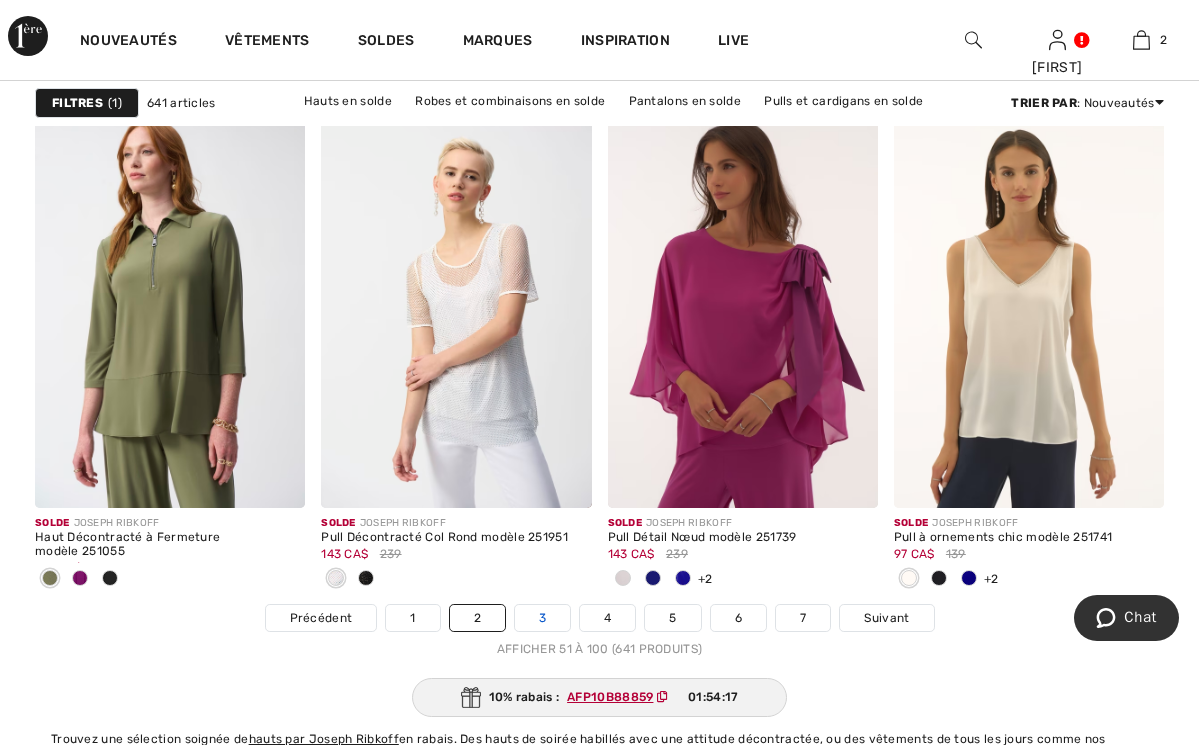 click on "3" at bounding box center (542, 618) 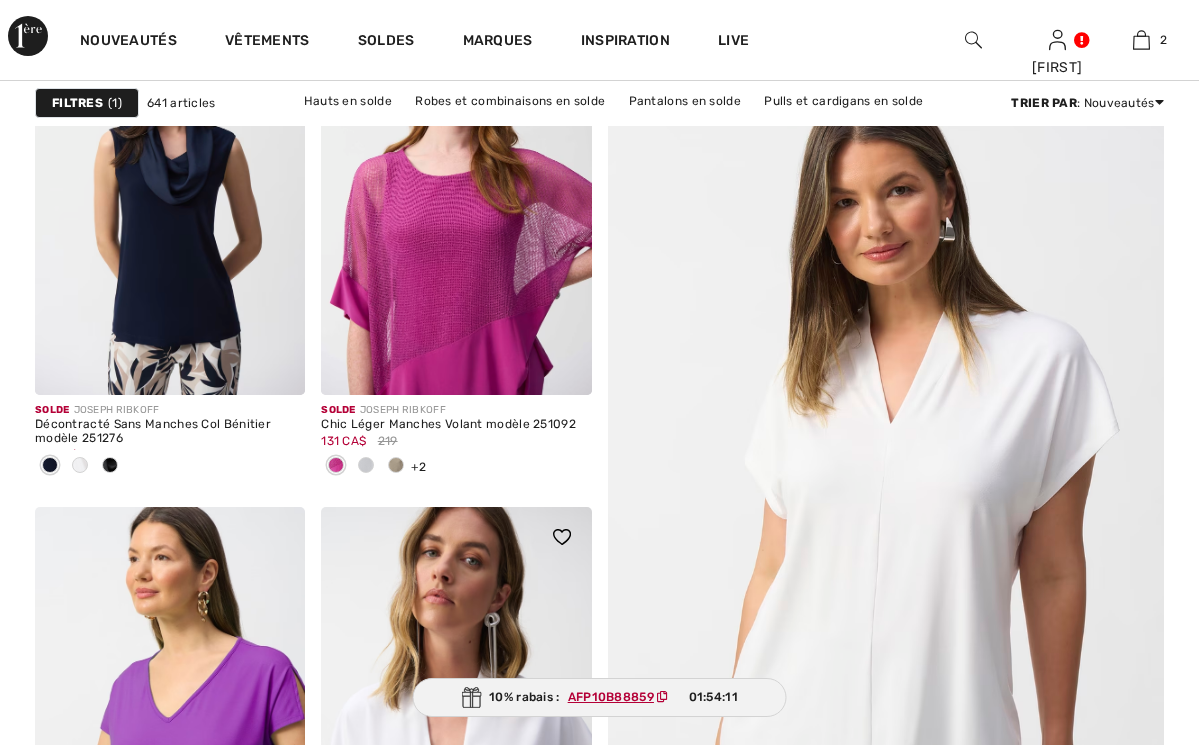 scroll, scrollTop: 0, scrollLeft: 0, axis: both 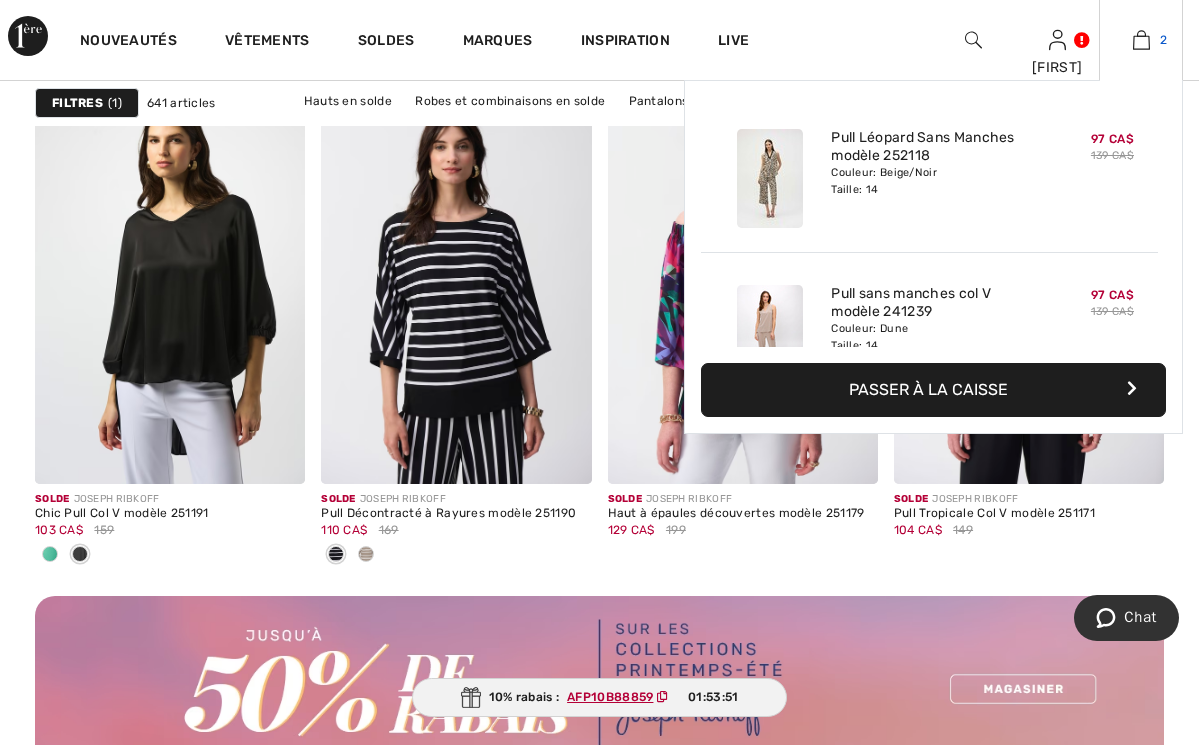 click at bounding box center [1141, 40] 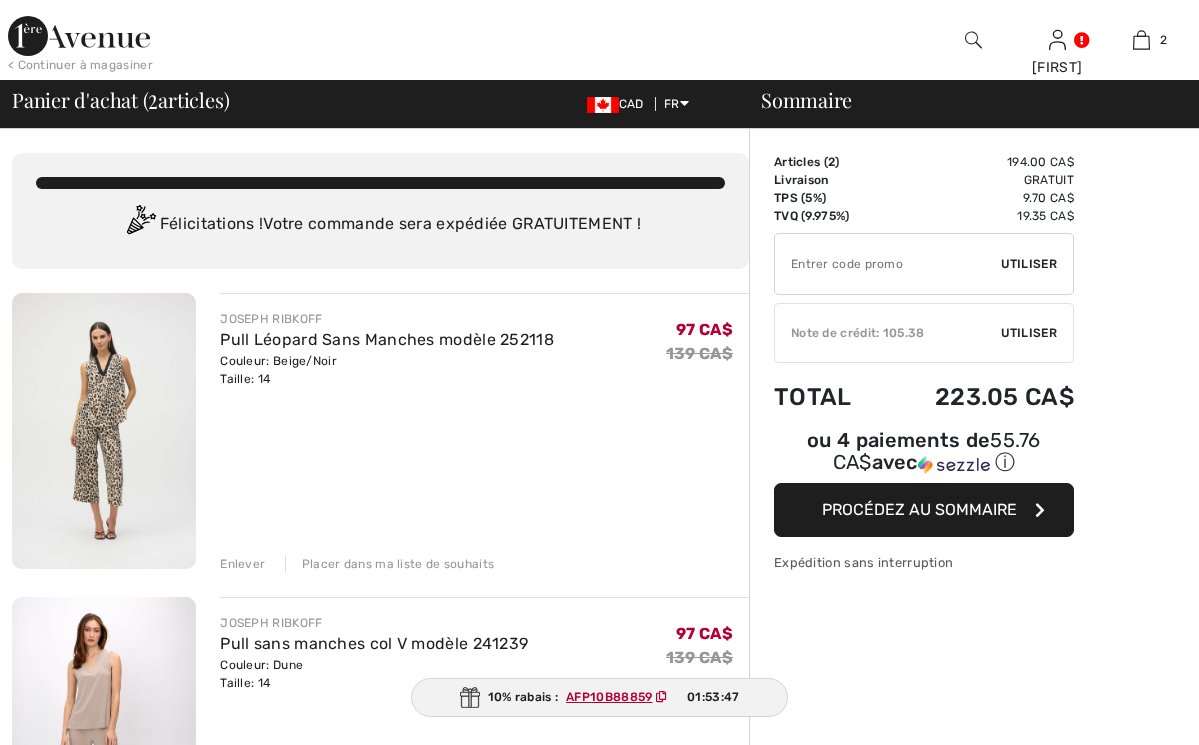 scroll, scrollTop: 0, scrollLeft: 0, axis: both 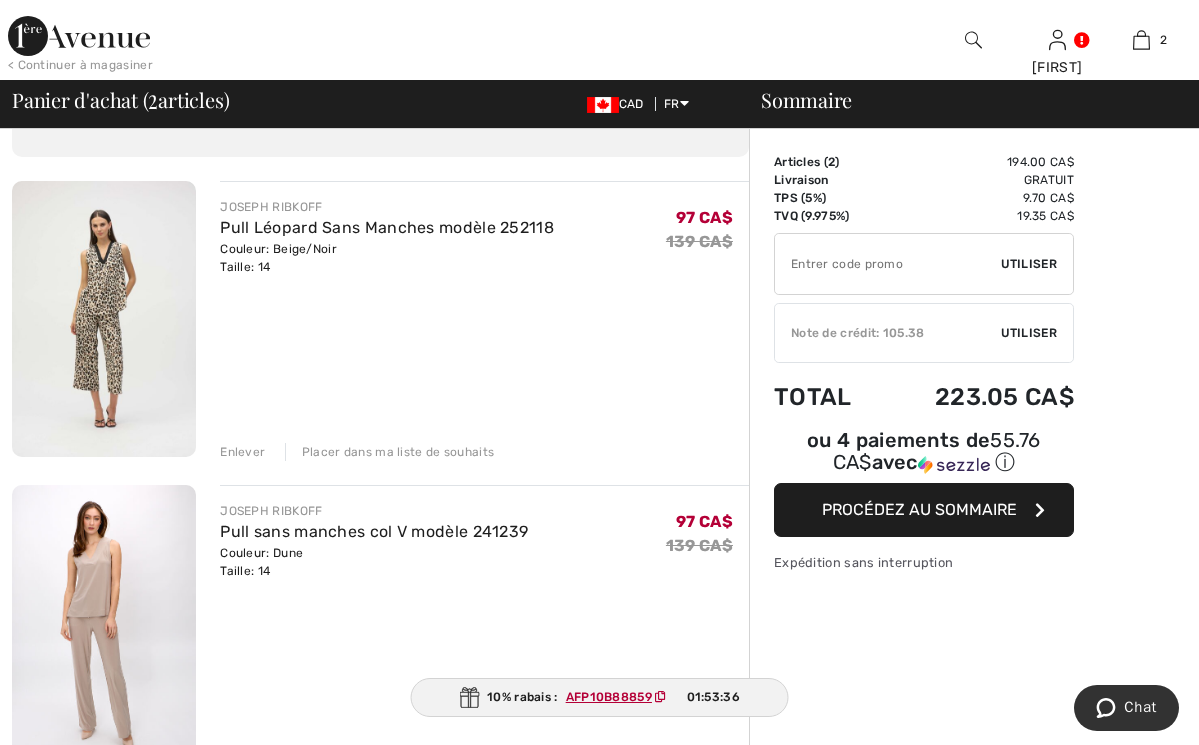 click on "Enlever" at bounding box center (242, 452) 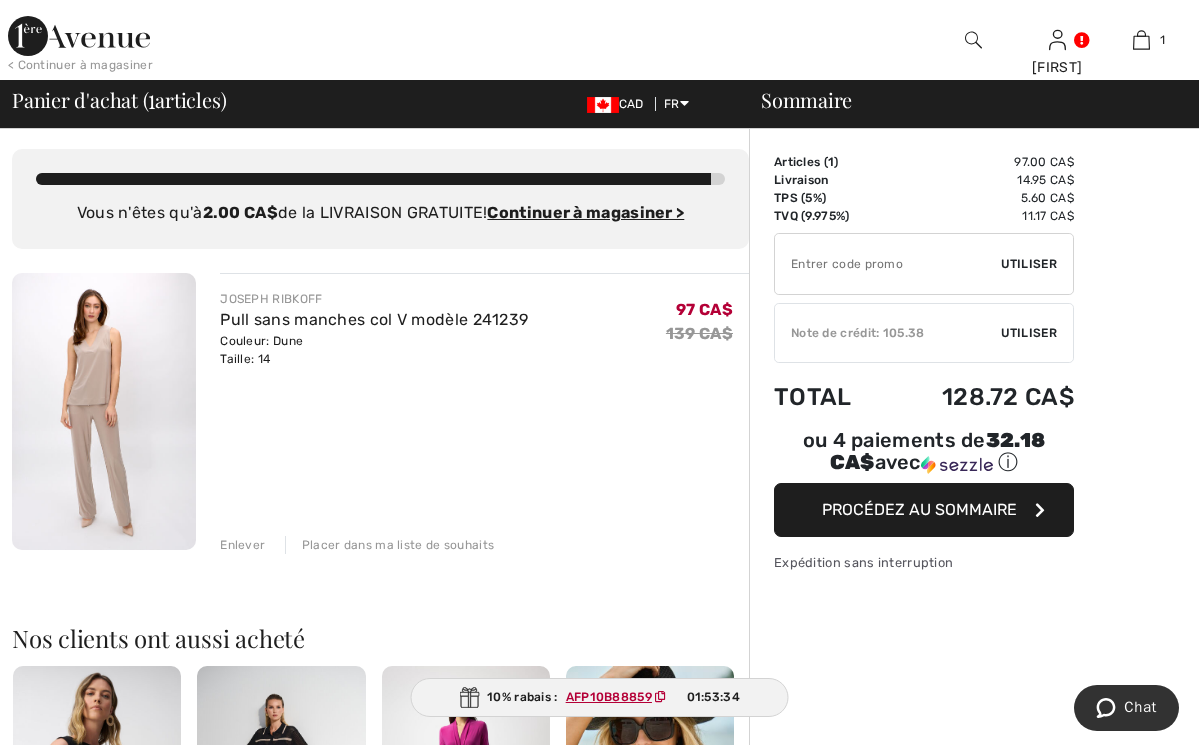 scroll, scrollTop: 0, scrollLeft: 0, axis: both 